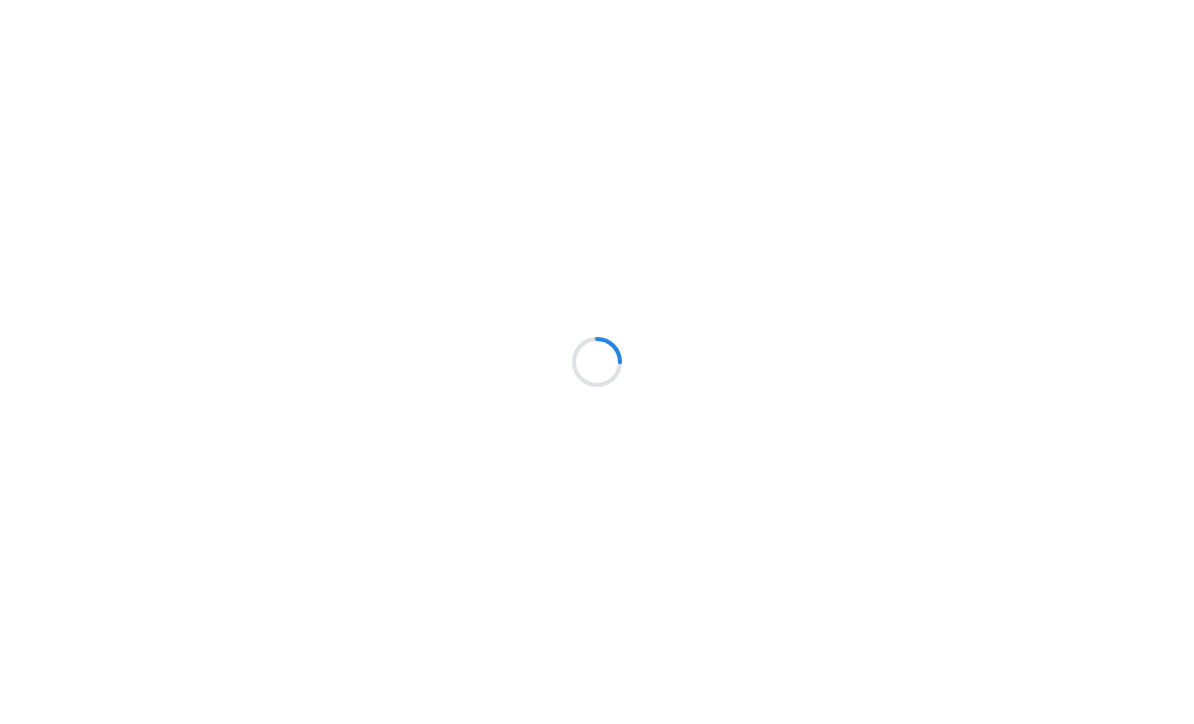 scroll, scrollTop: 0, scrollLeft: 0, axis: both 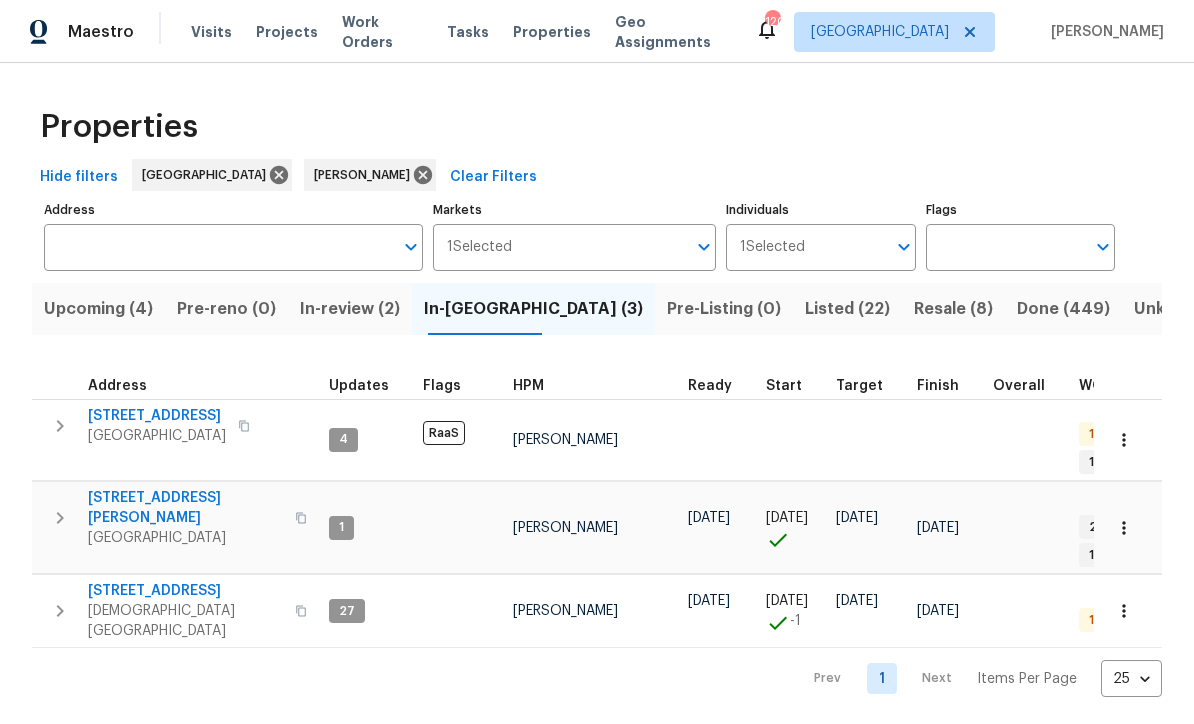click on "[STREET_ADDRESS]" at bounding box center [185, 591] 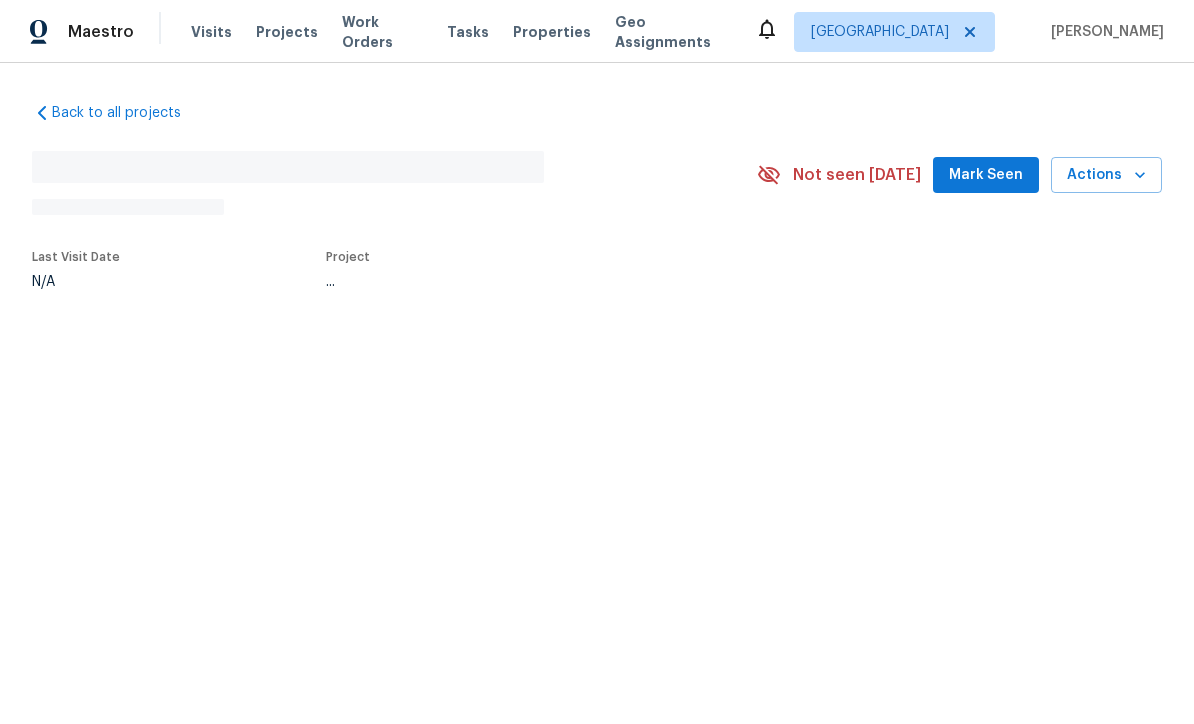 scroll, scrollTop: 0, scrollLeft: 0, axis: both 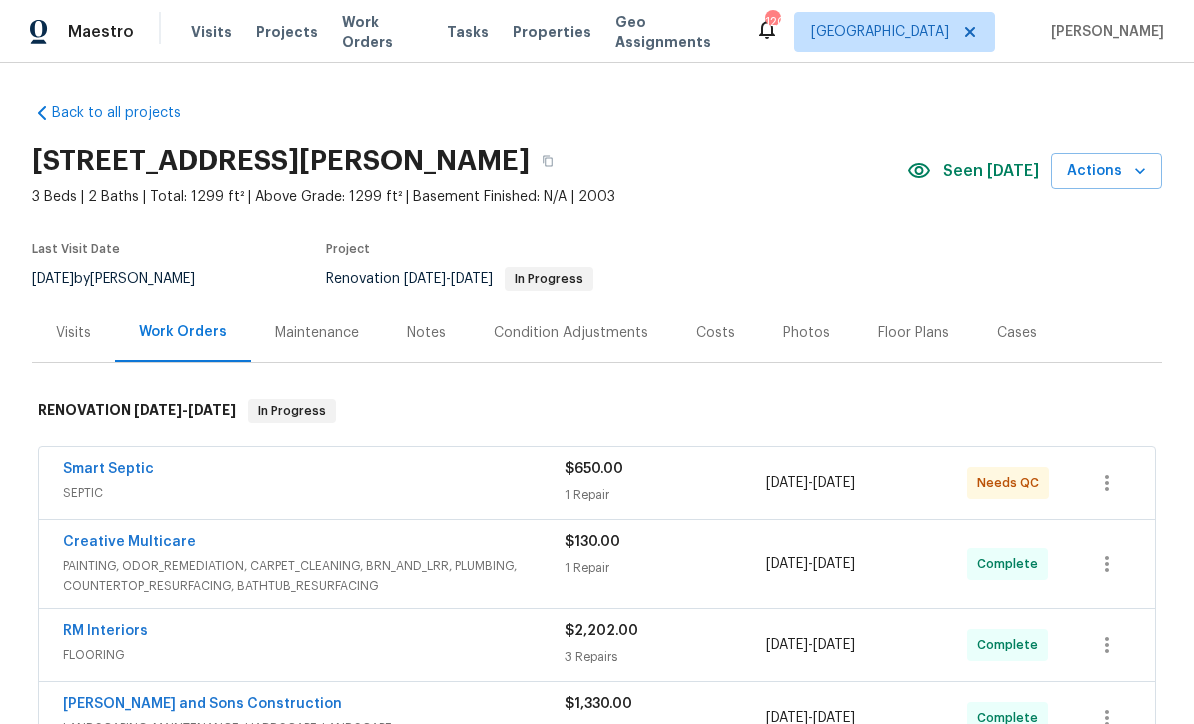click on "Smart Septic" at bounding box center (108, 469) 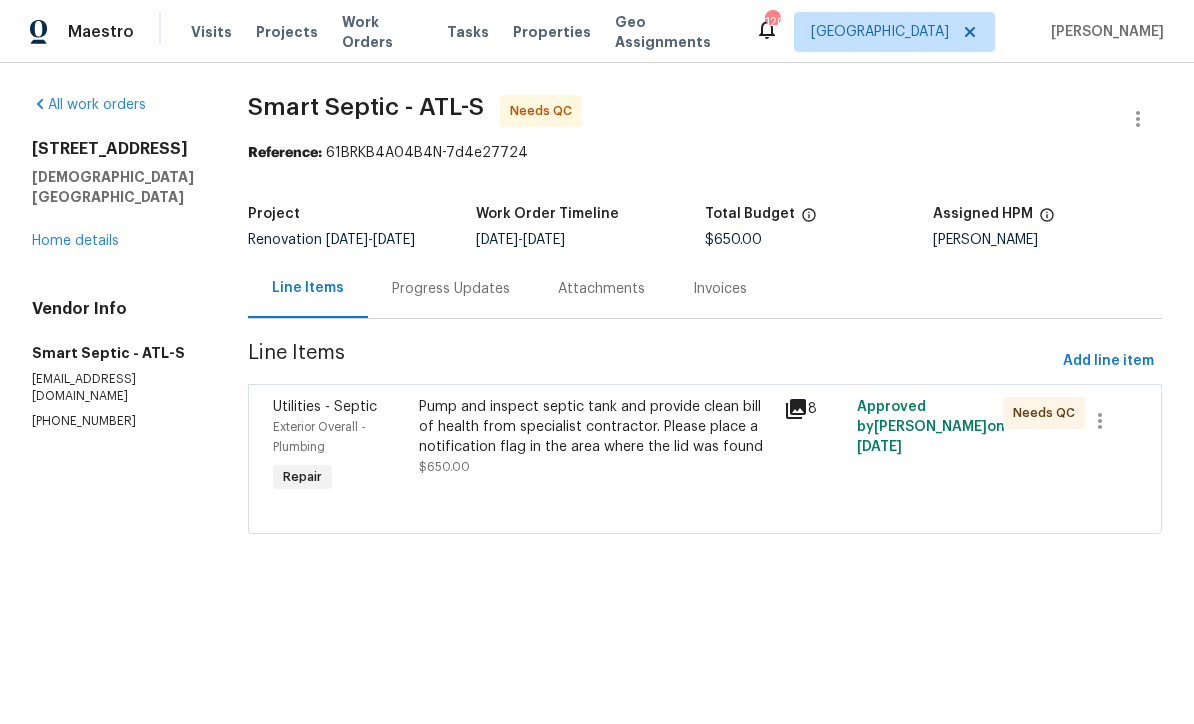 click on "Pump and inspect septic tank and provide clean bill of health from specialist contractor. Please place a notification flag in the area where the lid was found" at bounding box center (595, 427) 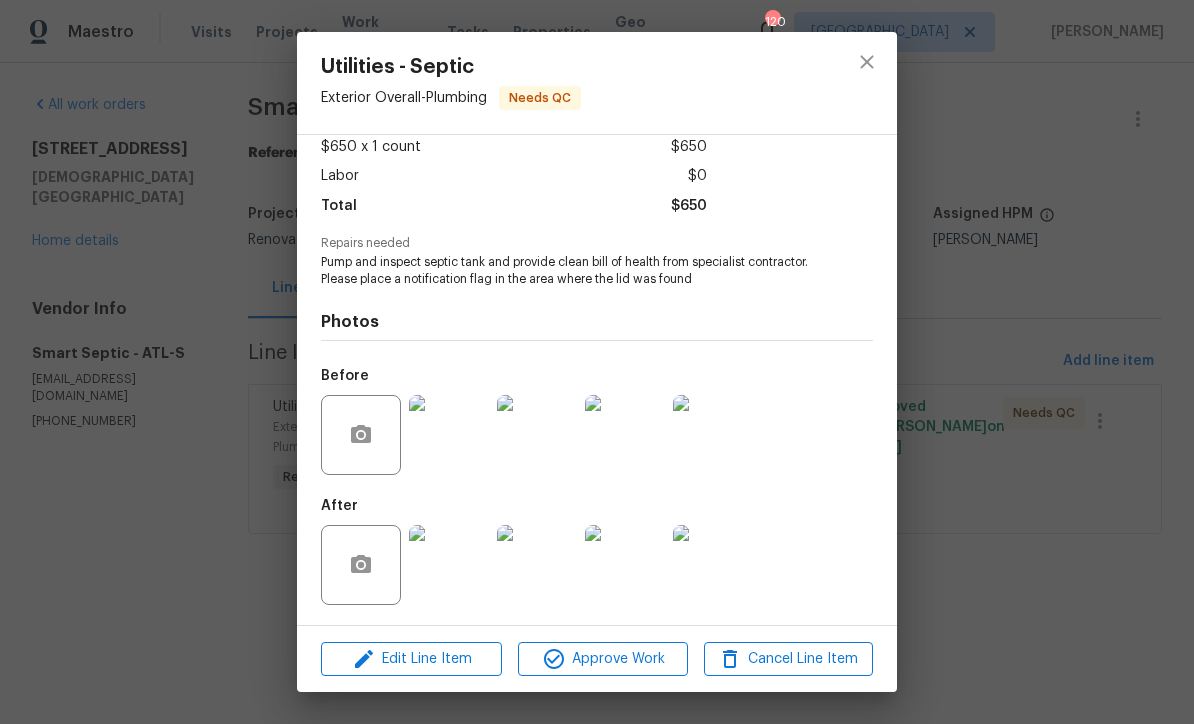 scroll, scrollTop: 118, scrollLeft: 0, axis: vertical 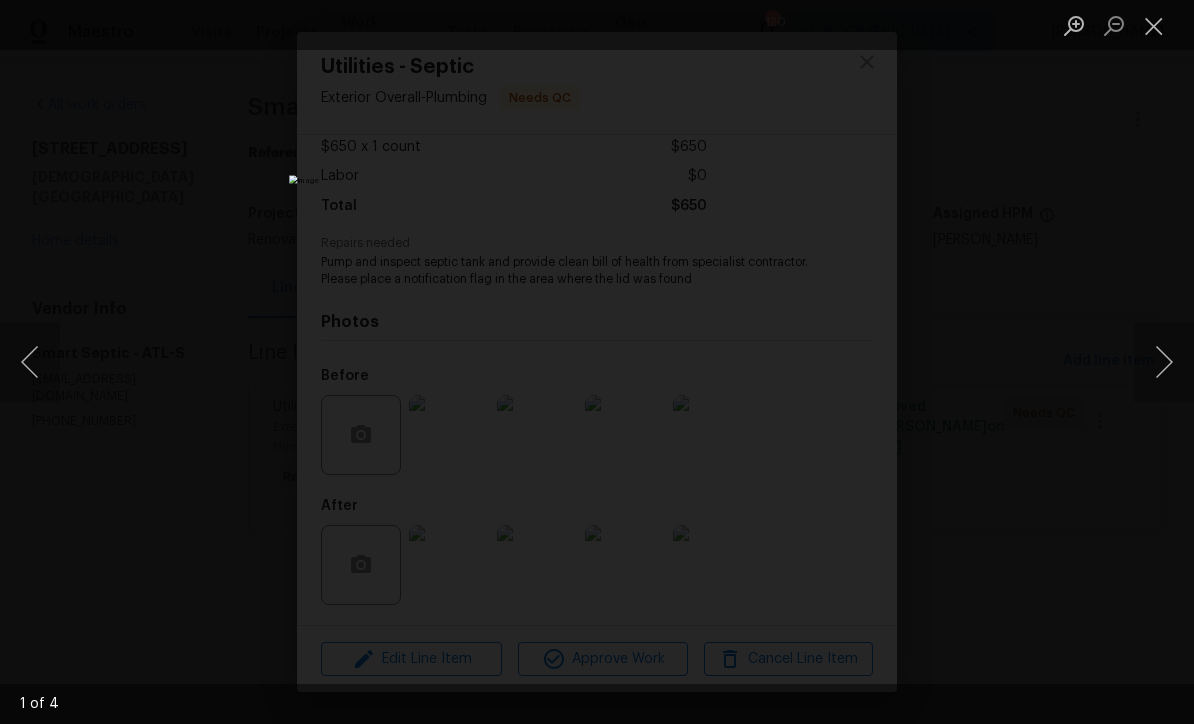 click at bounding box center [1164, 362] 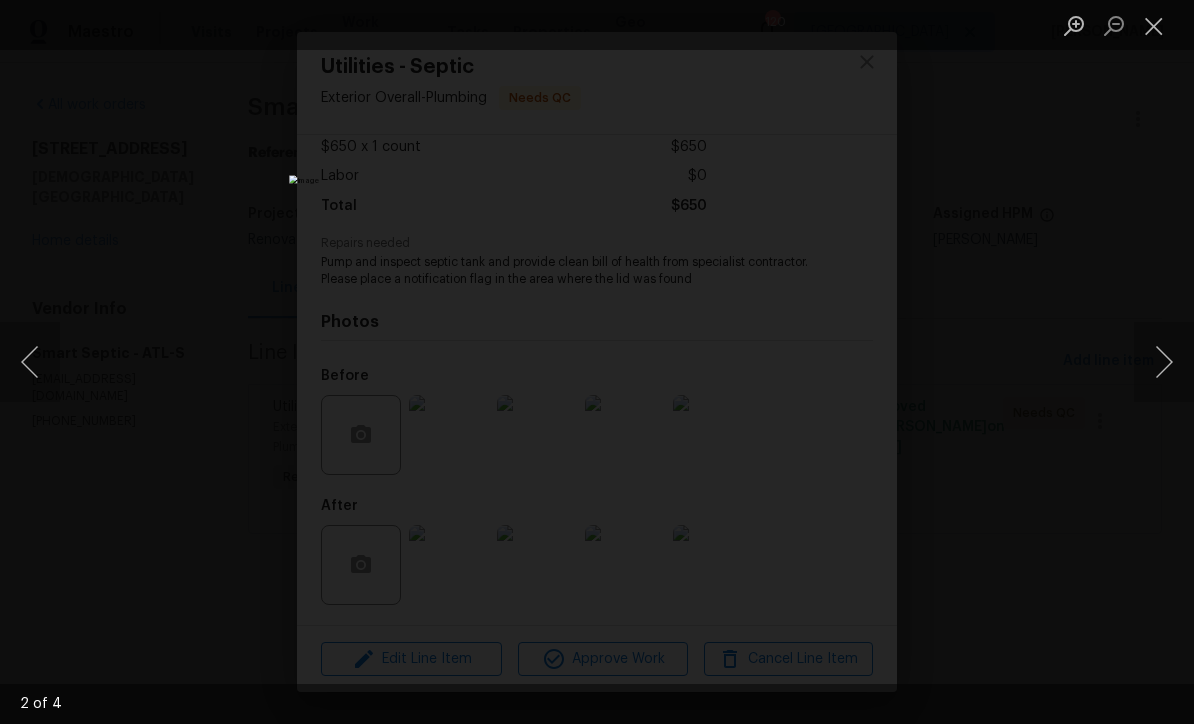 click at bounding box center [1164, 362] 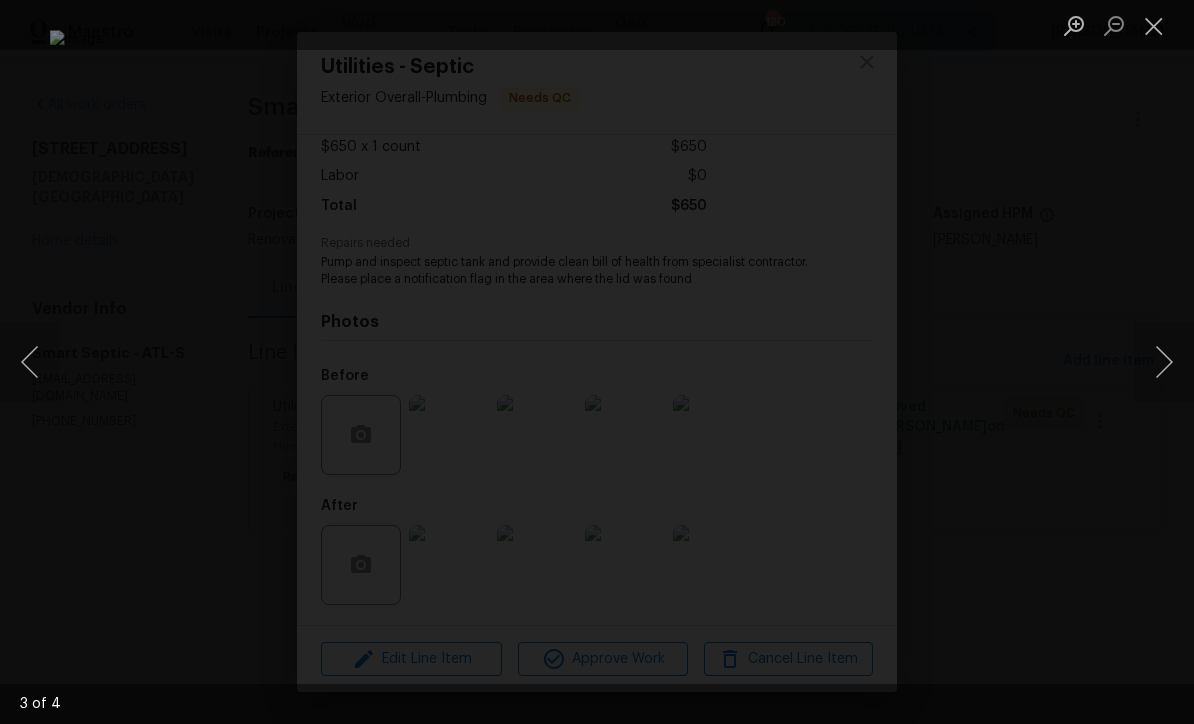 click at bounding box center [1164, 362] 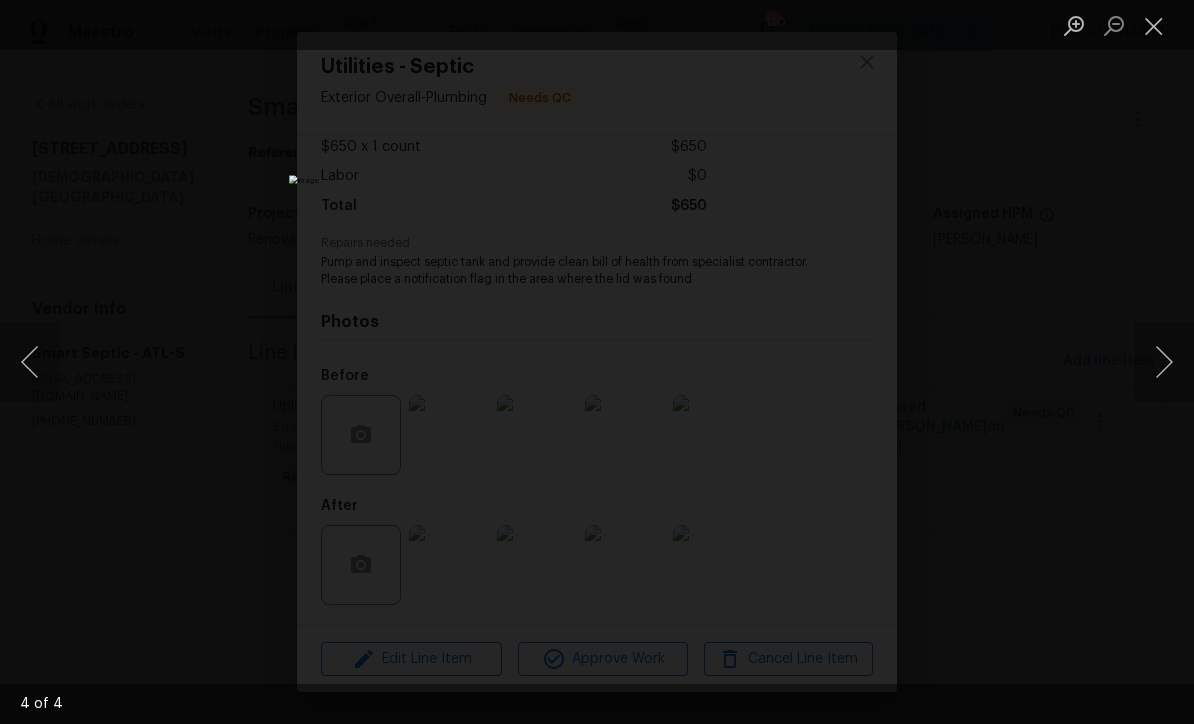 click at bounding box center [1164, 362] 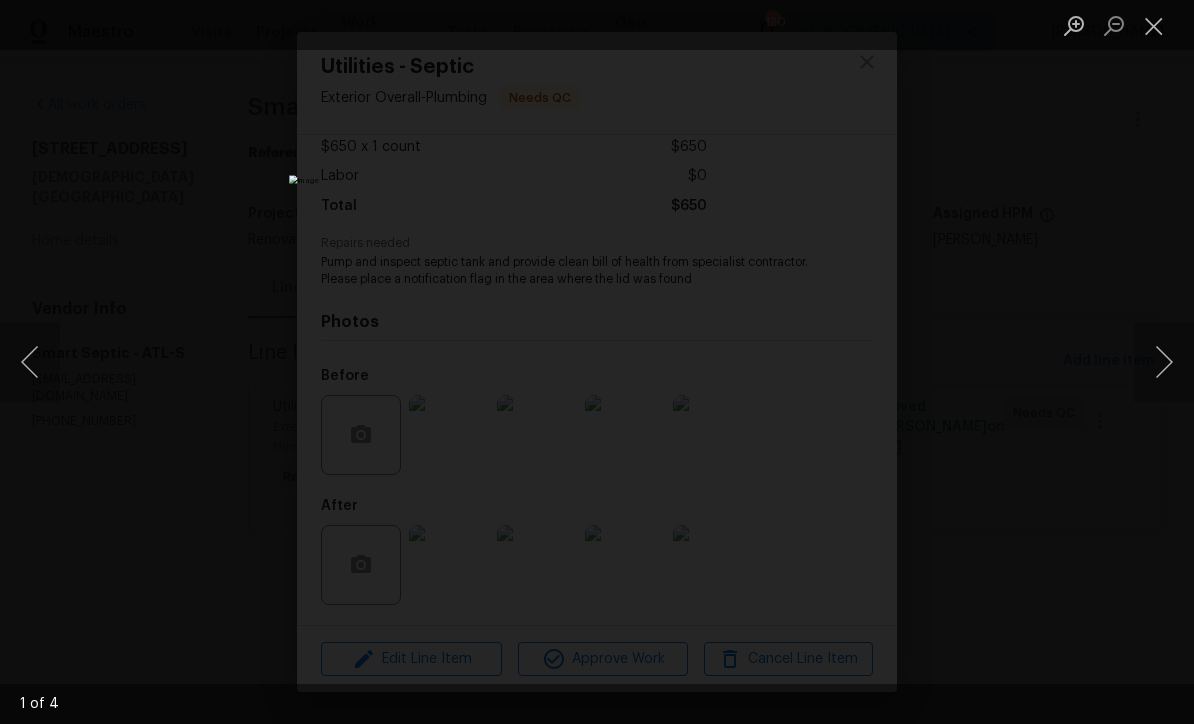 click at bounding box center (1164, 362) 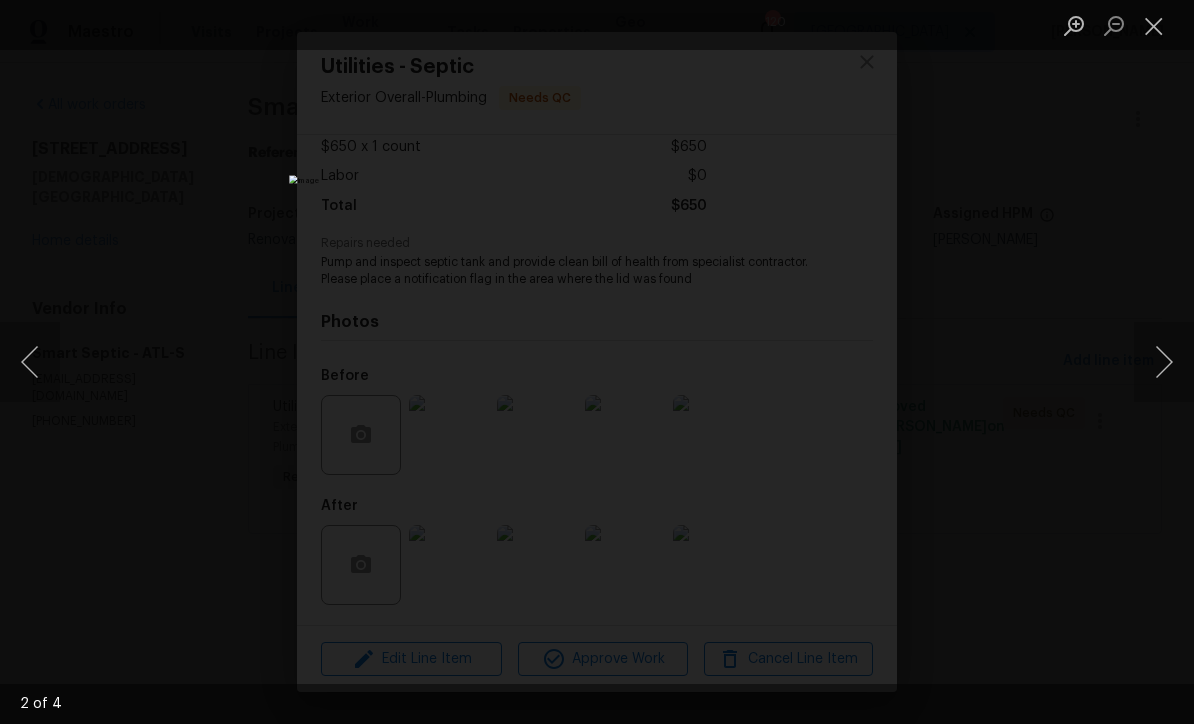 click at bounding box center [1164, 362] 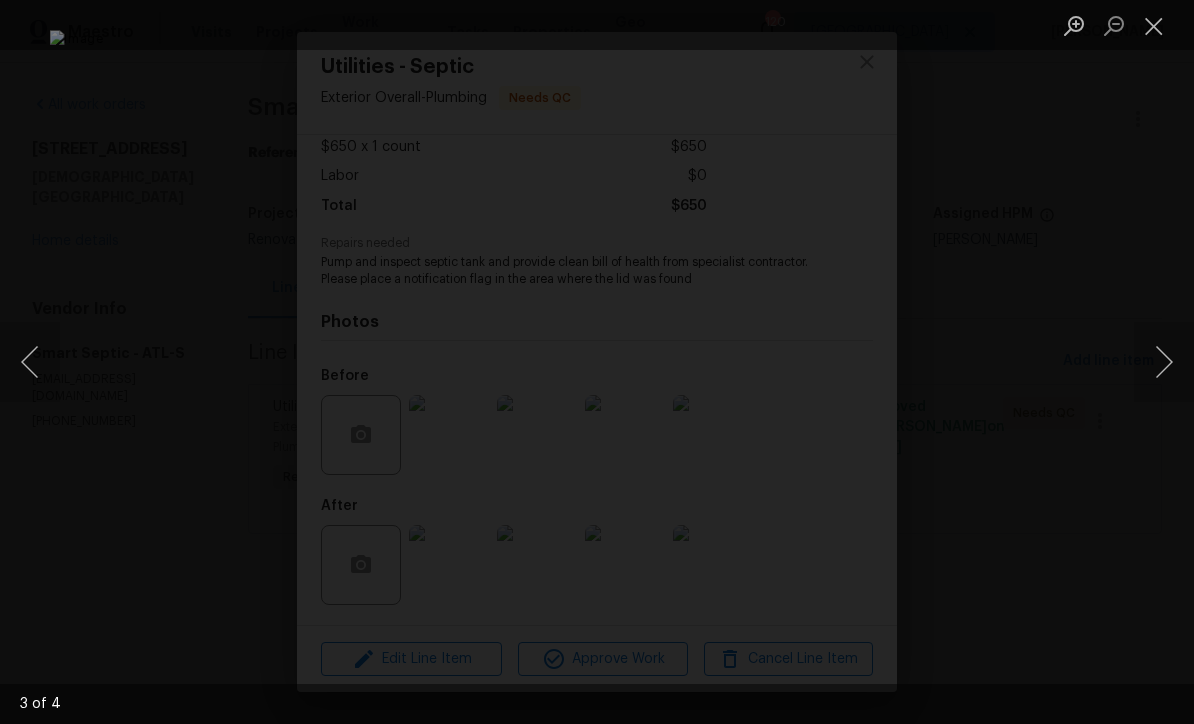 click at bounding box center [1154, 25] 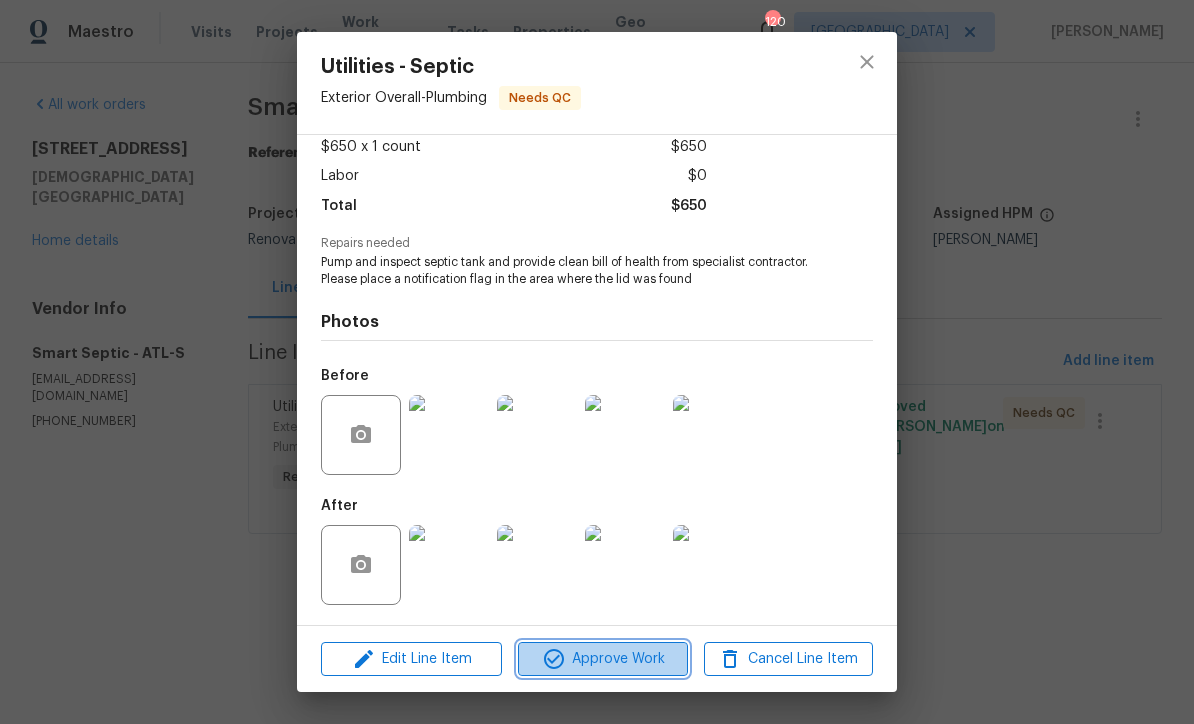 click on "Approve Work" at bounding box center [602, 659] 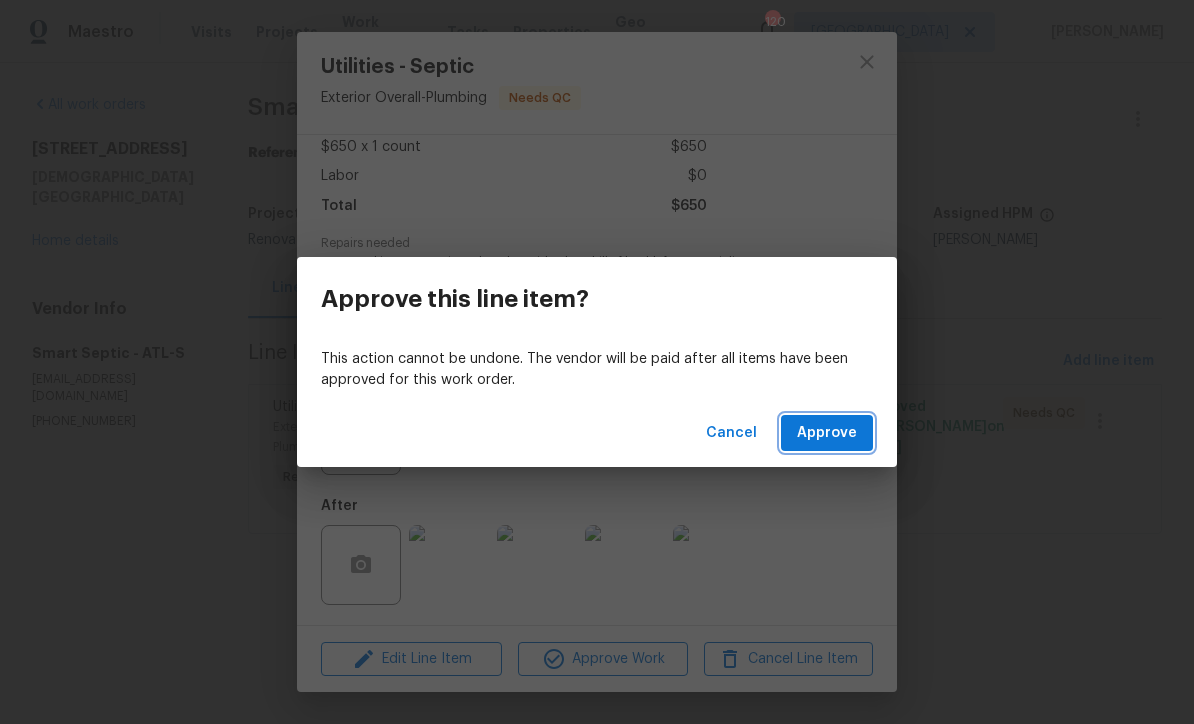click on "Approve" at bounding box center (827, 433) 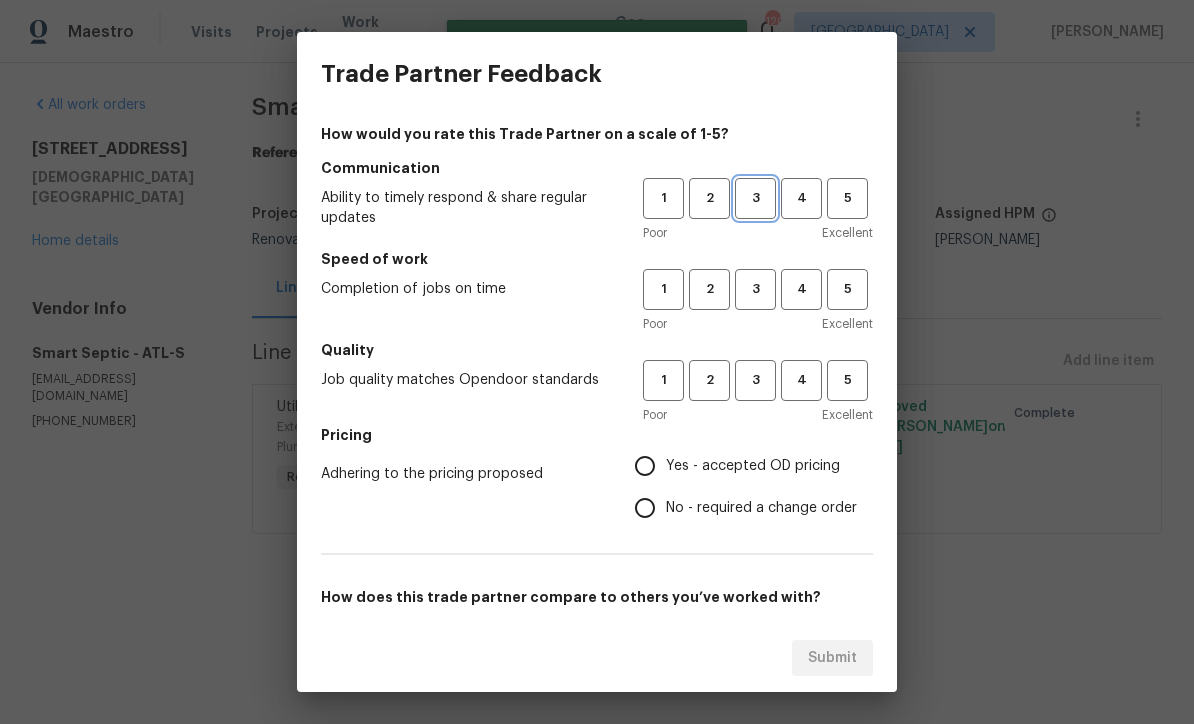 click on "3" at bounding box center [755, 198] 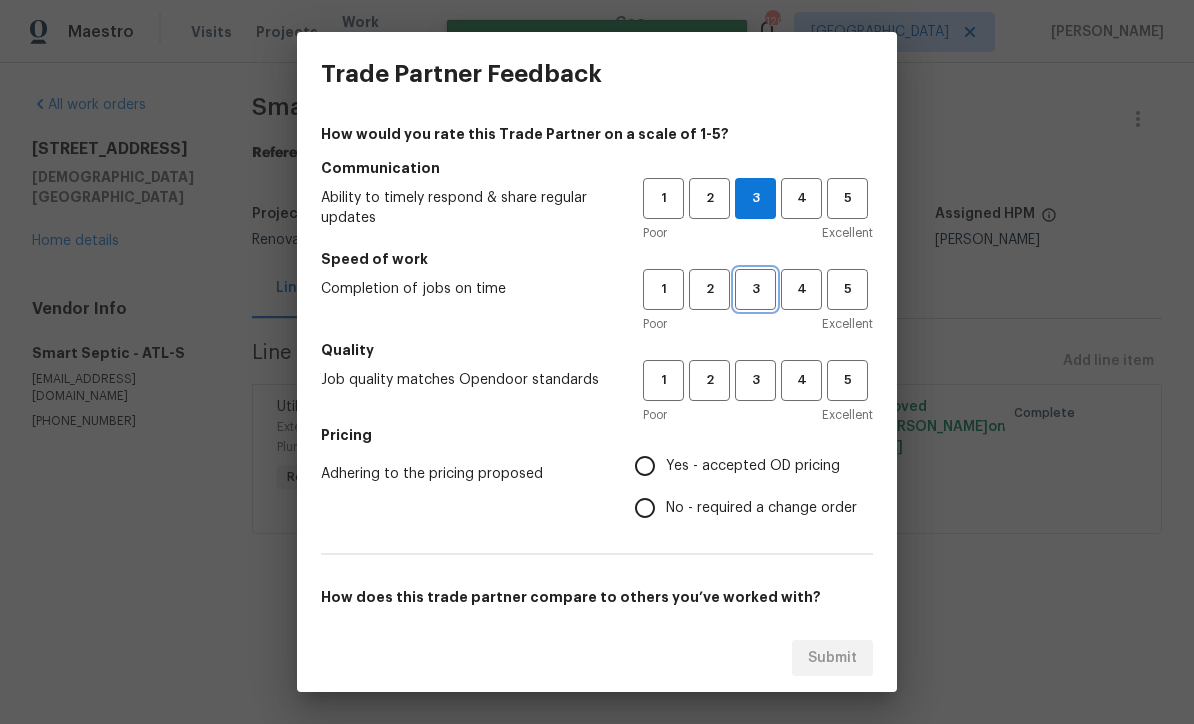 click on "3" at bounding box center (755, 289) 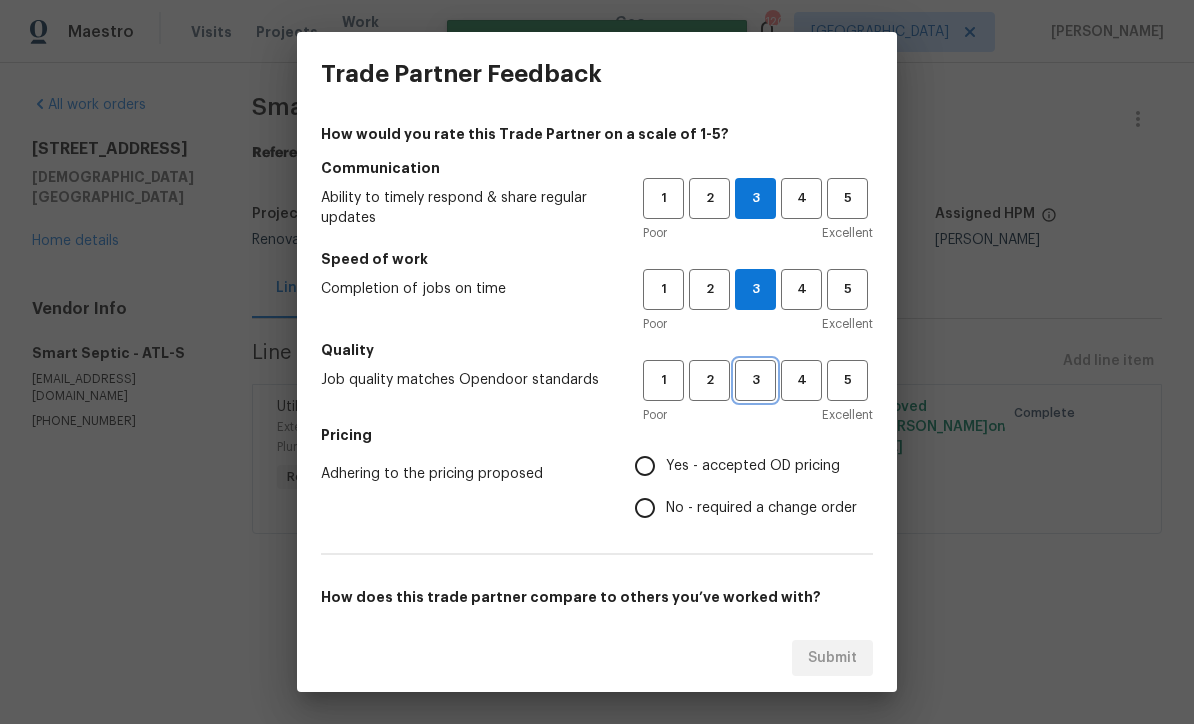 click on "3" at bounding box center (755, 380) 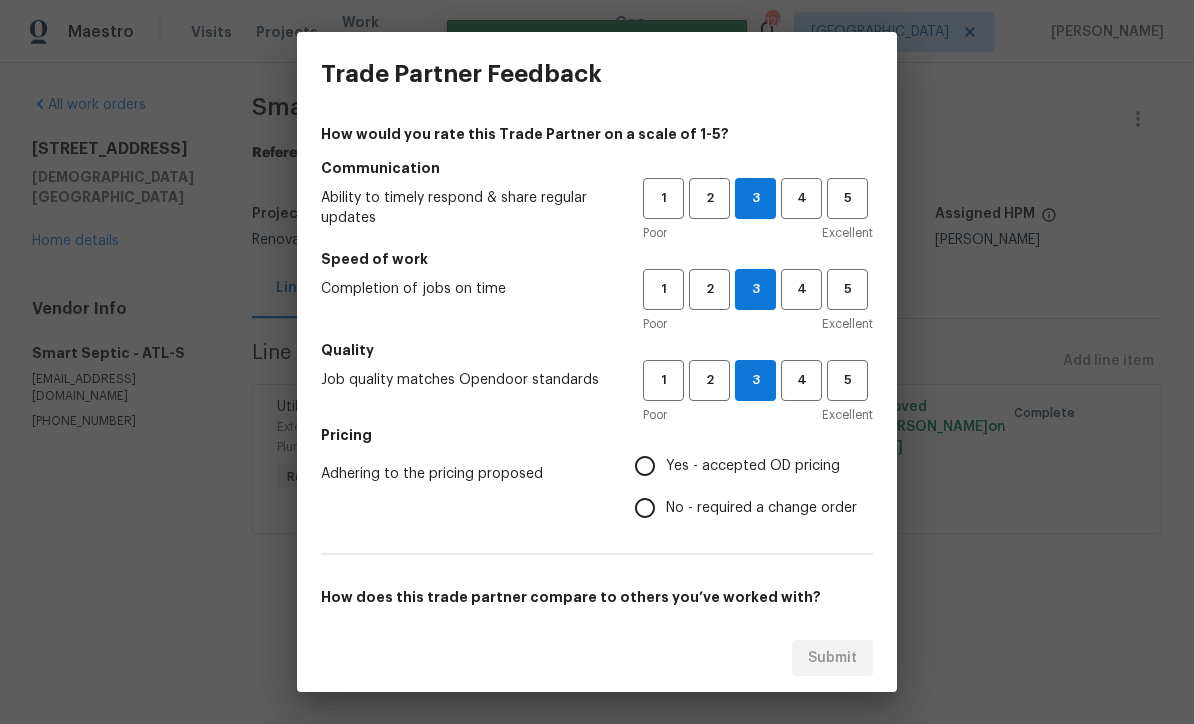 click on "Yes - accepted OD pricing" at bounding box center (645, 466) 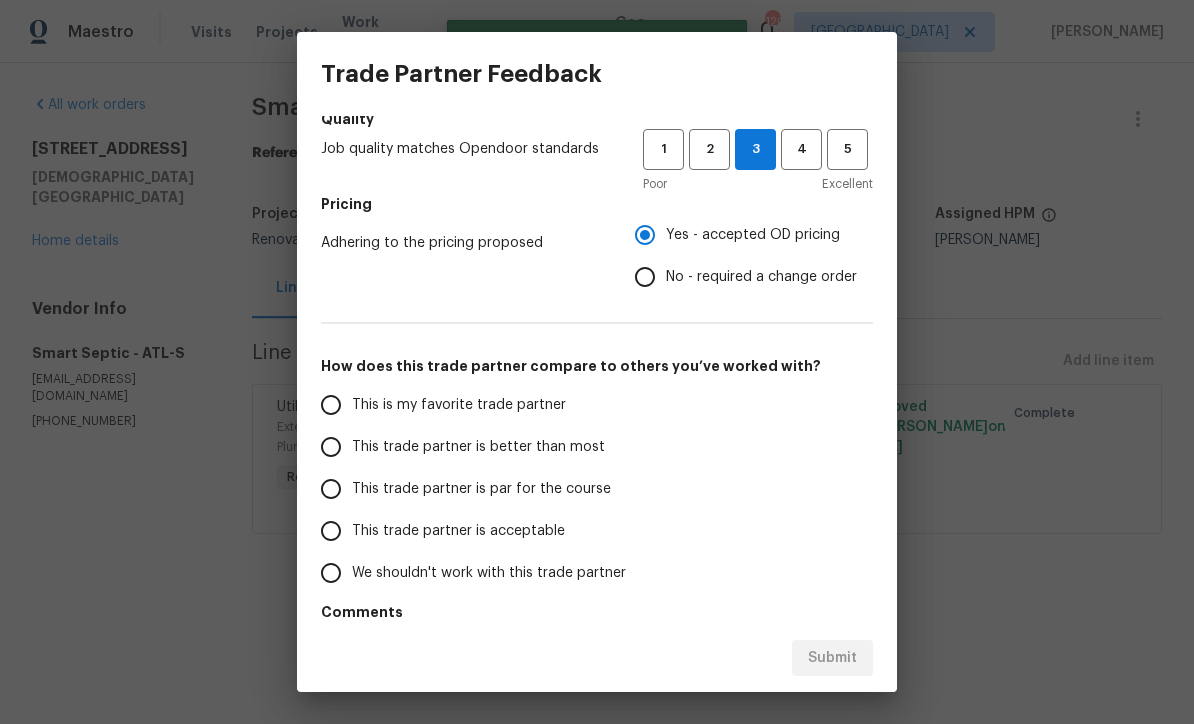 scroll, scrollTop: 259, scrollLeft: 0, axis: vertical 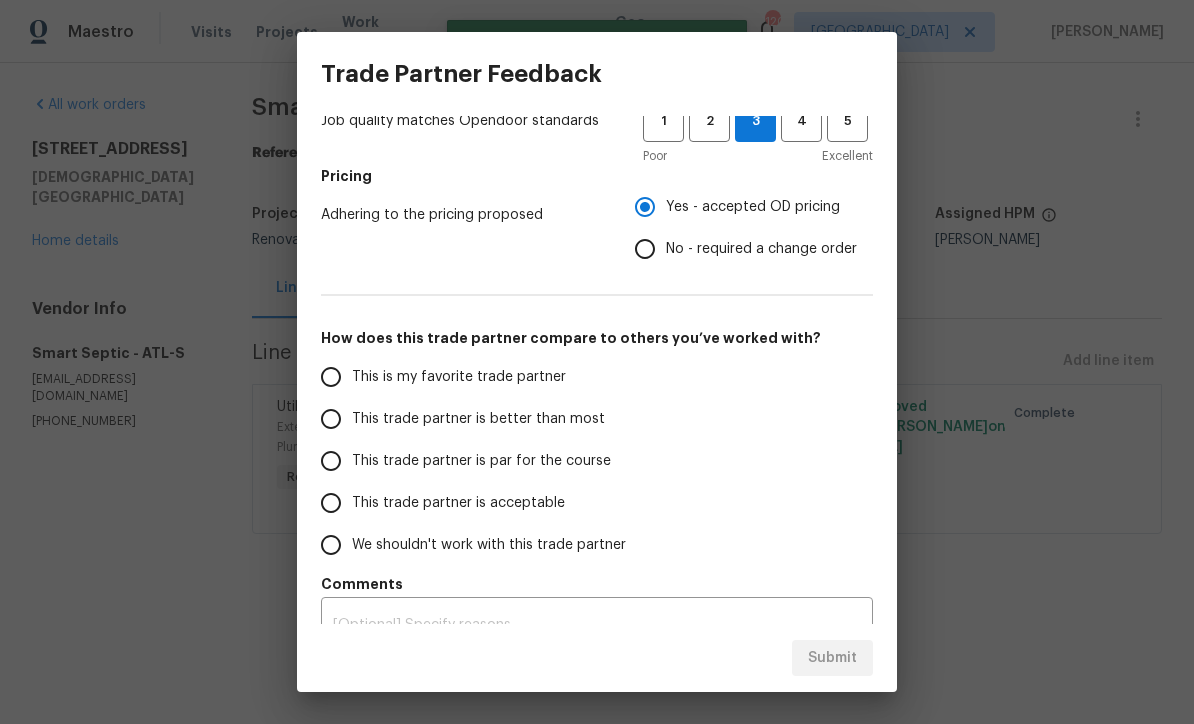 click on "This trade partner is par for the course" at bounding box center [331, 461] 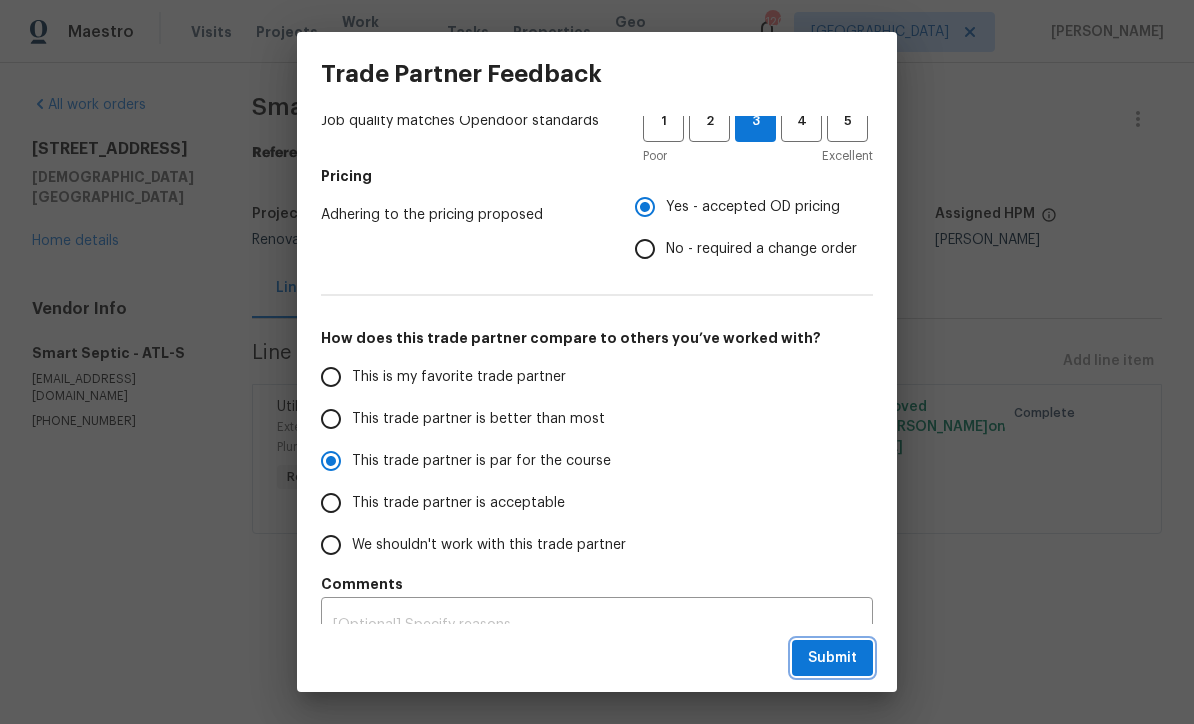 click on "Submit" at bounding box center [832, 658] 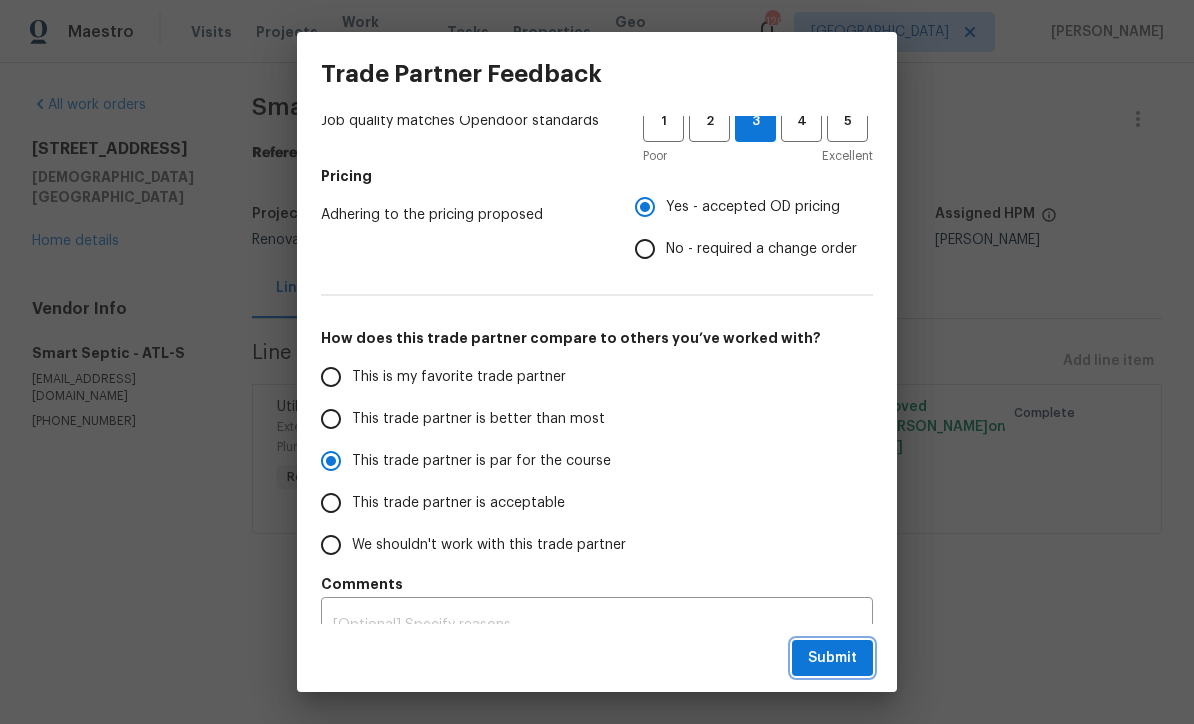 radio on "true" 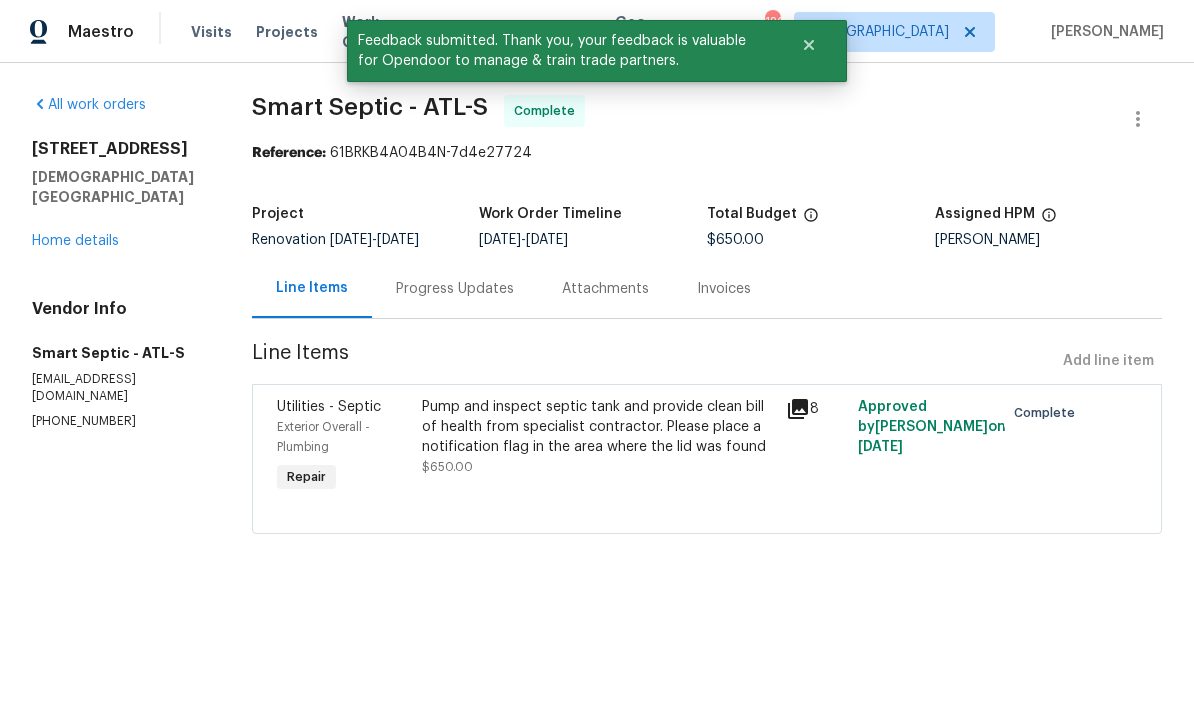 click on "Home details" at bounding box center (75, 241) 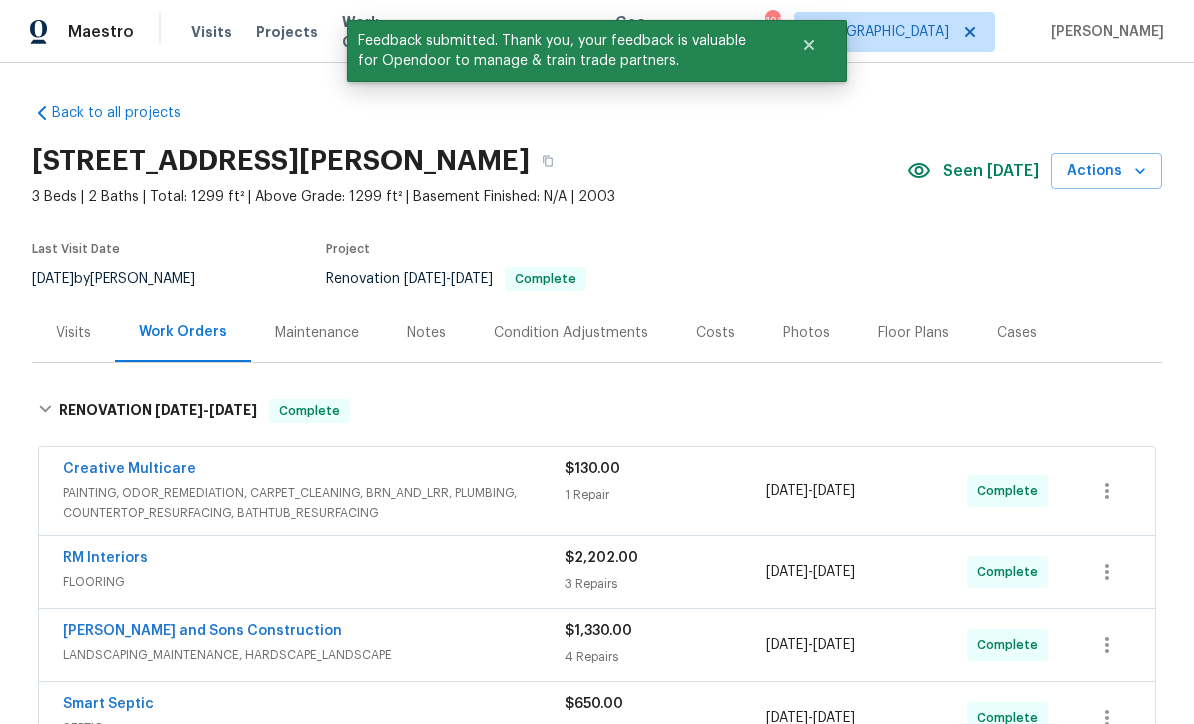 click on "Notes" at bounding box center (426, 333) 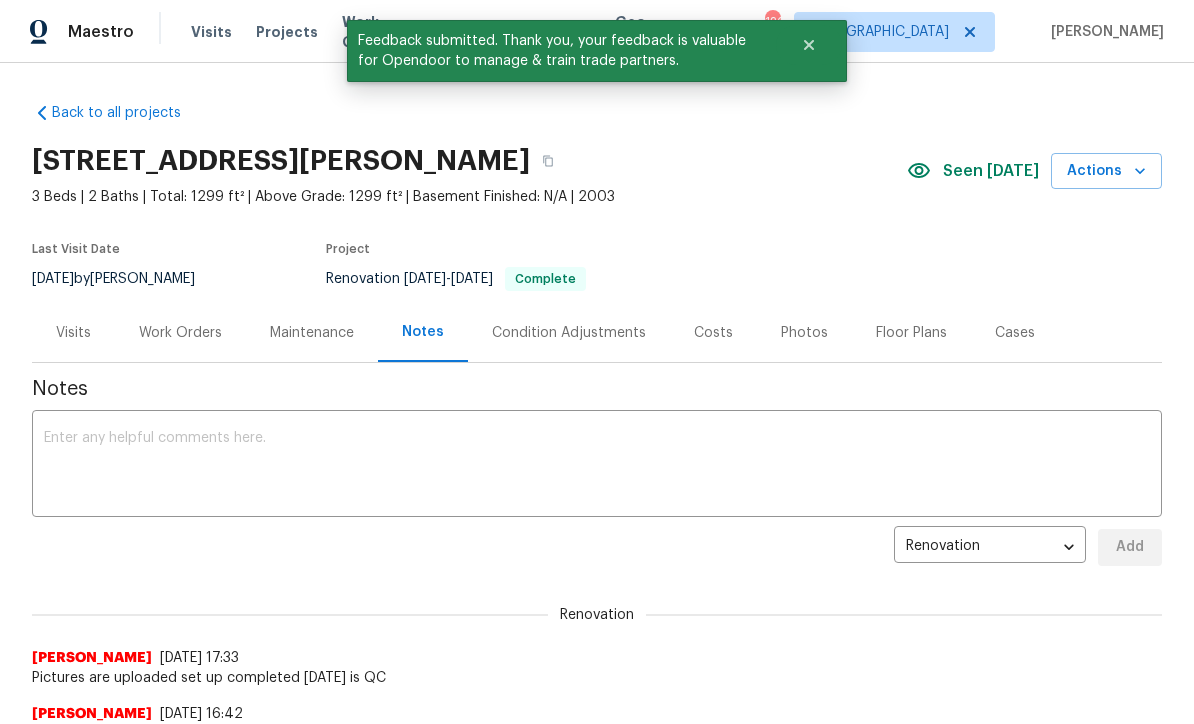 click at bounding box center (597, 466) 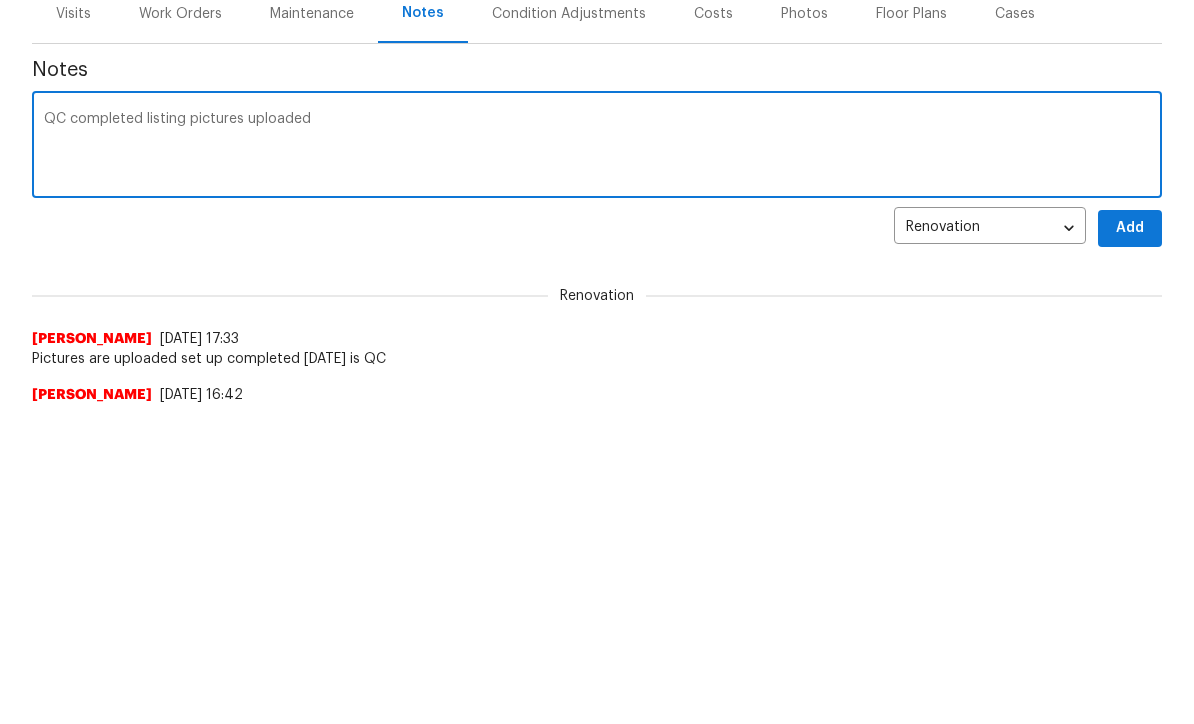 type on "QC completed listing pictures uploaded" 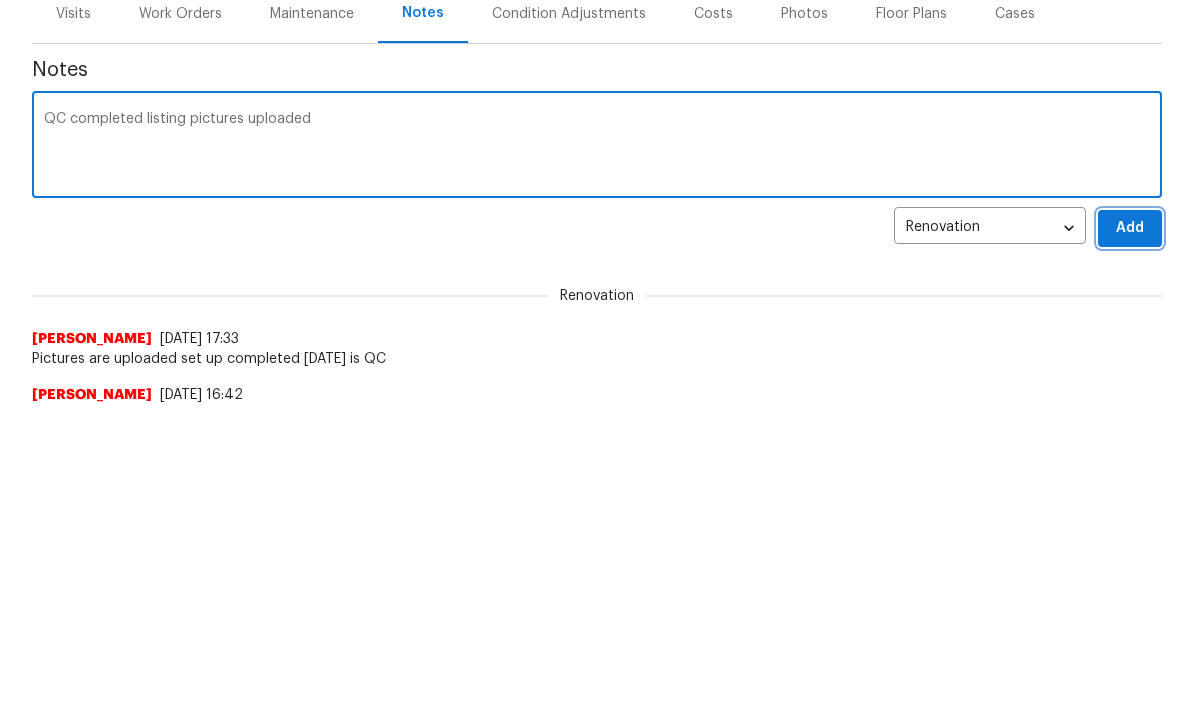 click on "Add" at bounding box center [1130, 547] 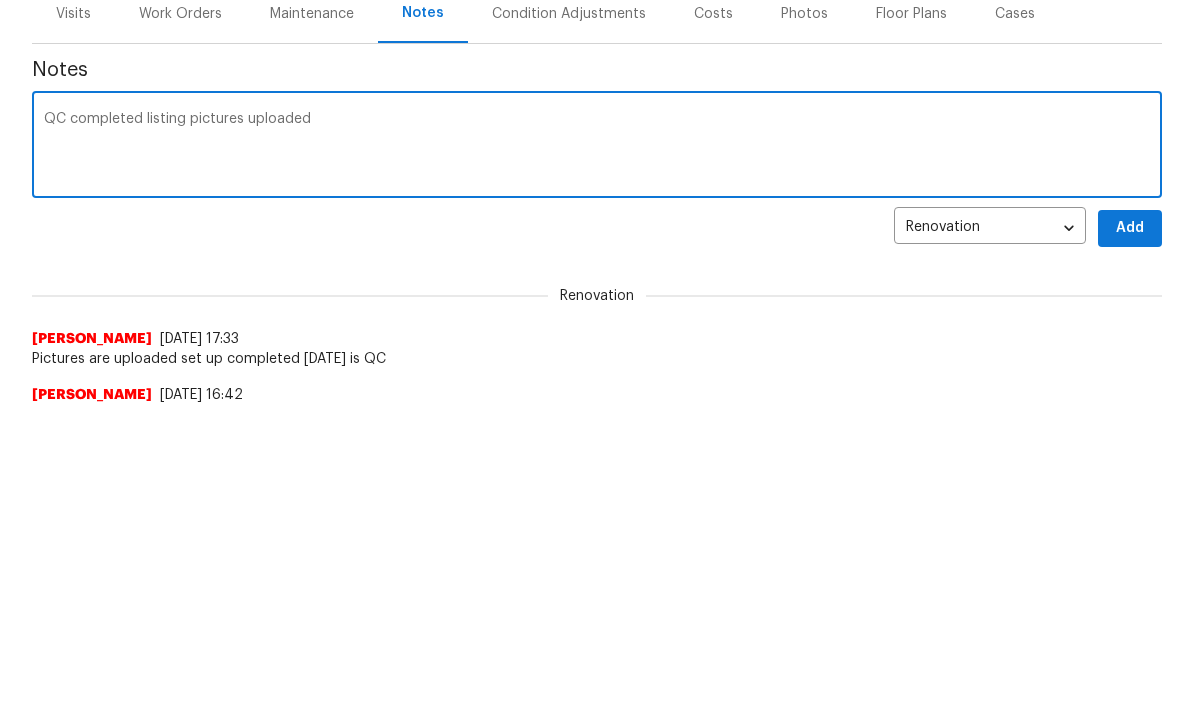 scroll, scrollTop: 319, scrollLeft: 0, axis: vertical 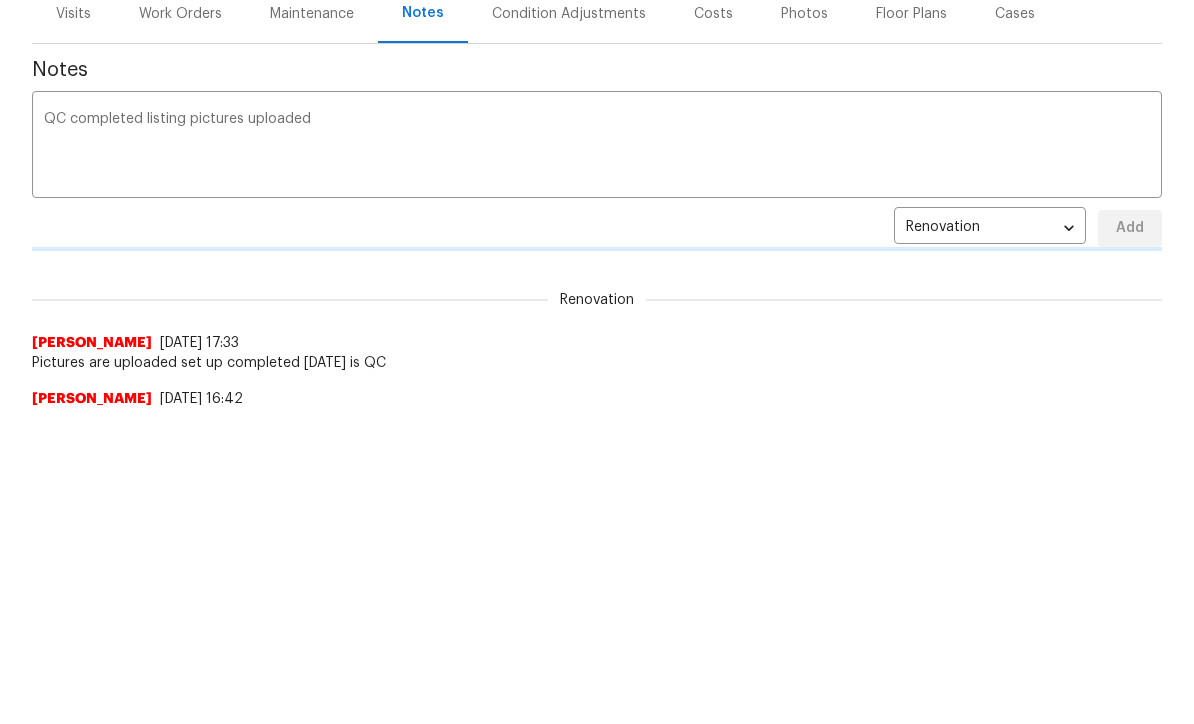 type 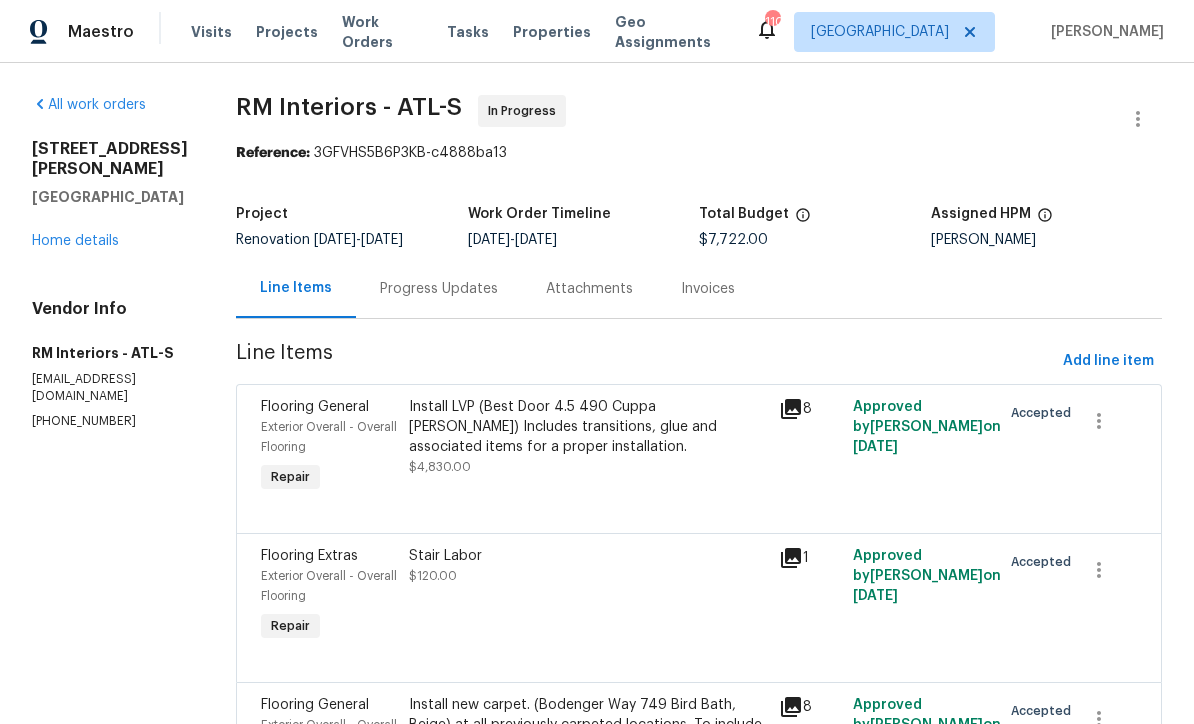 scroll, scrollTop: 0, scrollLeft: 0, axis: both 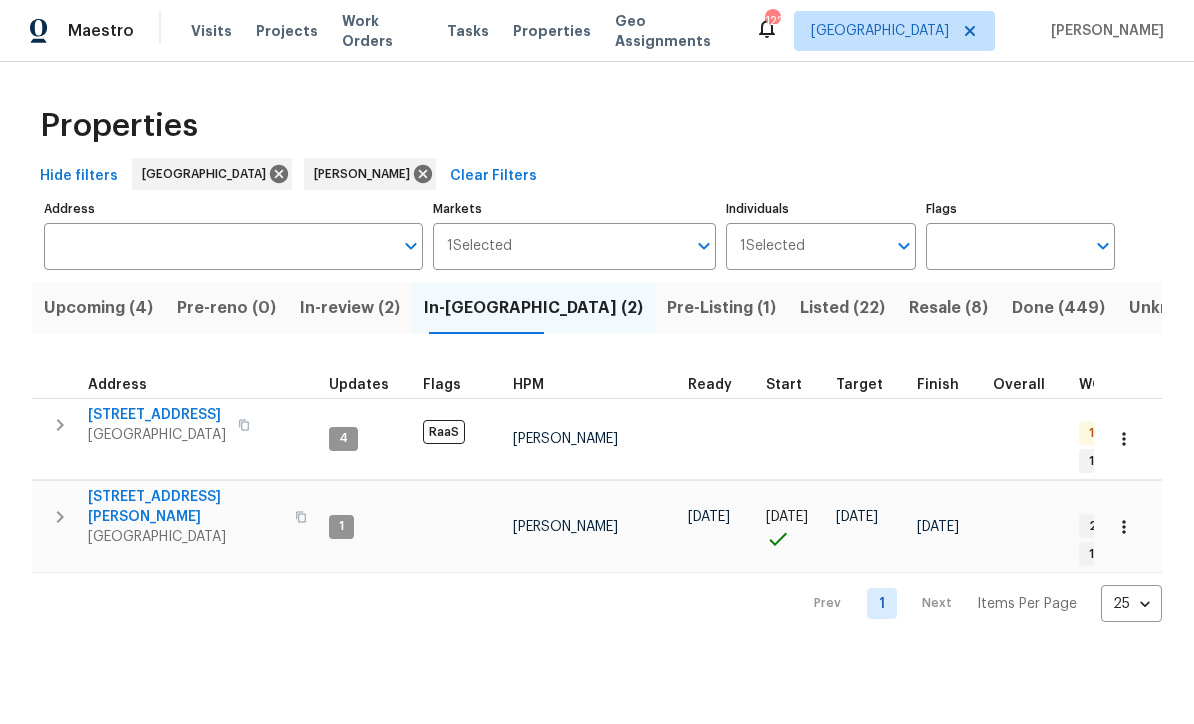 click on "[STREET_ADDRESS]" at bounding box center (157, 416) 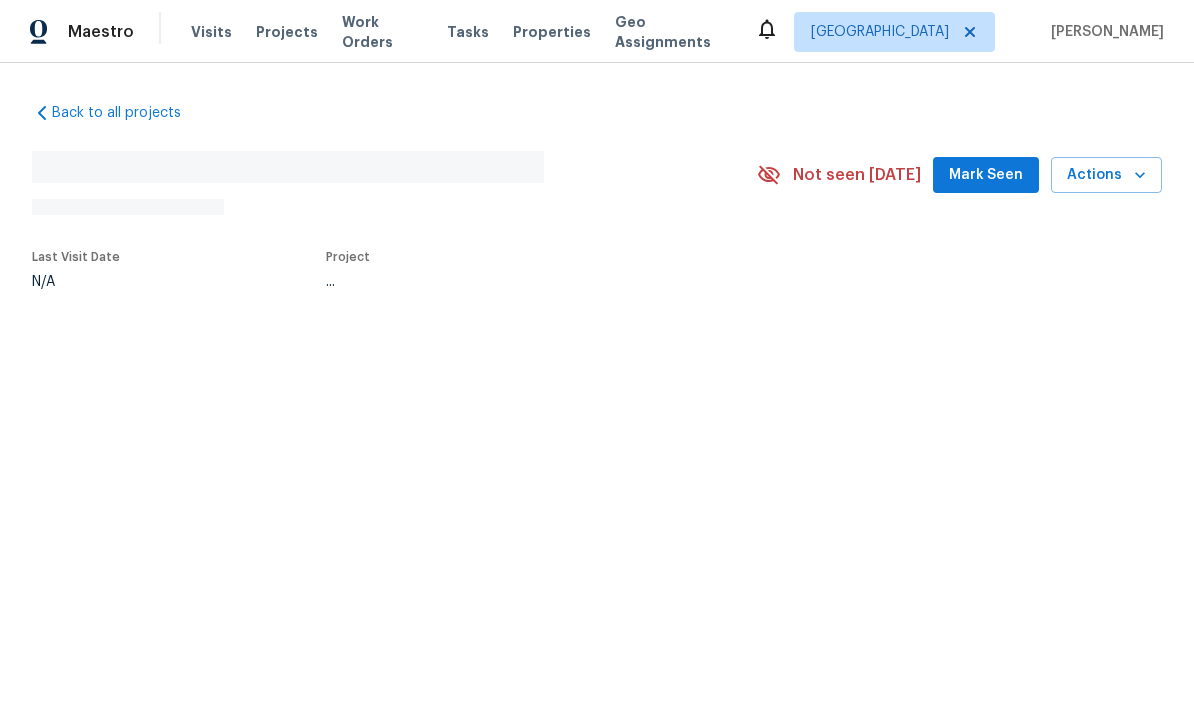 scroll, scrollTop: 0, scrollLeft: 0, axis: both 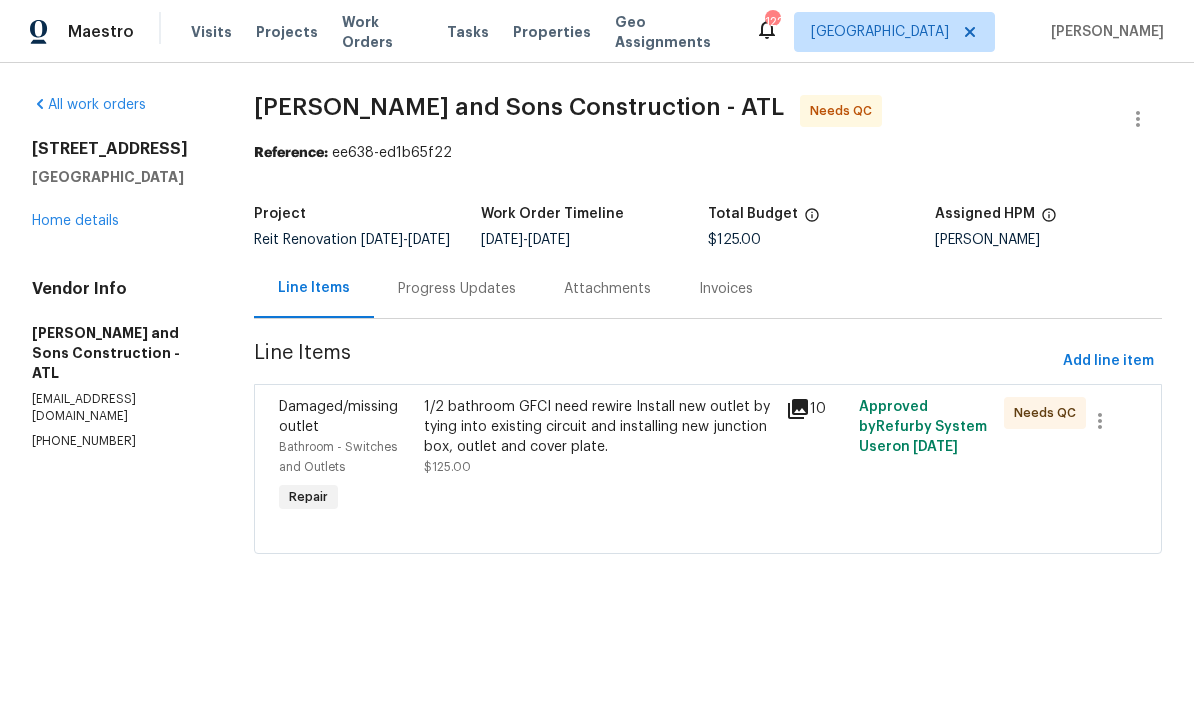 click on "1/2 bathroom GFCI need rewire
Install new outlet by tying into existing circuit and installing new junction box, outlet and cover plate." at bounding box center (599, 427) 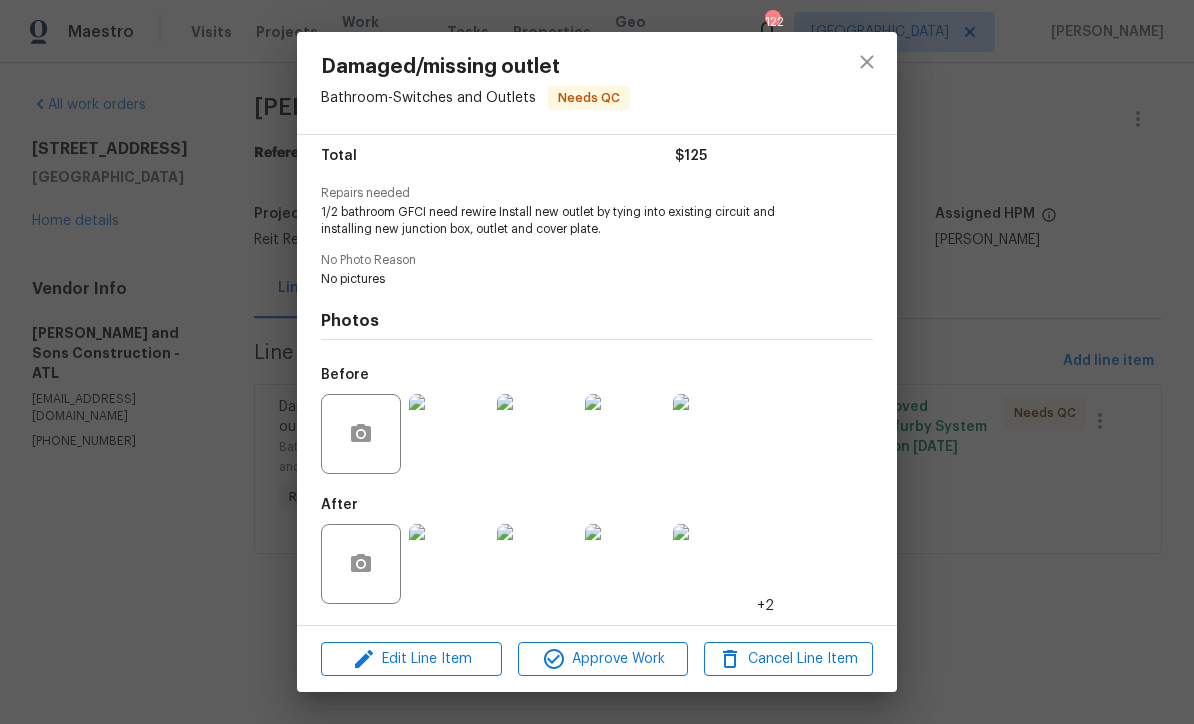 scroll, scrollTop: 168, scrollLeft: 0, axis: vertical 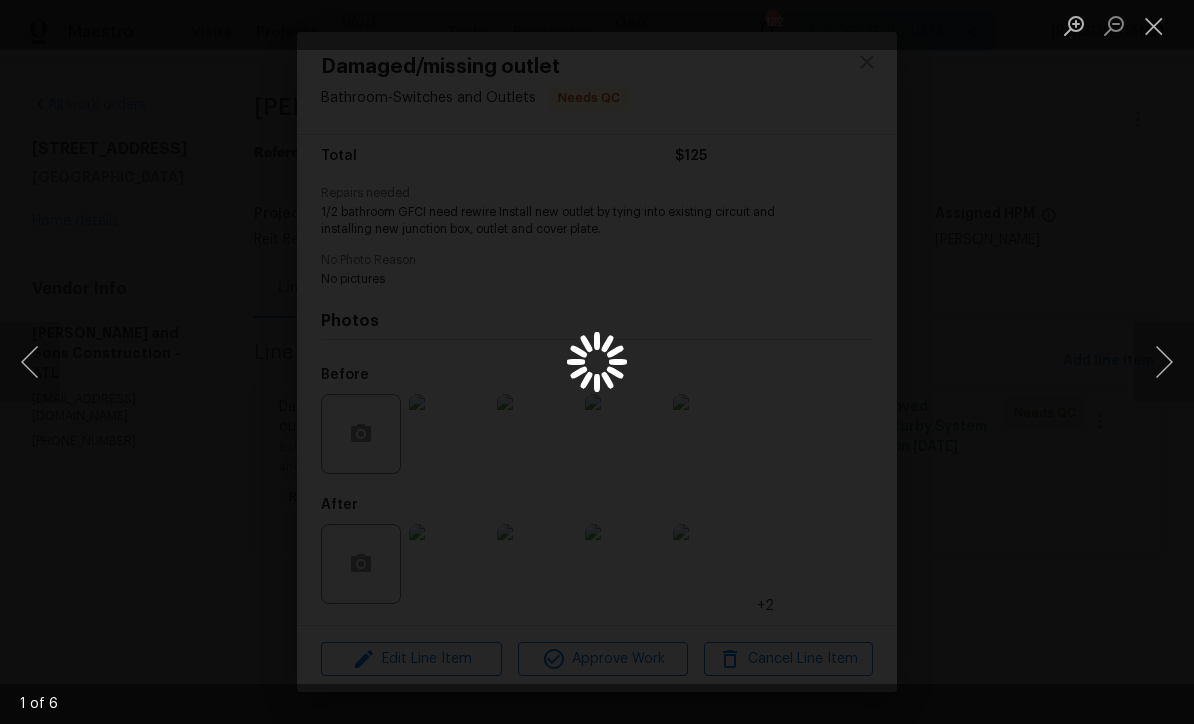 click at bounding box center [1164, 362] 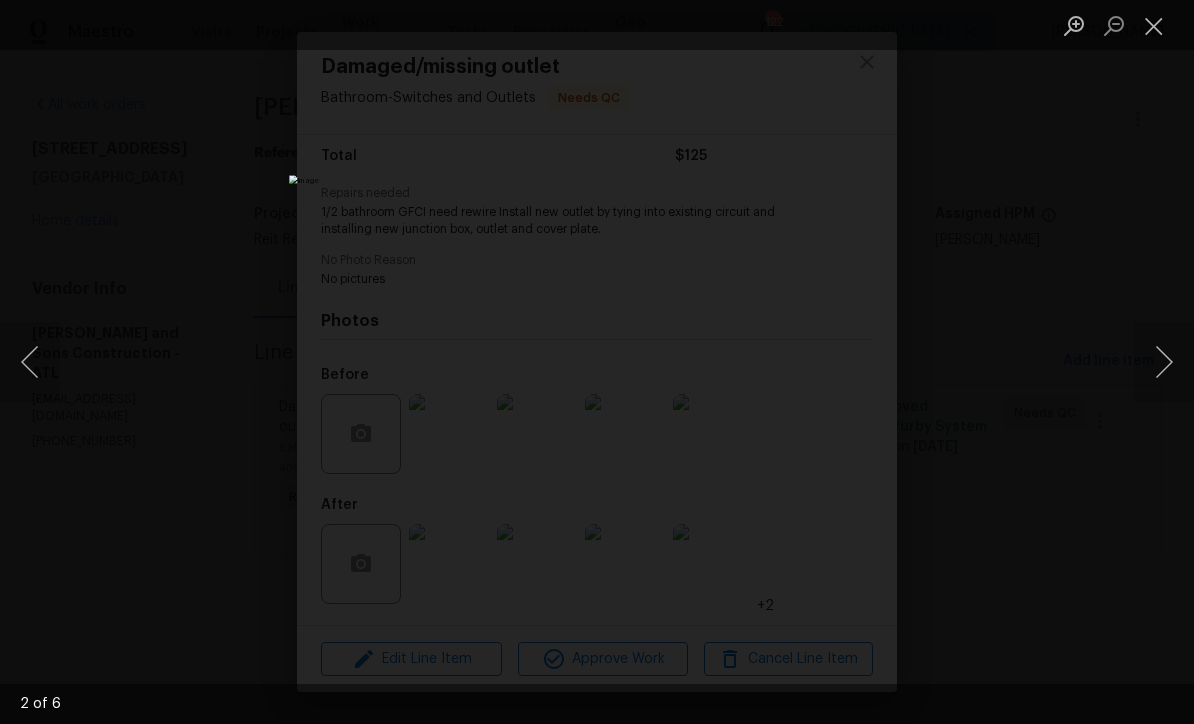 click at bounding box center [1164, 362] 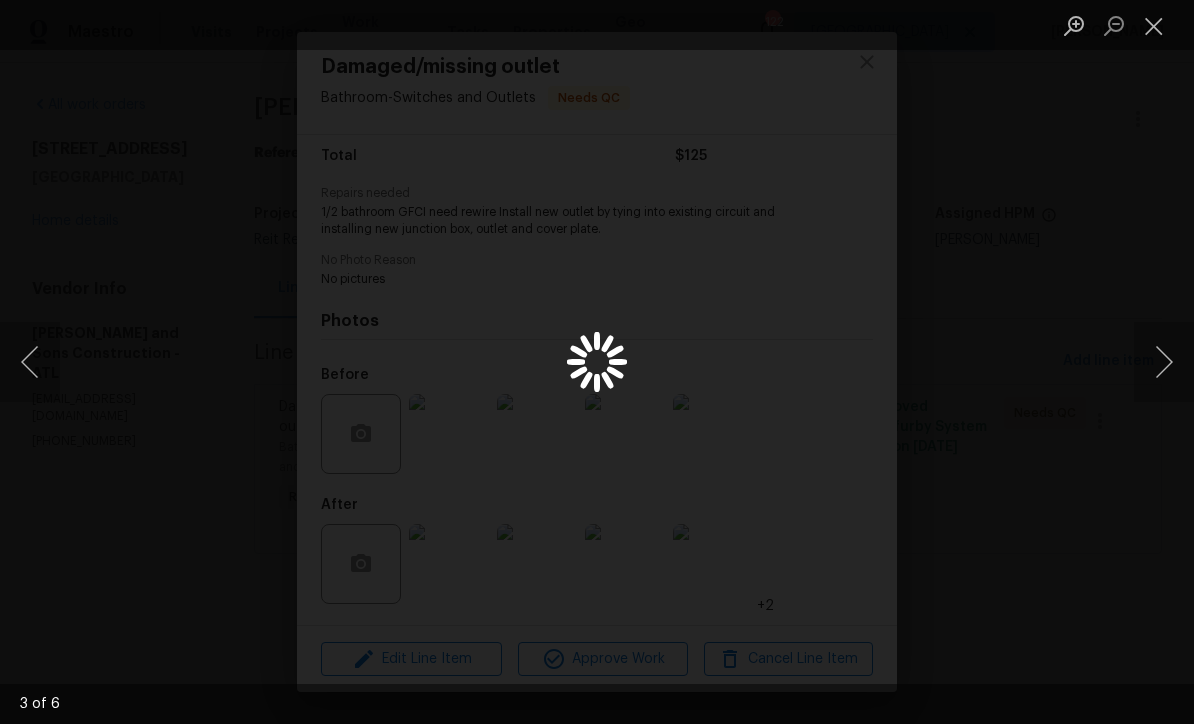 click at bounding box center [1164, 362] 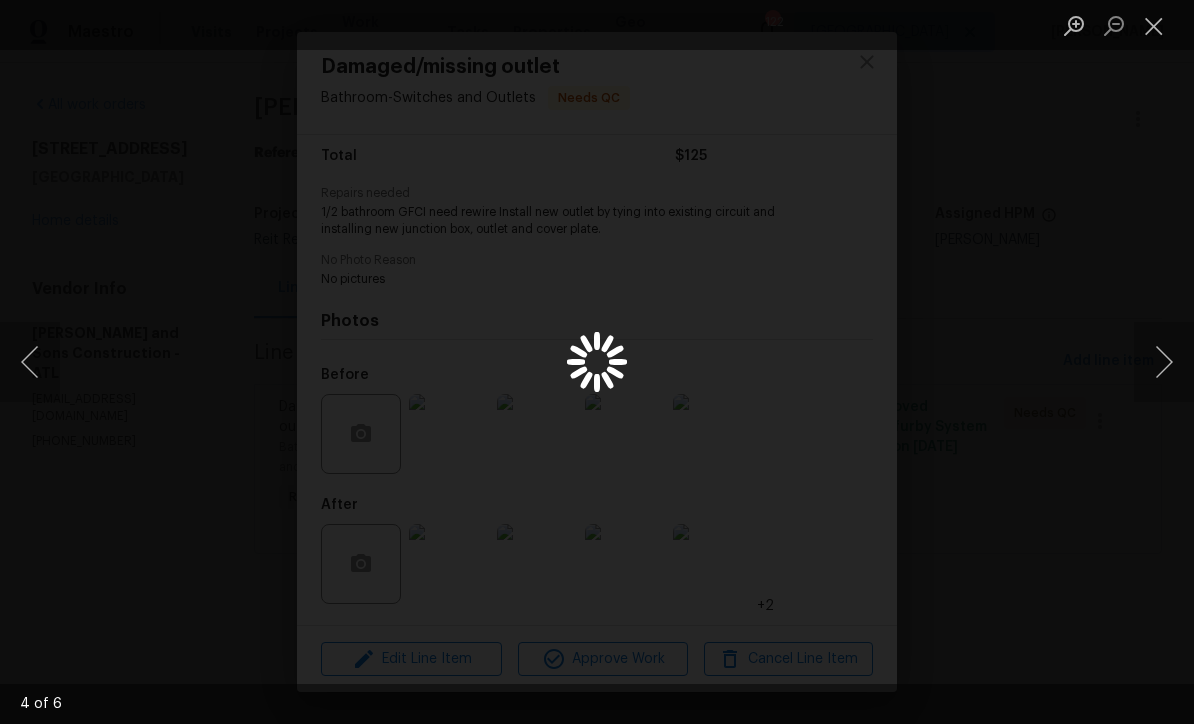 click at bounding box center (1164, 362) 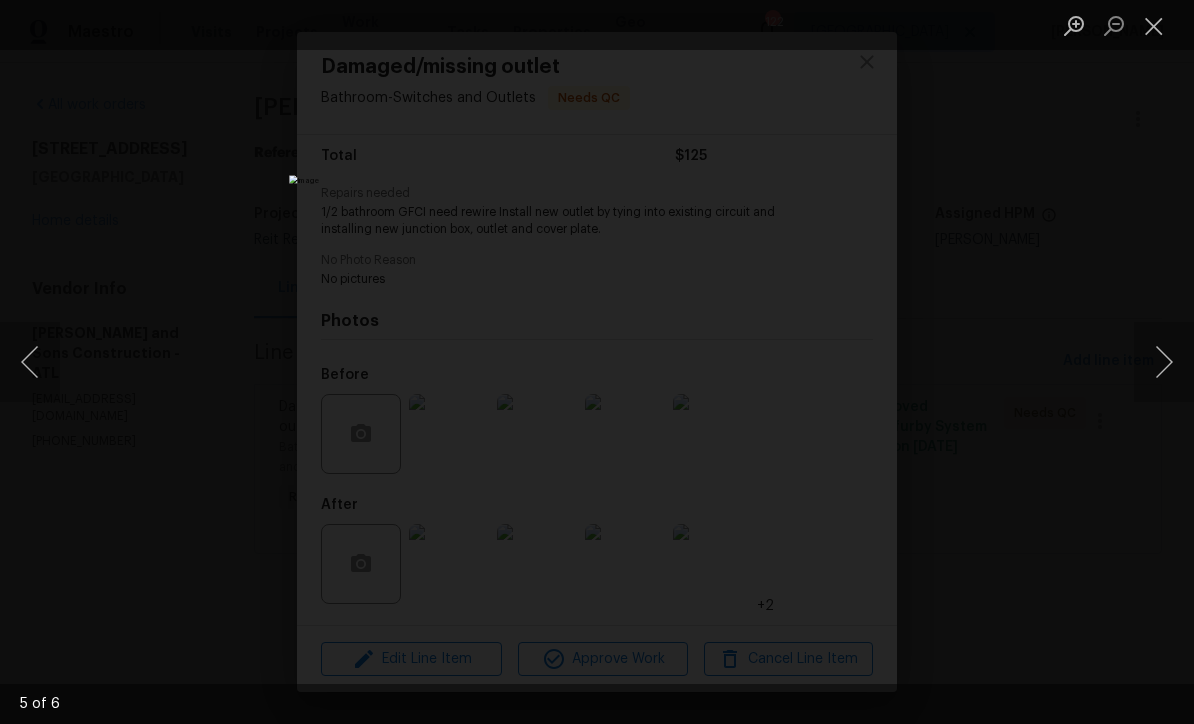 click at bounding box center [1164, 362] 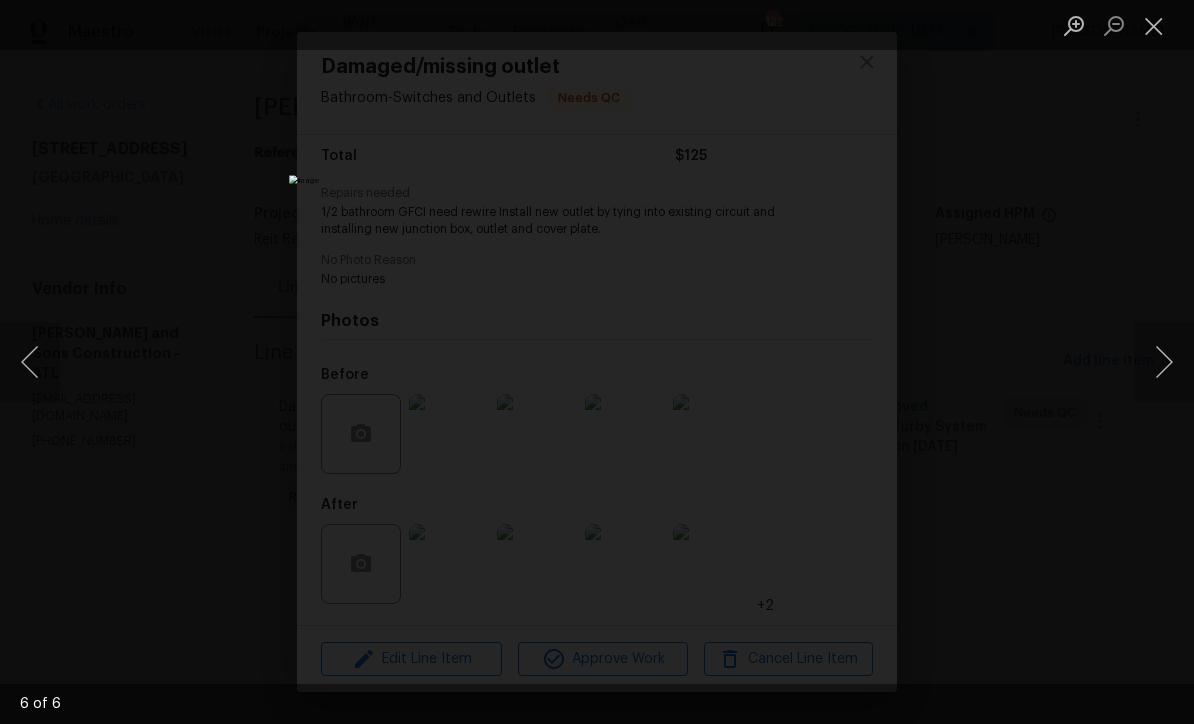click at bounding box center [1164, 362] 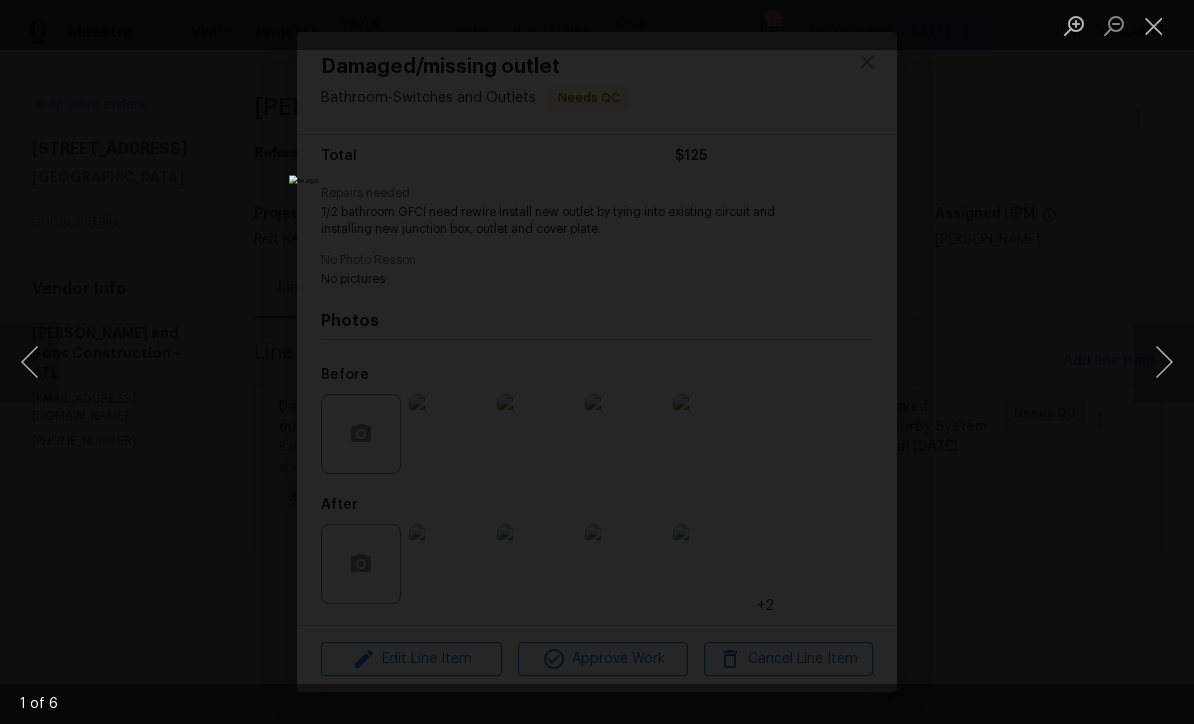 click at bounding box center (1164, 362) 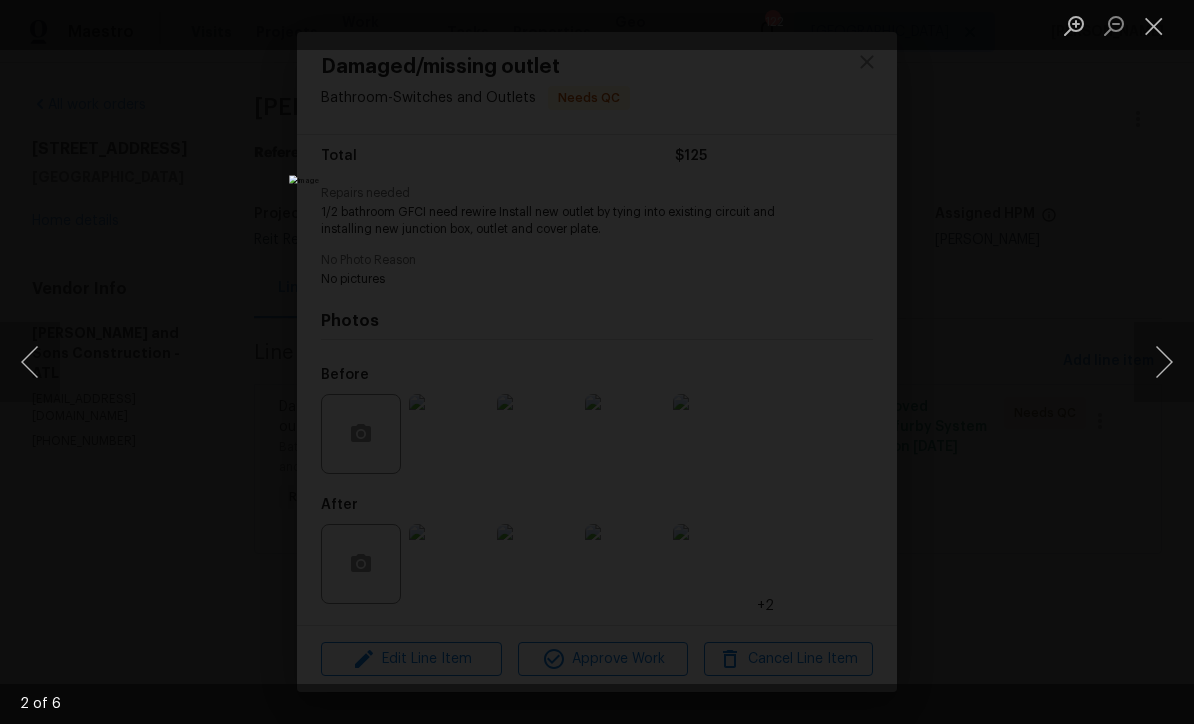 click at bounding box center (1164, 362) 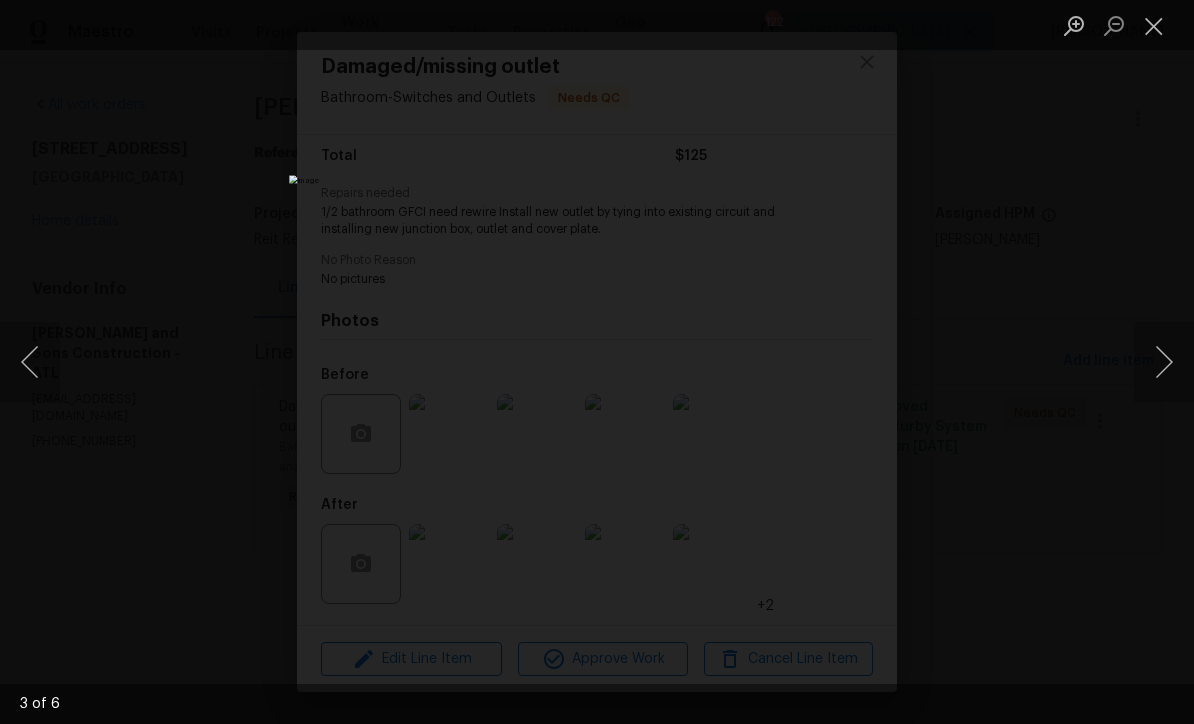 click at bounding box center [1164, 362] 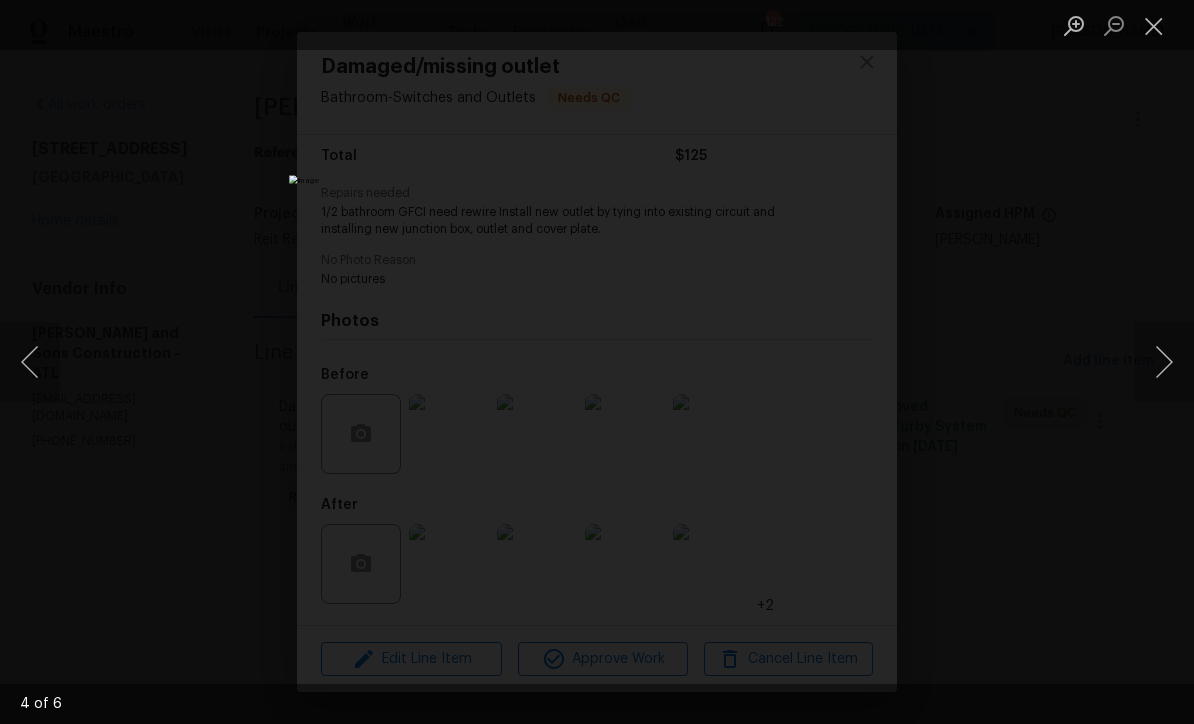 click at bounding box center [1164, 362] 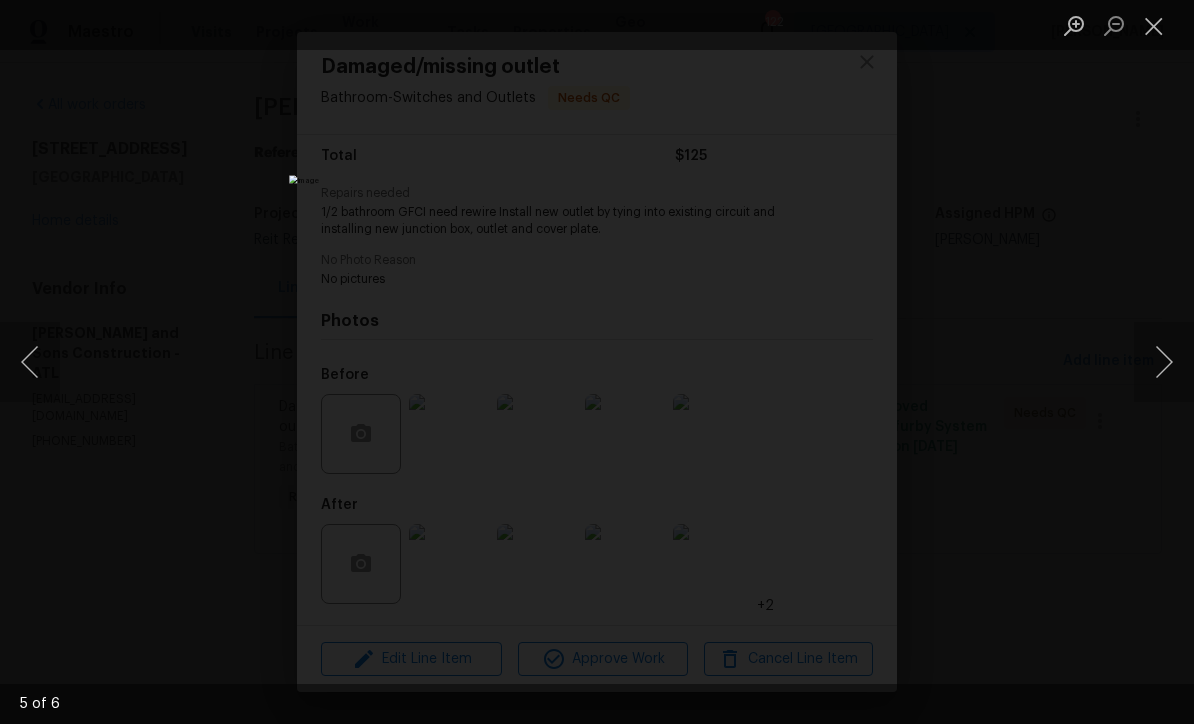 click at bounding box center [1164, 362] 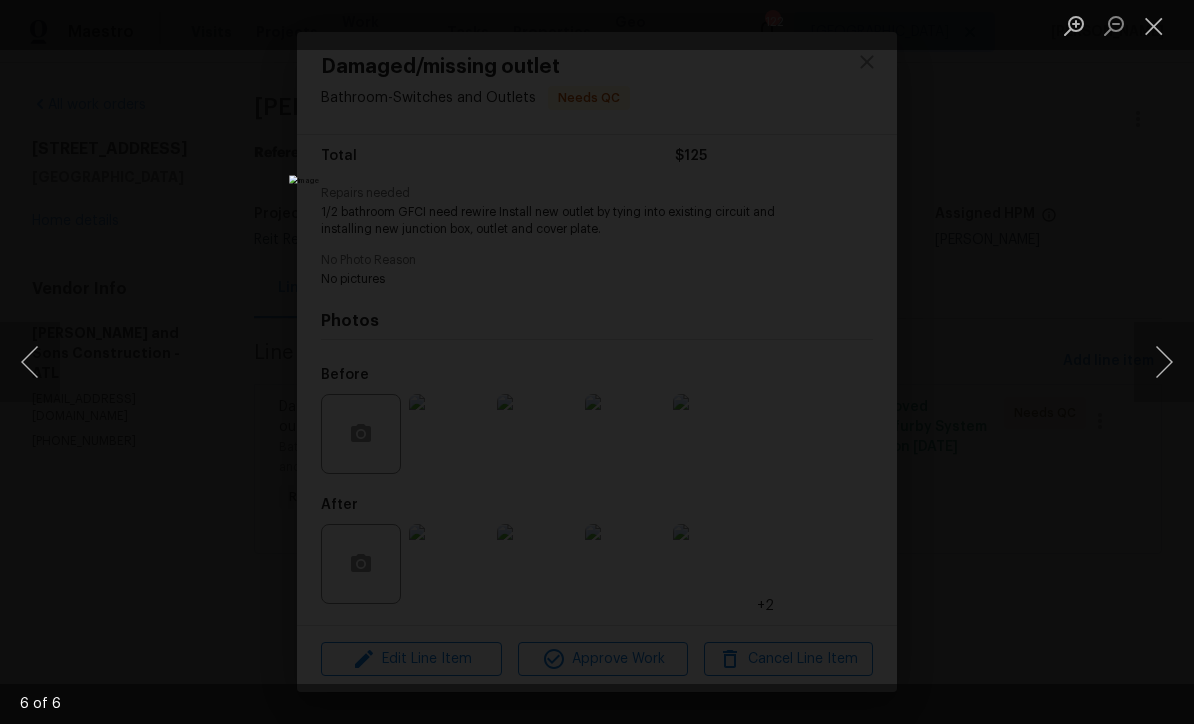click at bounding box center [1164, 362] 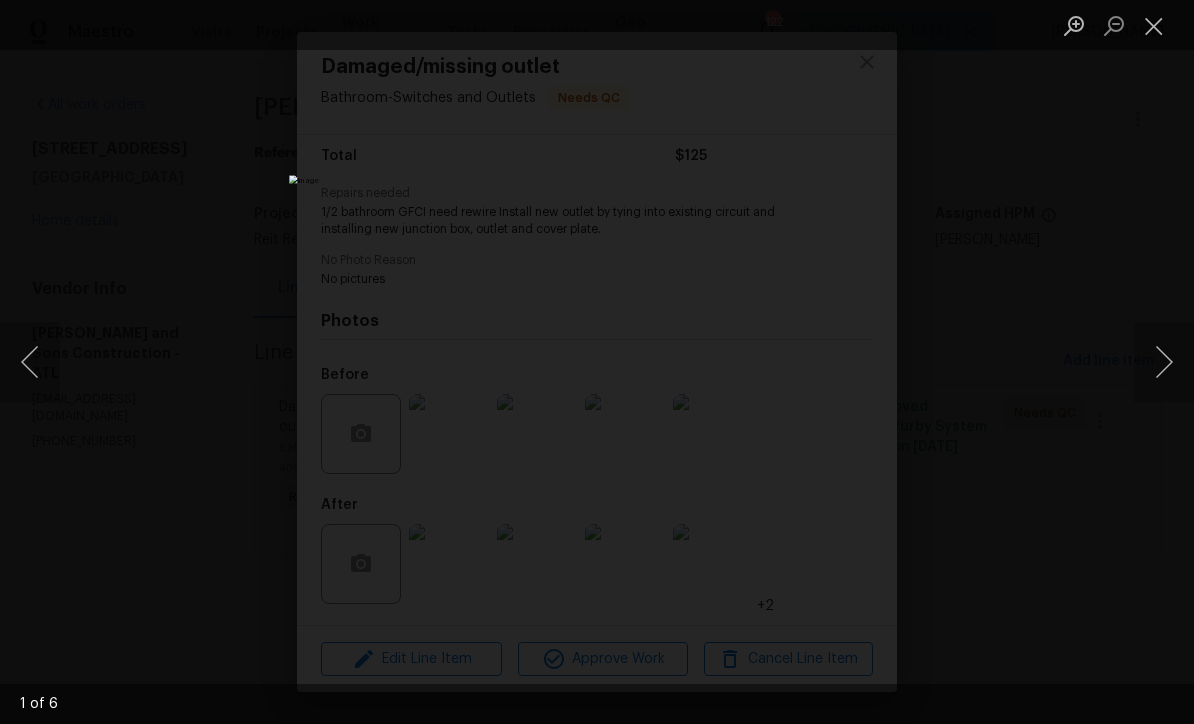 click at bounding box center [1164, 362] 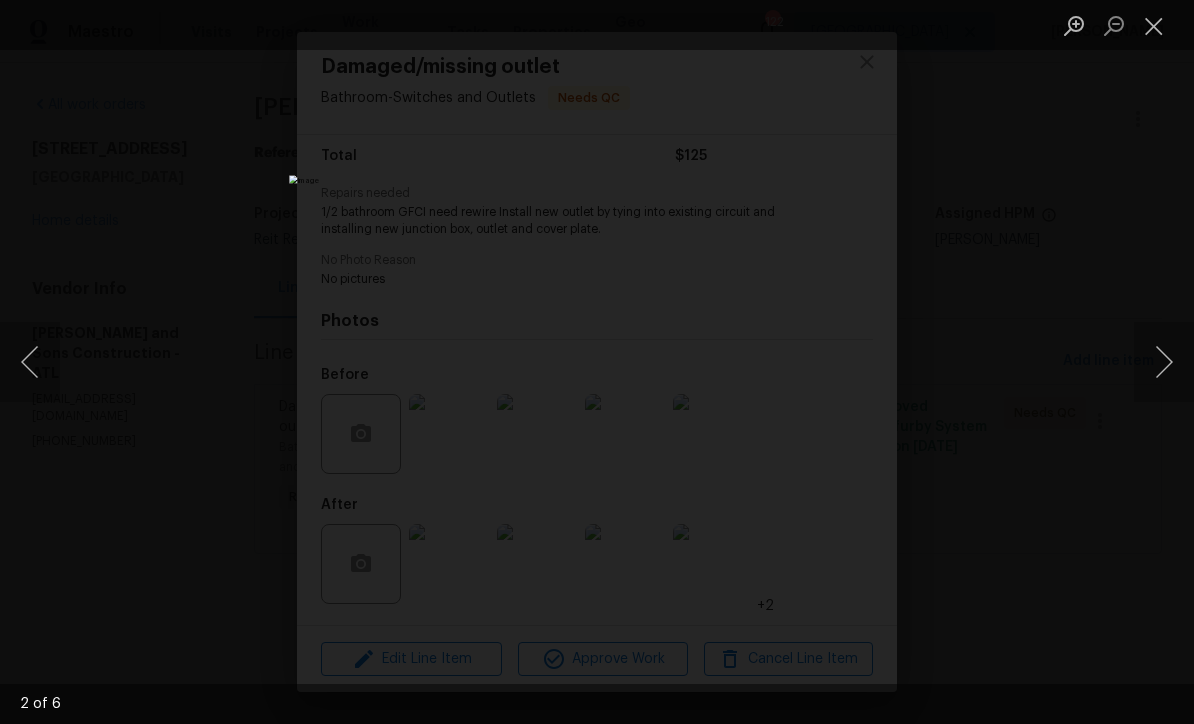 click at bounding box center (1154, 25) 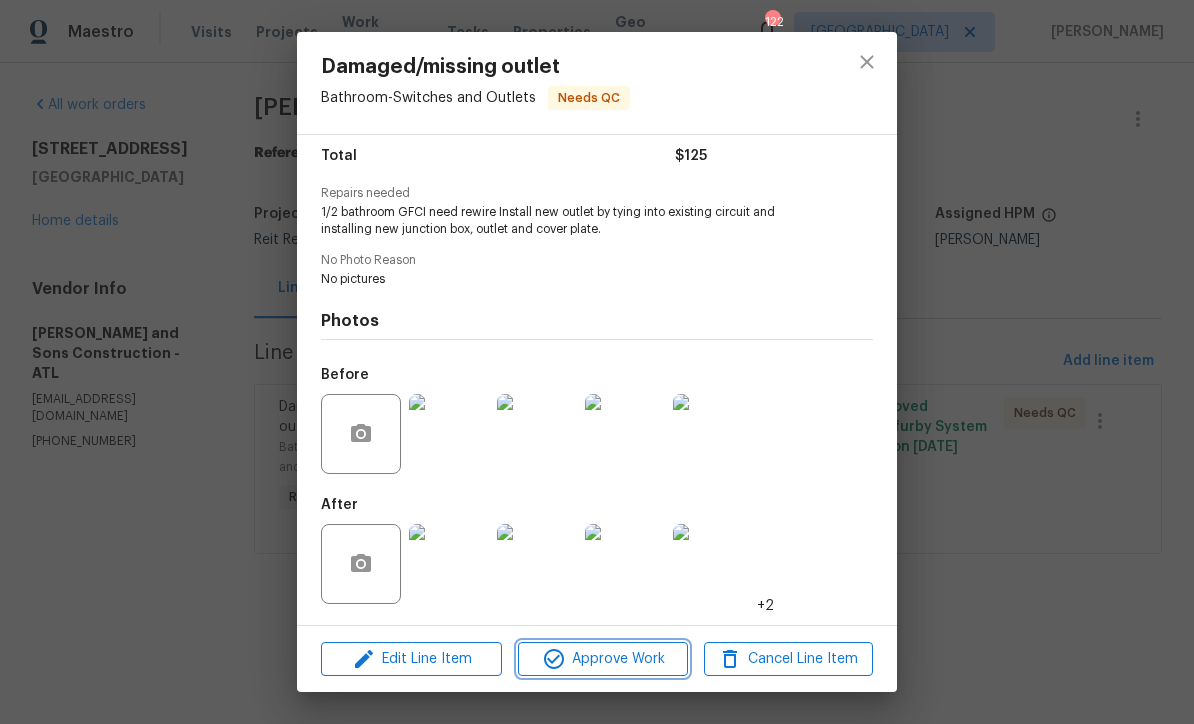 click on "Approve Work" at bounding box center (602, 659) 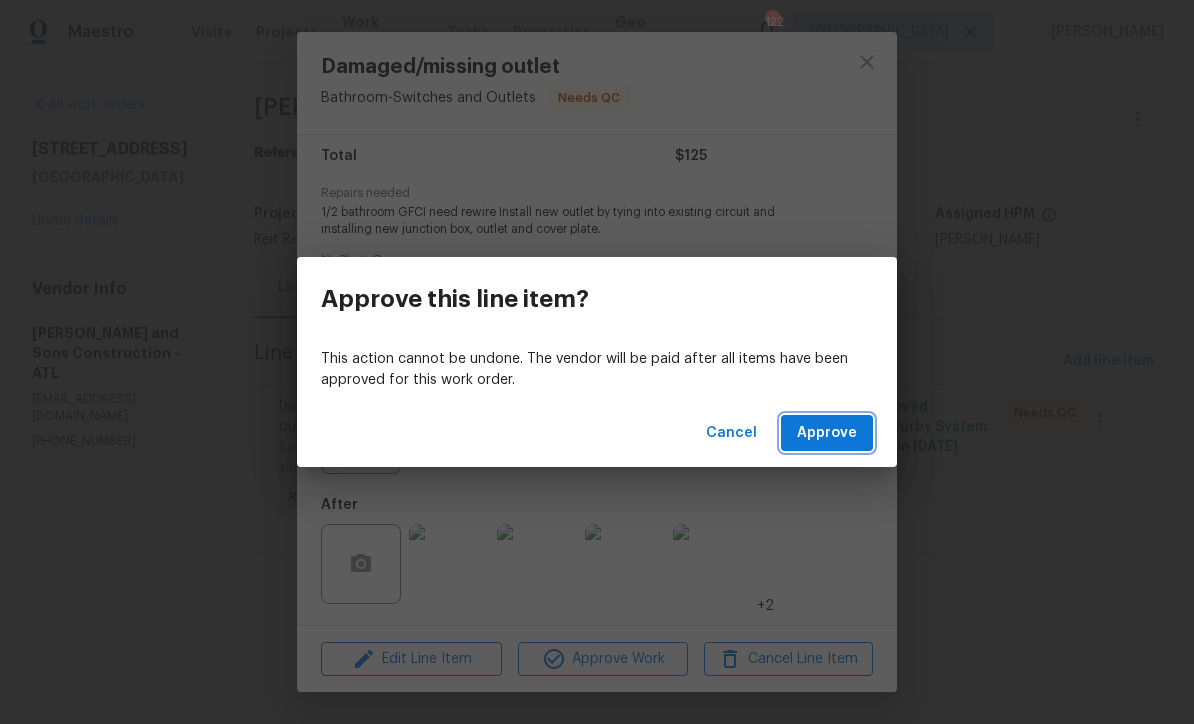 click on "Approve" at bounding box center (827, 433) 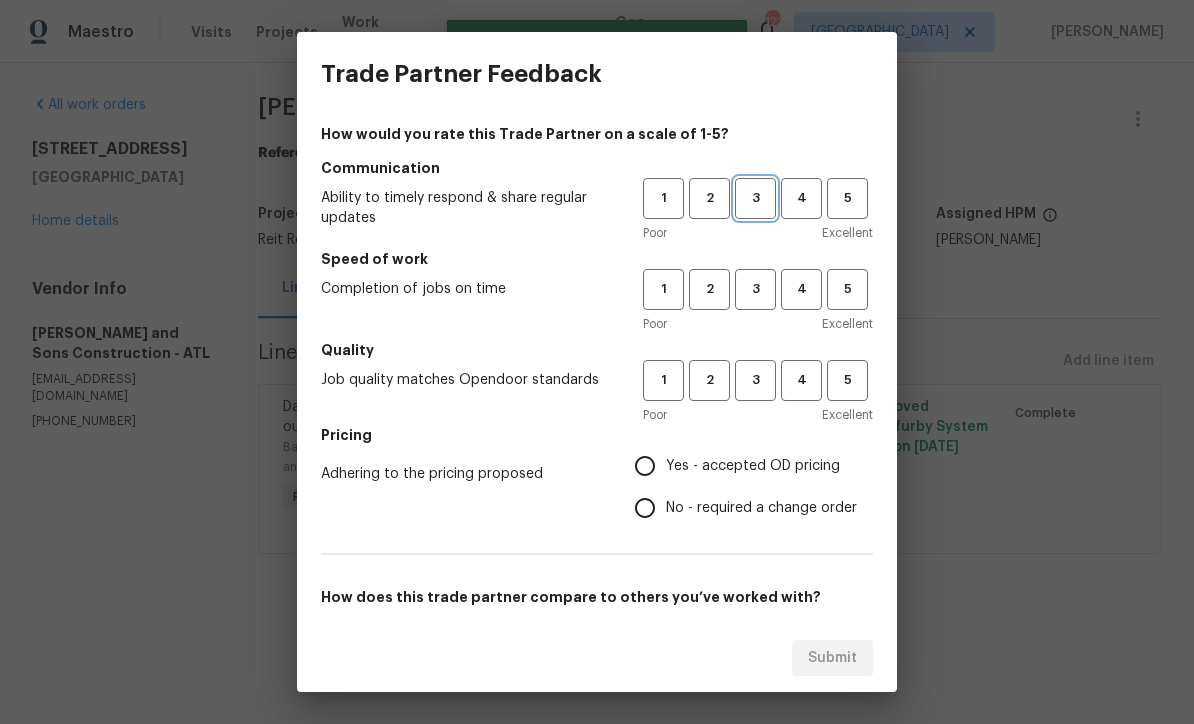 click on "3" at bounding box center [755, 198] 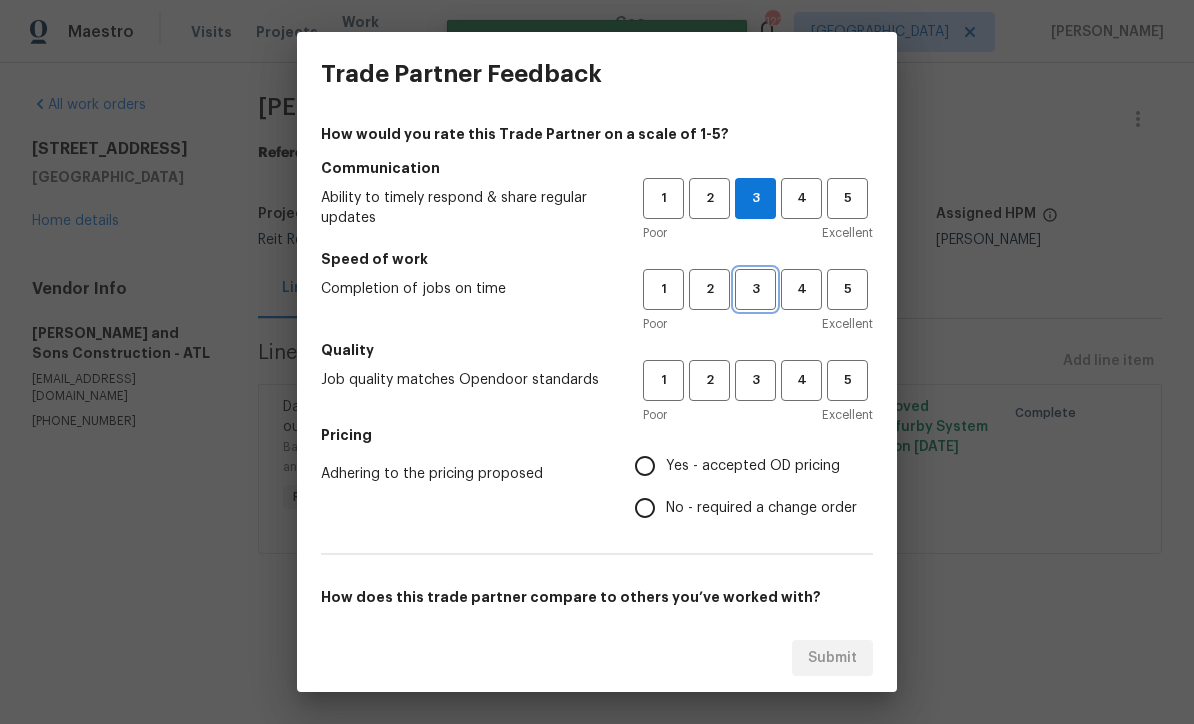 click on "3" at bounding box center (755, 289) 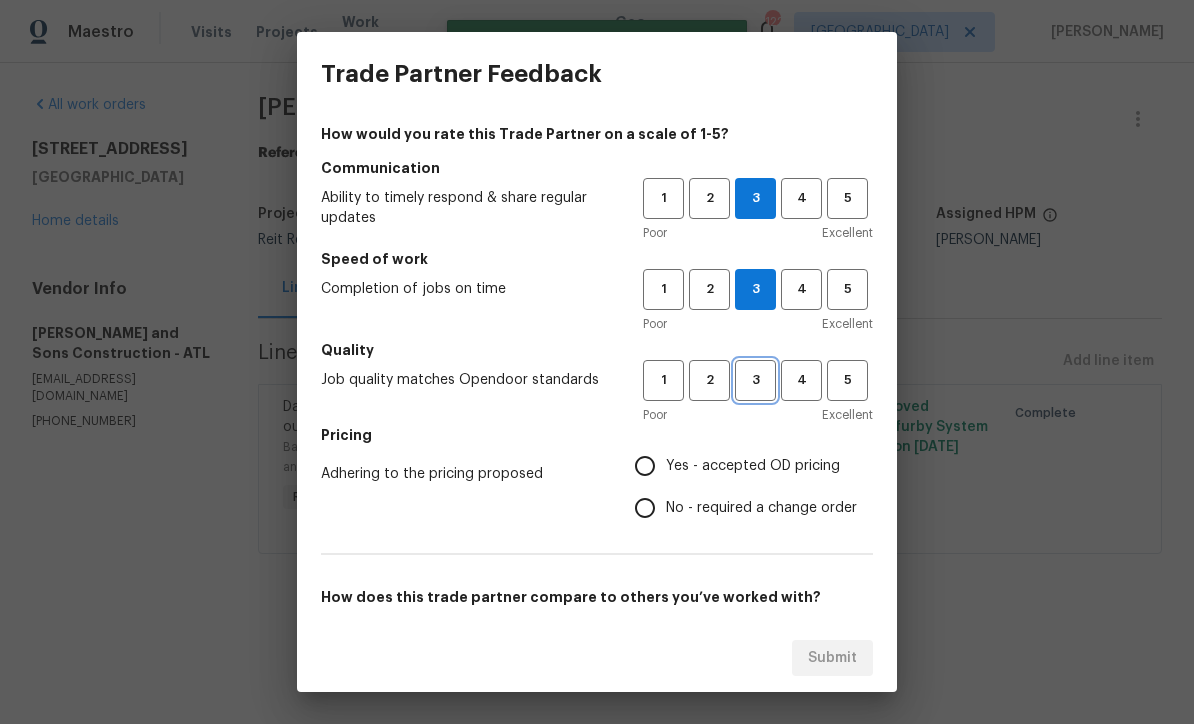 click on "3" at bounding box center (755, 380) 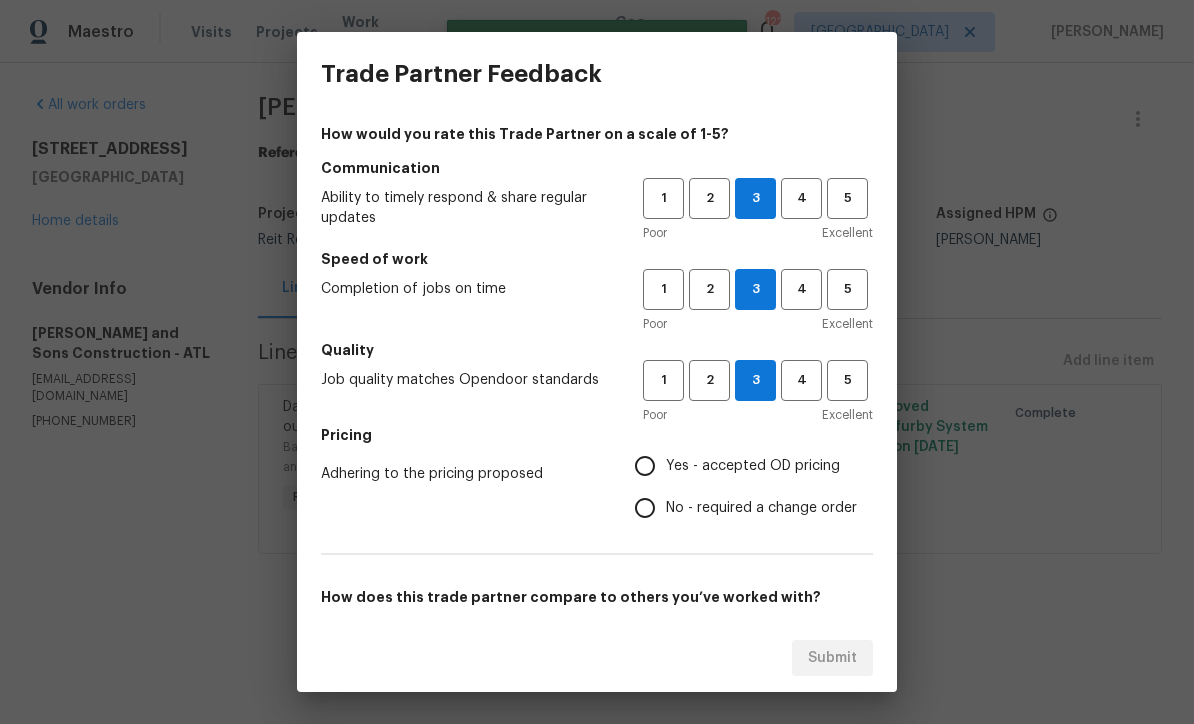click on "Yes - accepted OD pricing" at bounding box center [645, 466] 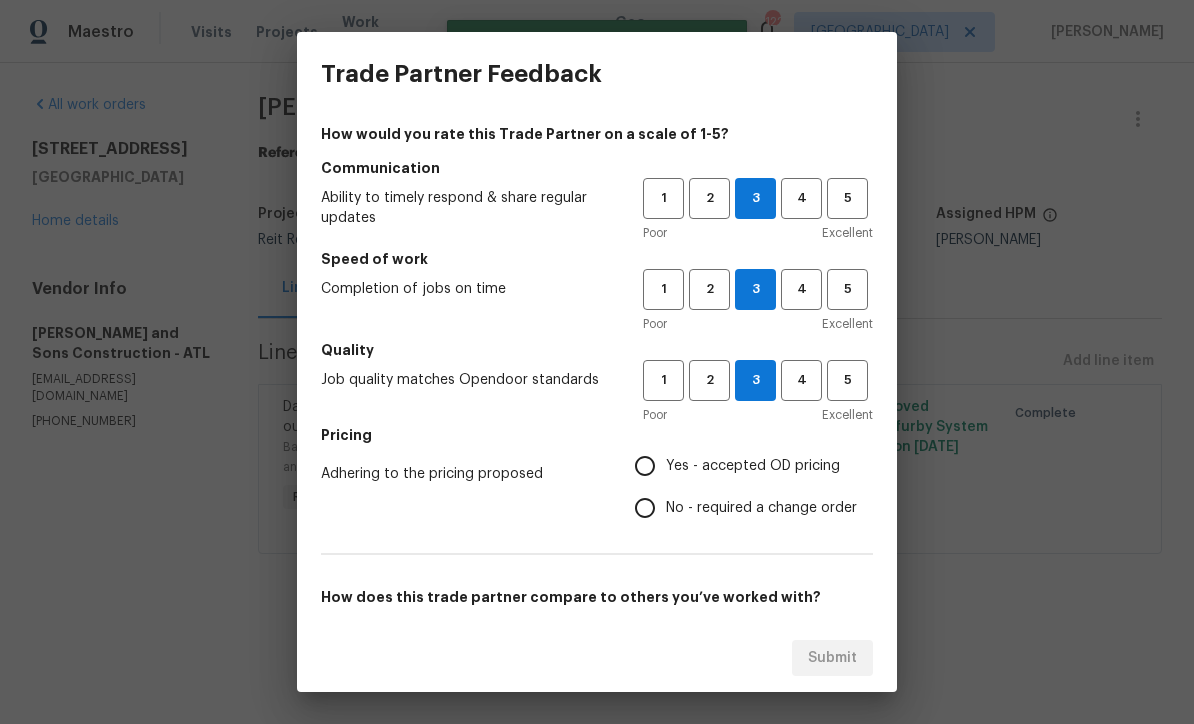 radio on "true" 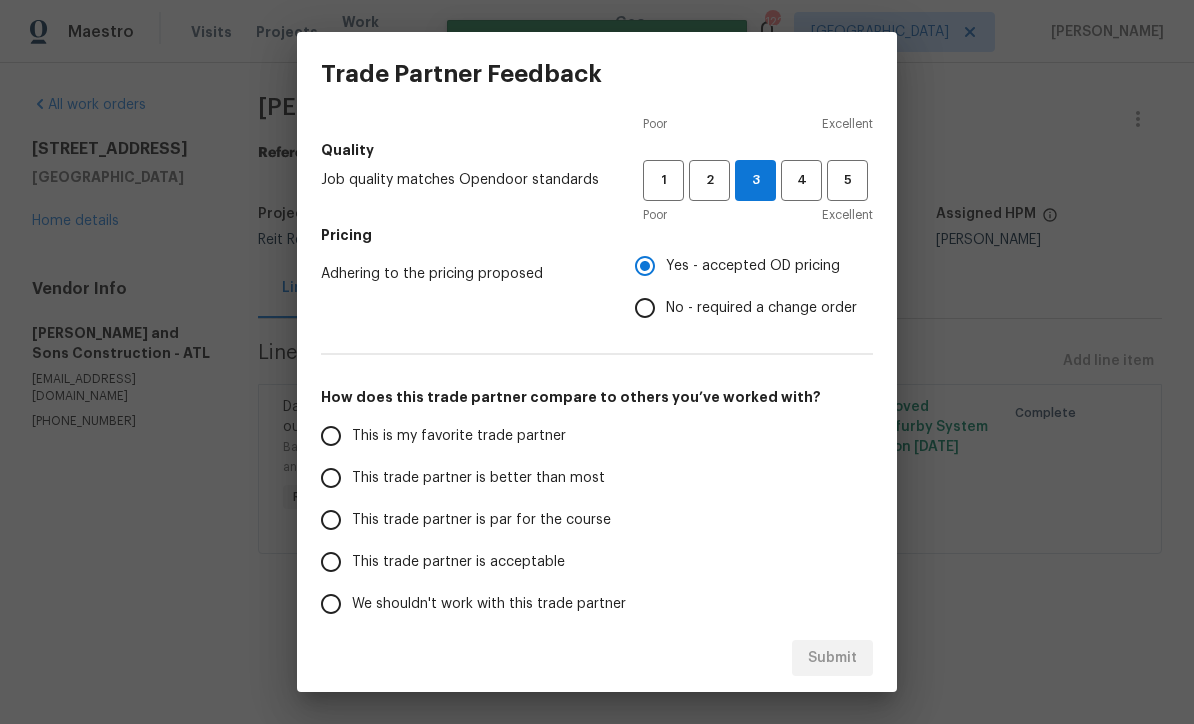 scroll, scrollTop: 220, scrollLeft: 0, axis: vertical 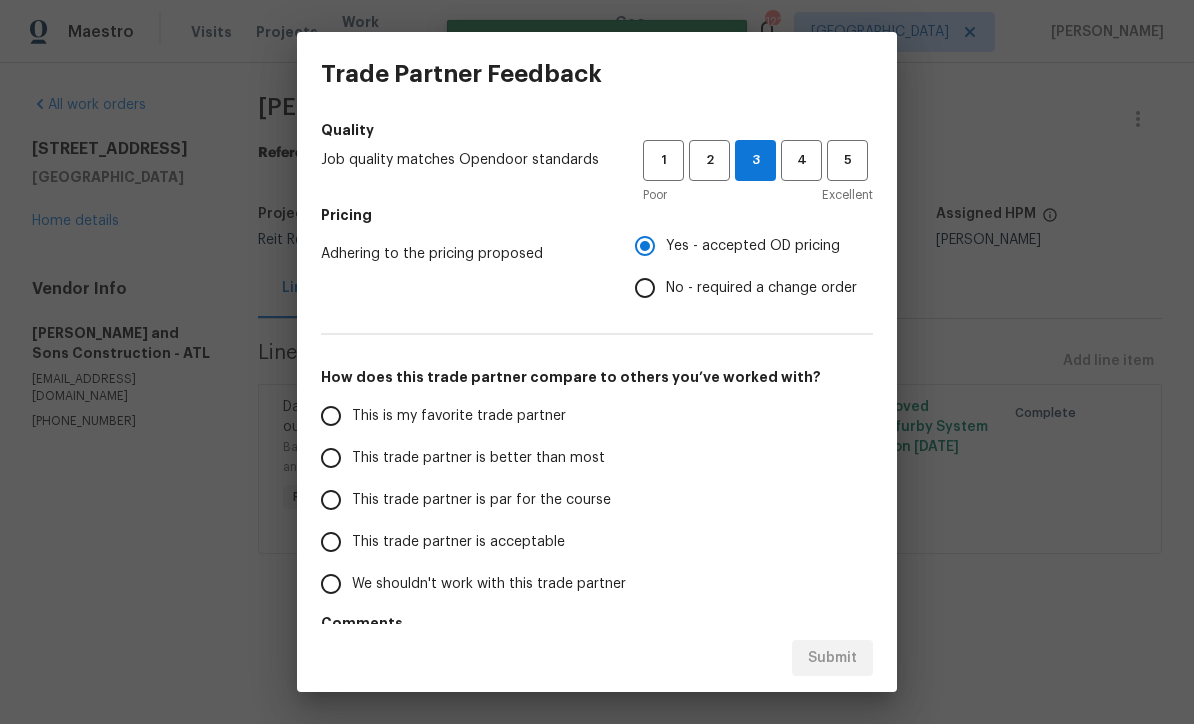 click on "This trade partner is par for the course" at bounding box center [331, 500] 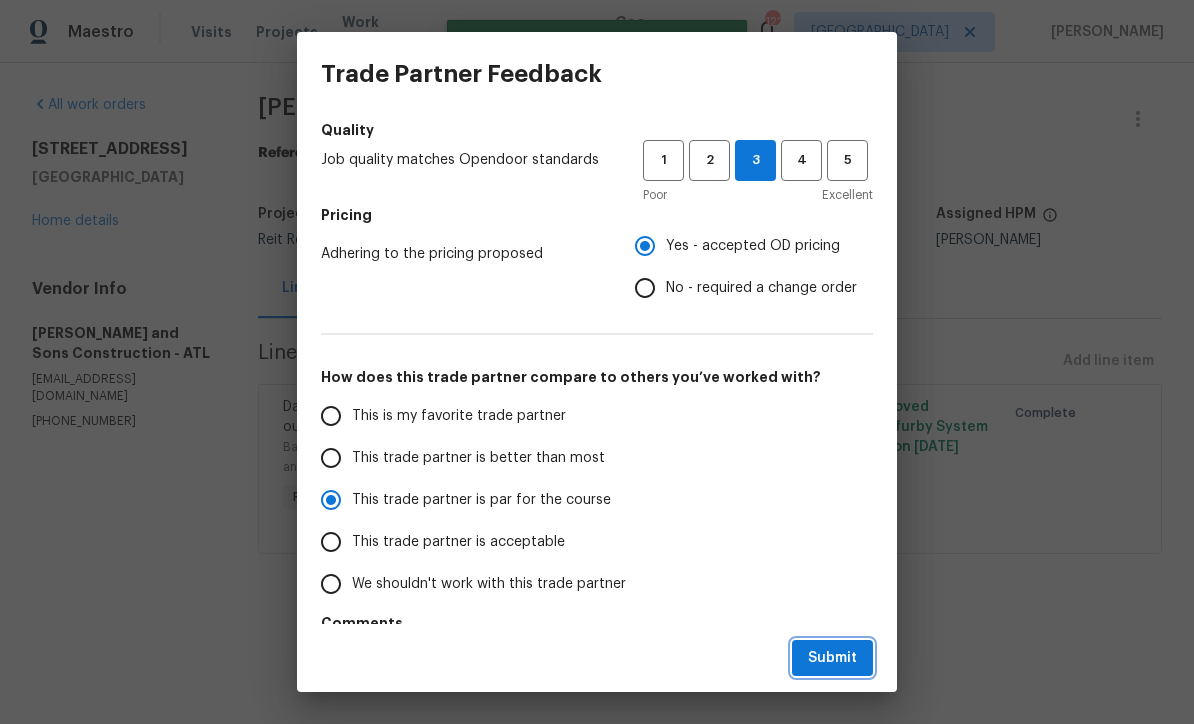 click on "Submit" at bounding box center (832, 658) 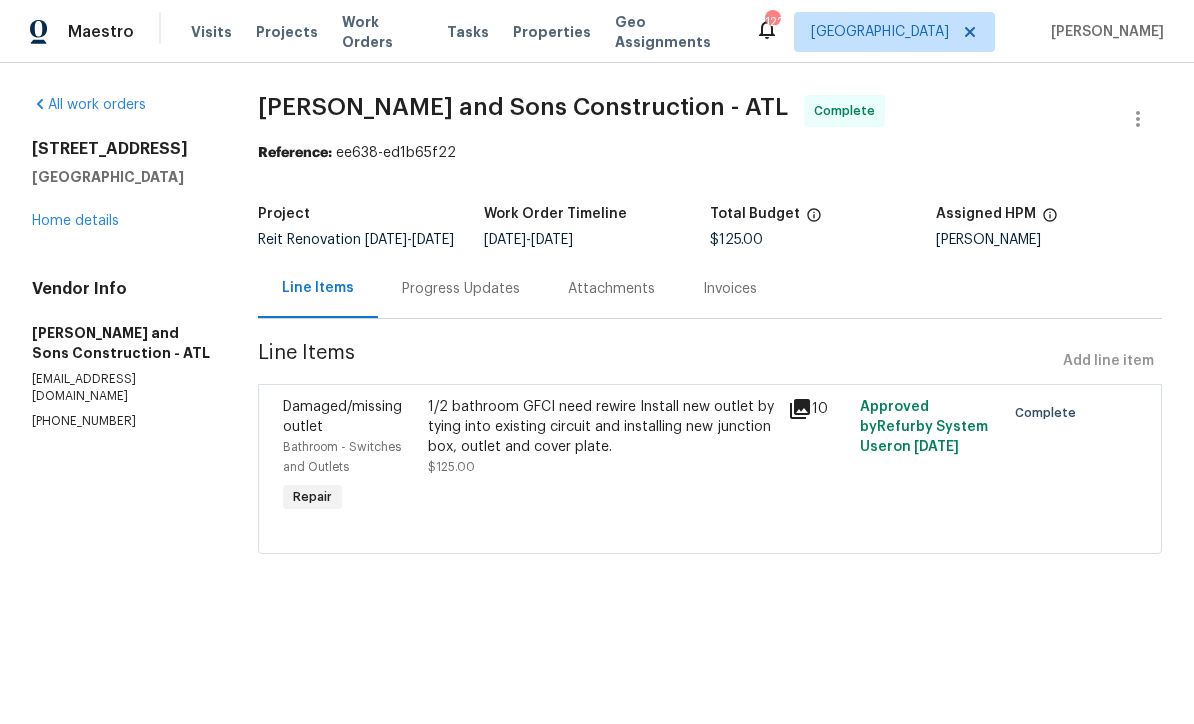 radio on "false" 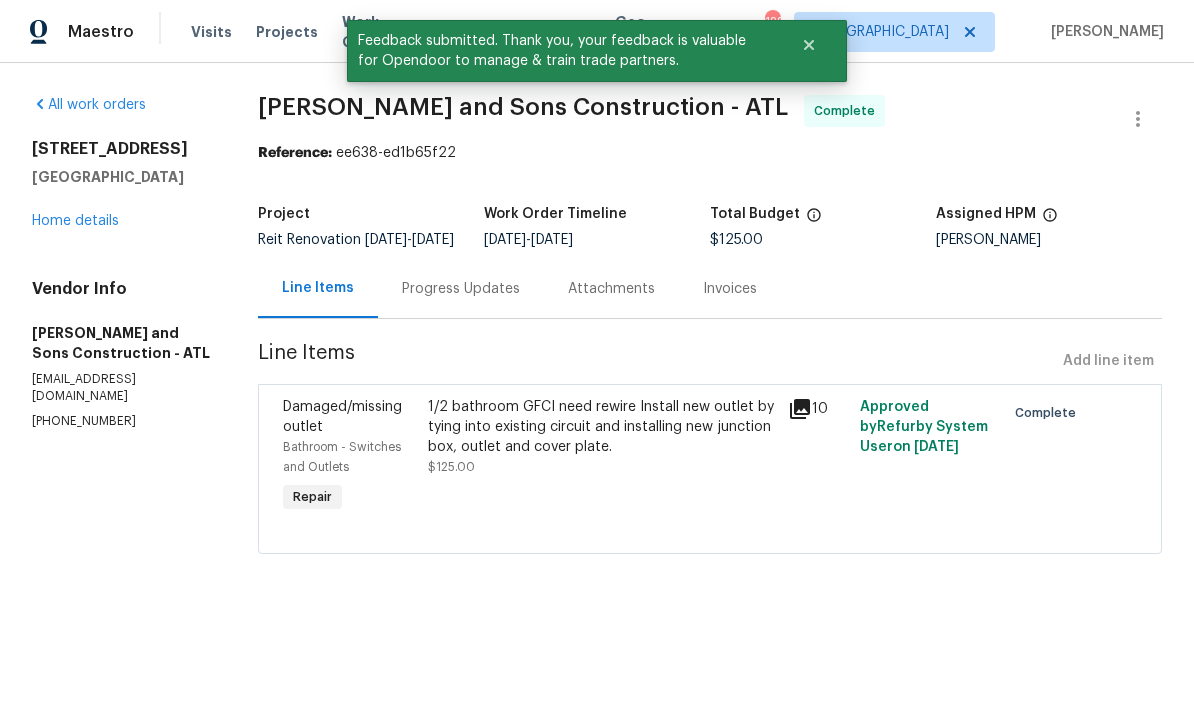 click on "Home details" at bounding box center (75, 221) 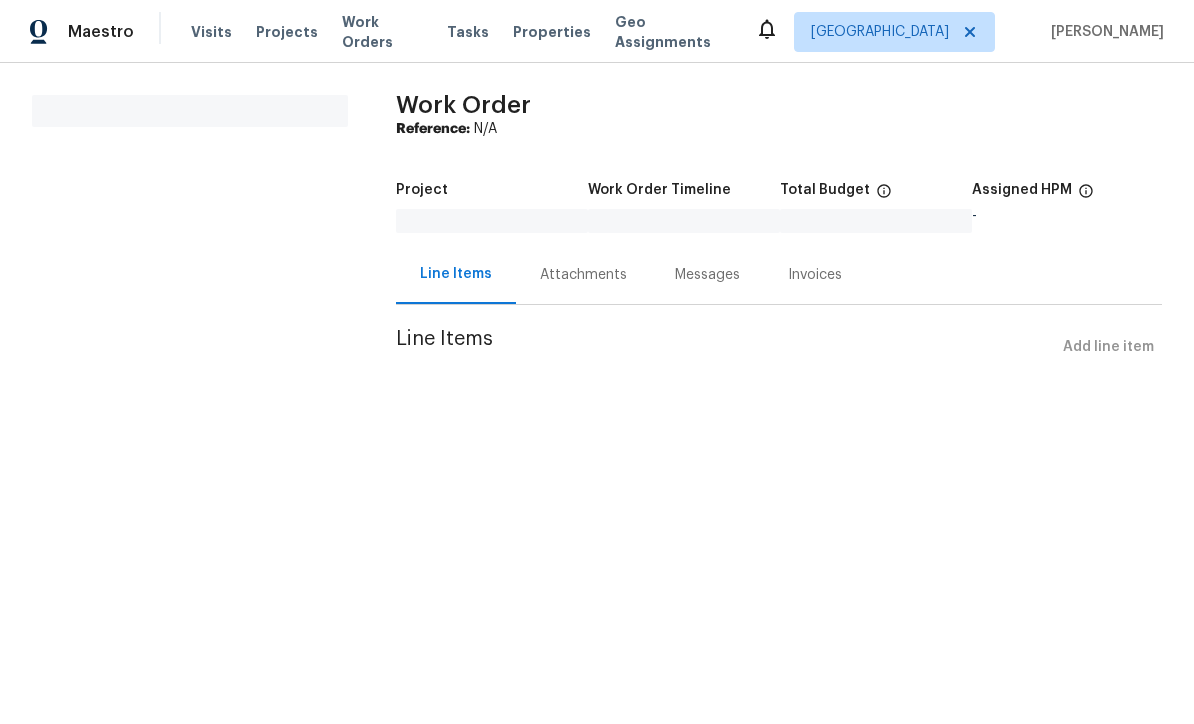 scroll, scrollTop: 0, scrollLeft: 0, axis: both 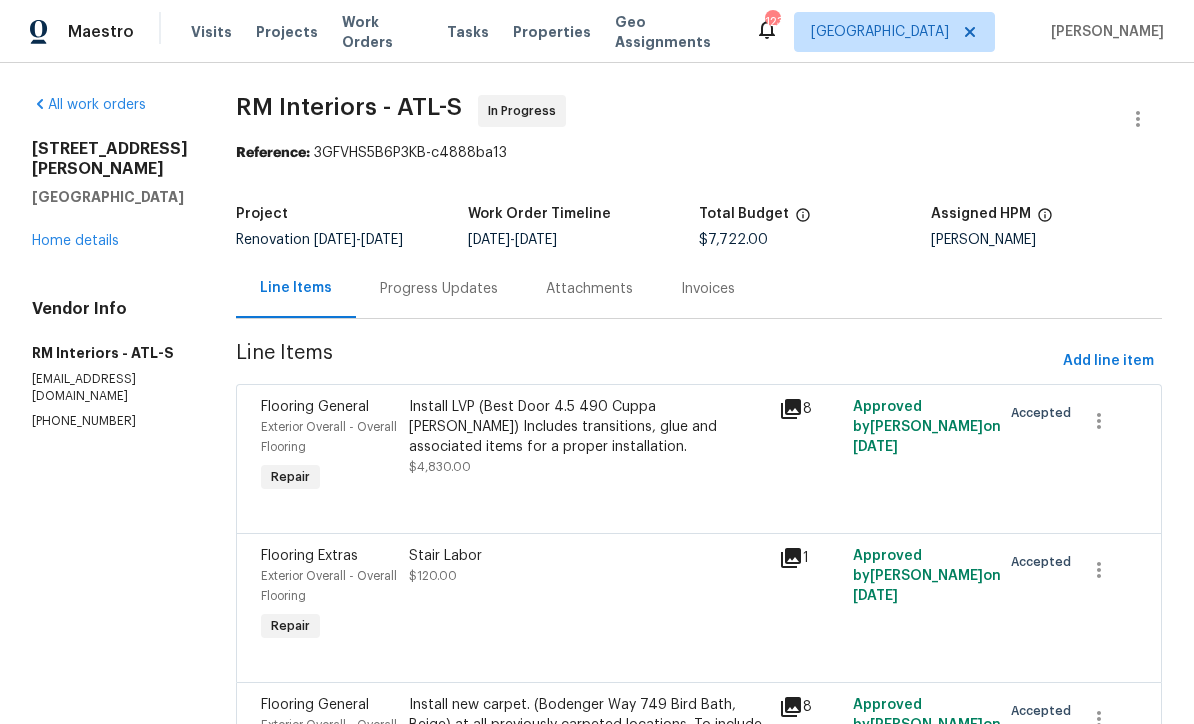 click on "Progress Updates" at bounding box center [439, 289] 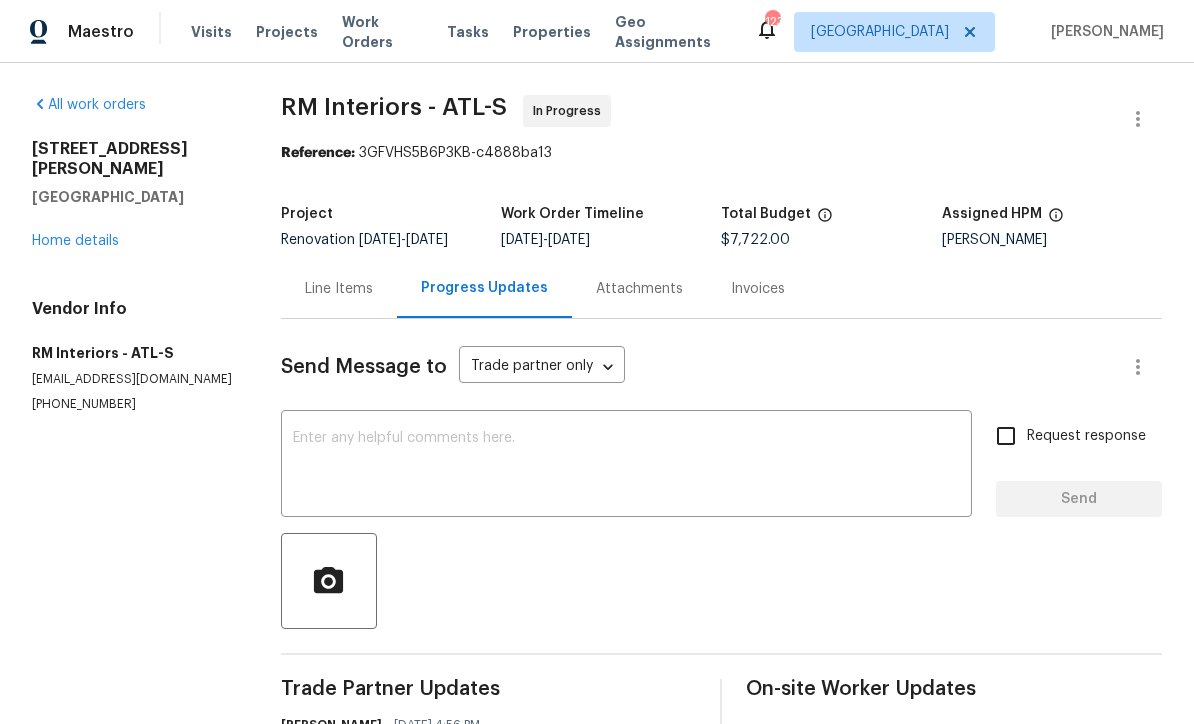 scroll, scrollTop: 0, scrollLeft: 0, axis: both 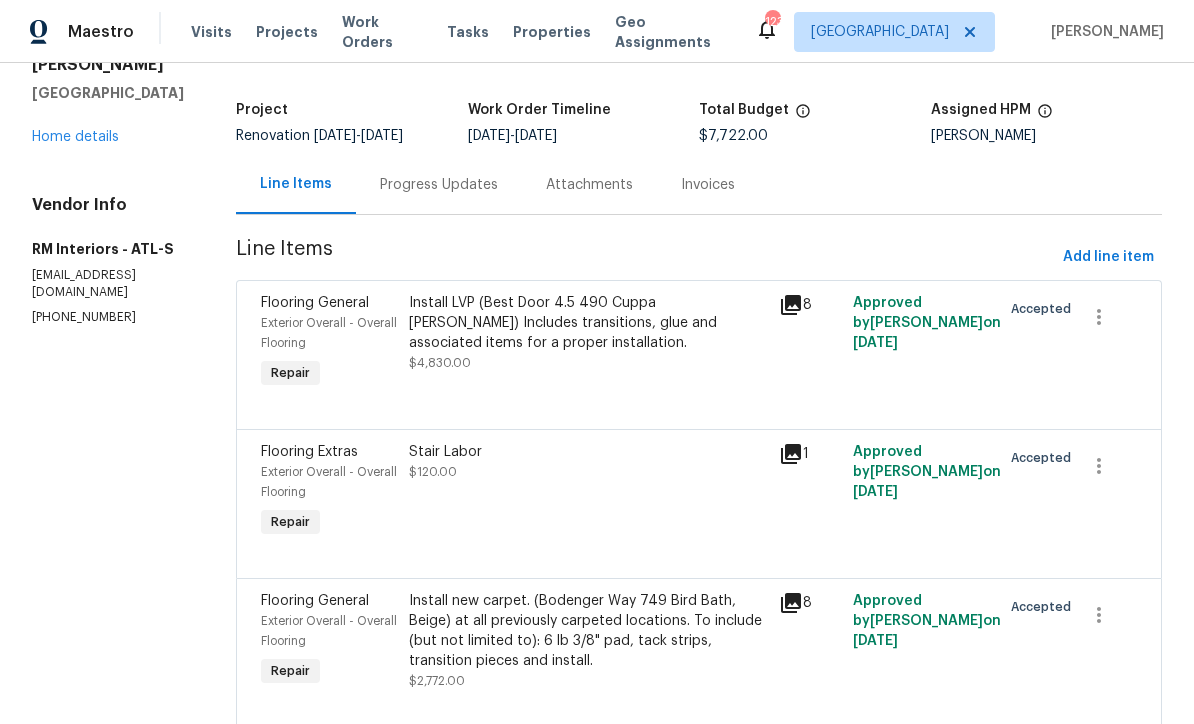 click on "Install new carpet. (Bodenger Way 749 Bird Bath, Beige) at all previously carpeted locations. To include (but not limited to): 6 lb 3/8" pad, tack strips, transition pieces and install." at bounding box center [588, 631] 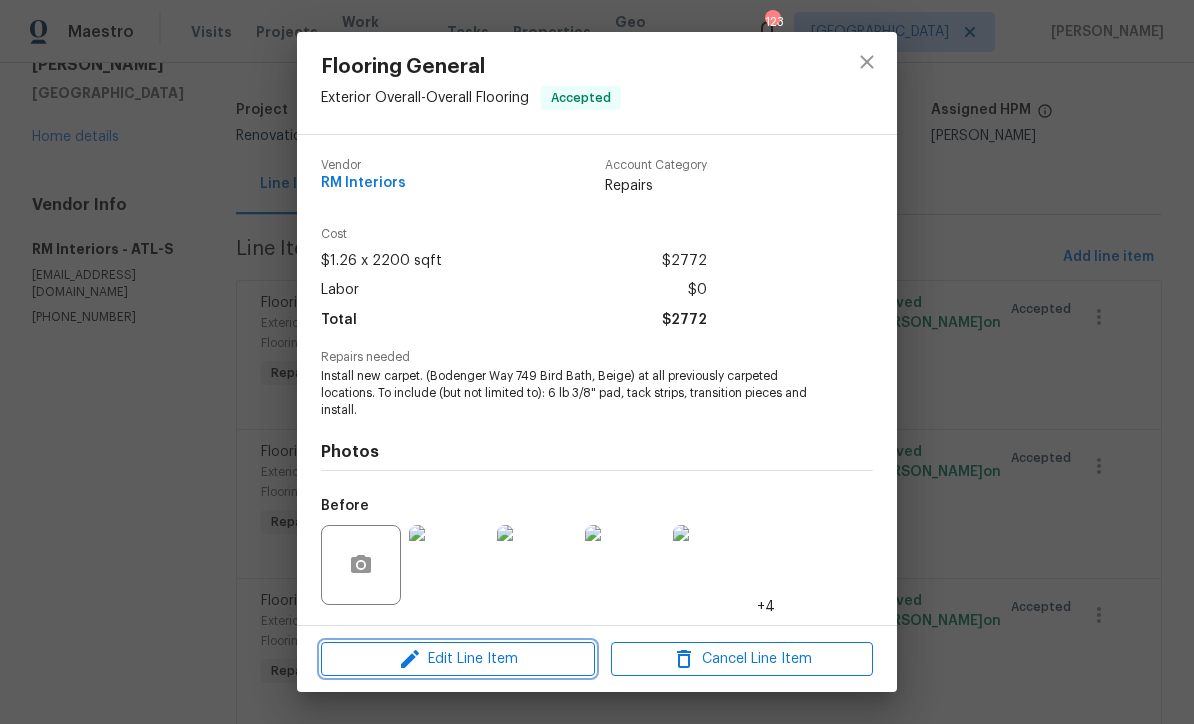 click on "Edit Line Item" at bounding box center [458, 659] 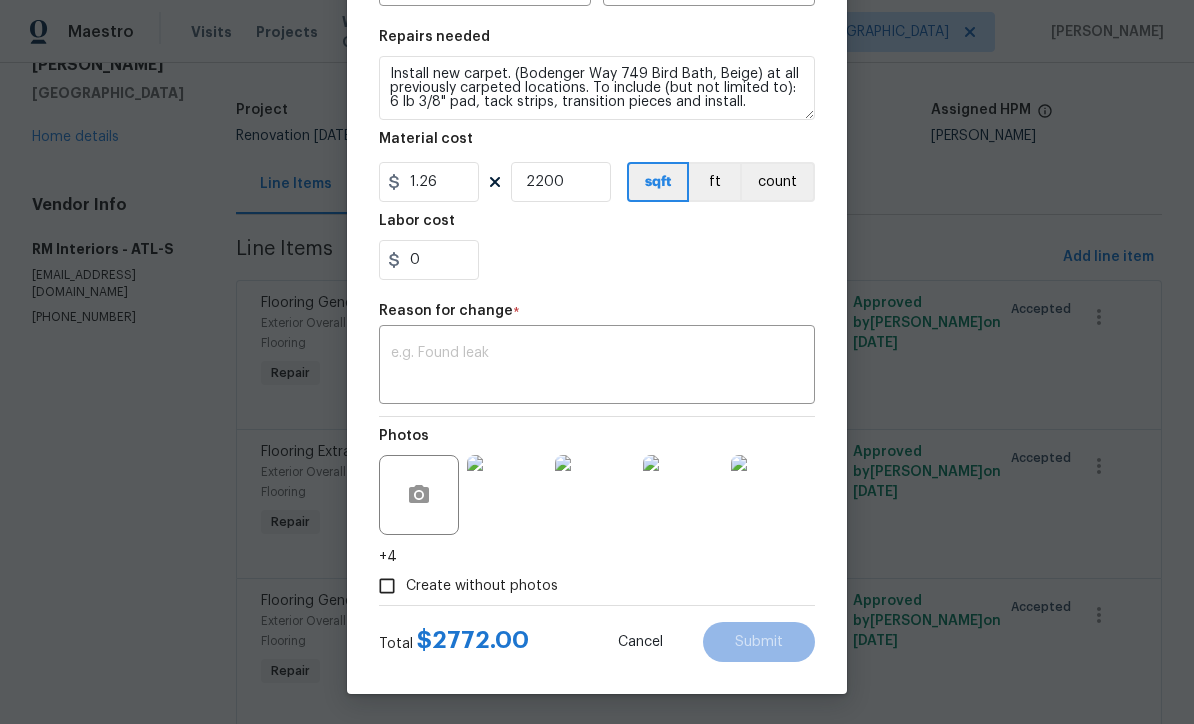 scroll, scrollTop: 285, scrollLeft: 0, axis: vertical 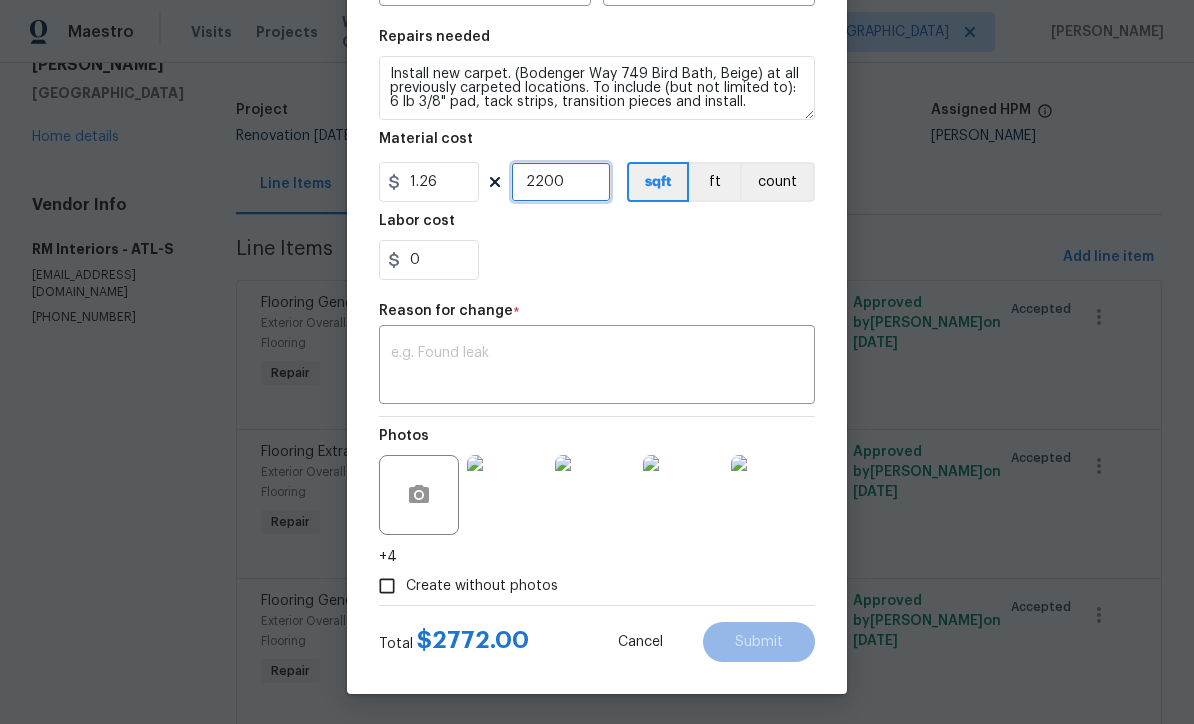 click on "2200" at bounding box center [561, 182] 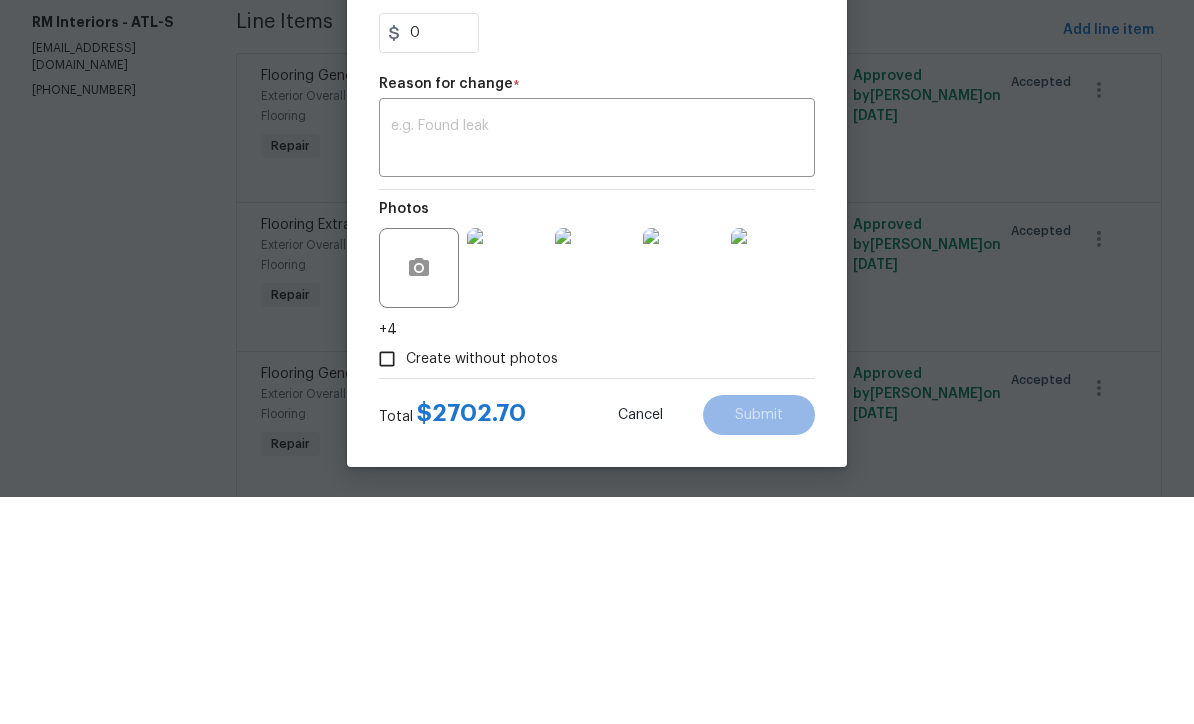 scroll, scrollTop: 285, scrollLeft: 0, axis: vertical 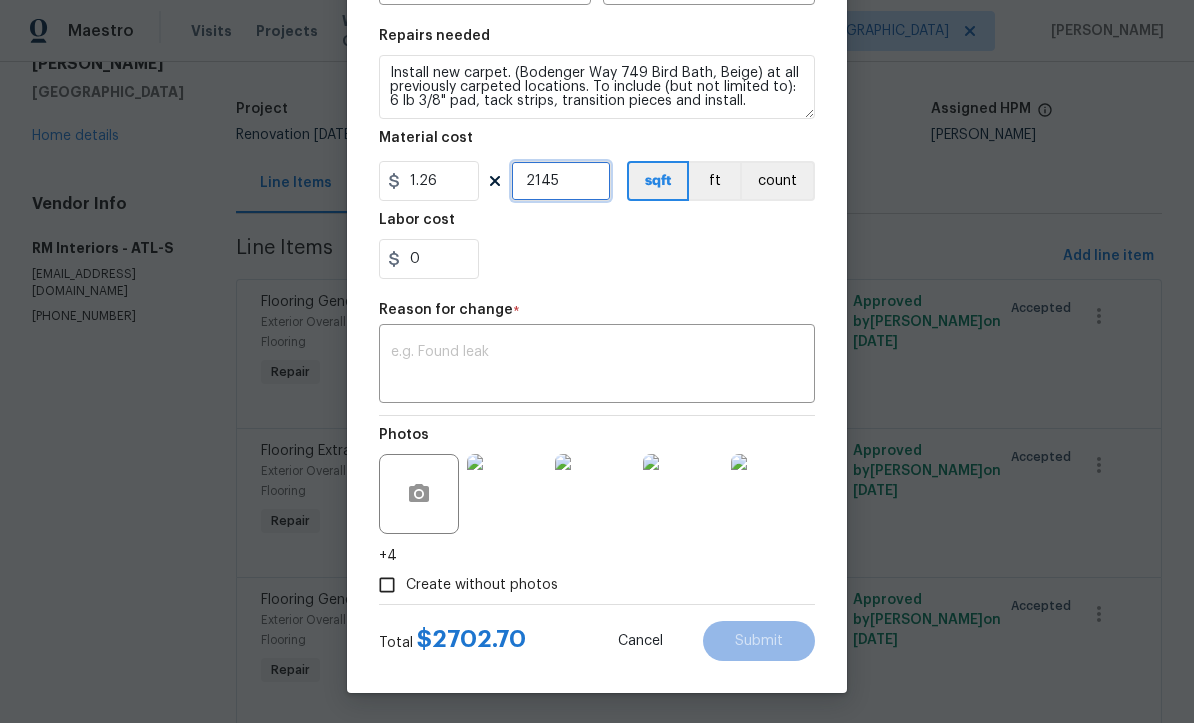 click on "2145" at bounding box center (561, 182) 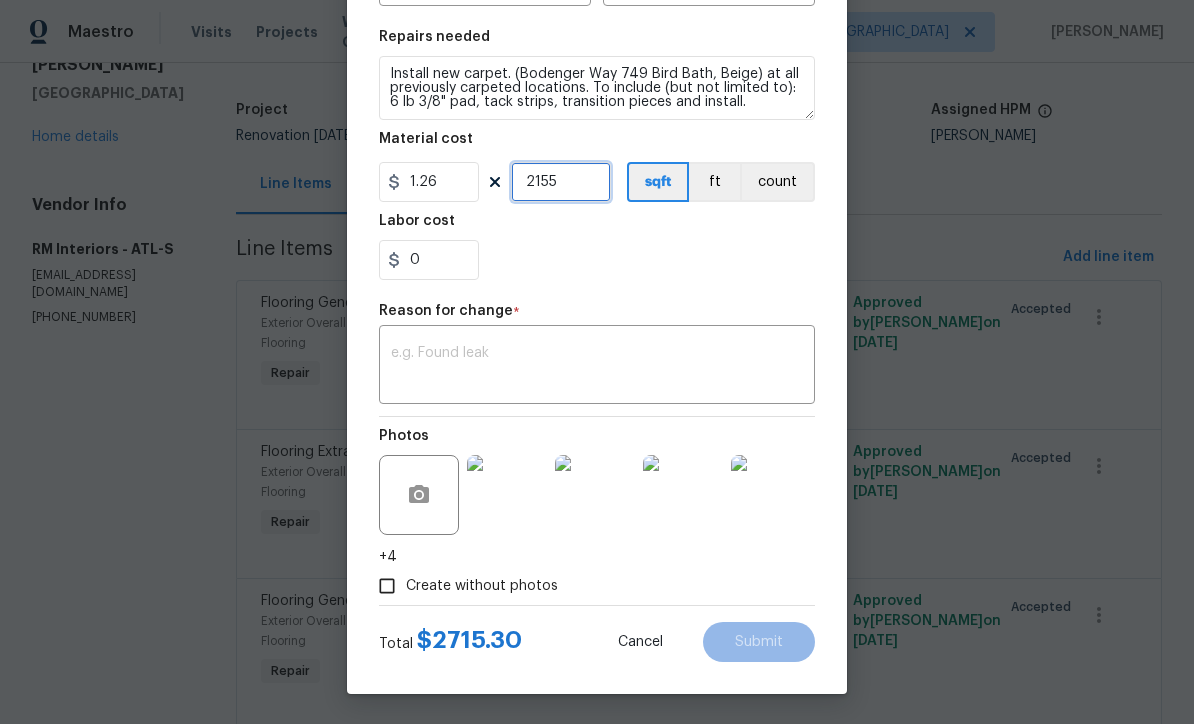 click on "2155" at bounding box center [561, 182] 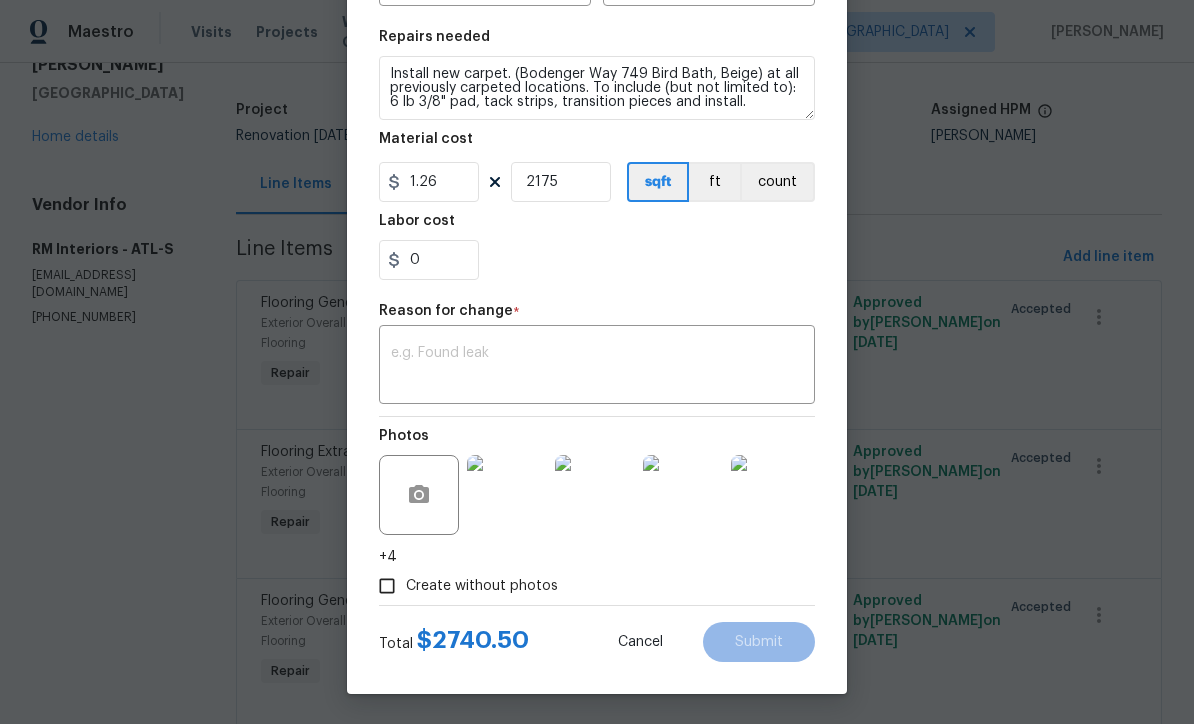 click on "0" at bounding box center [597, 260] 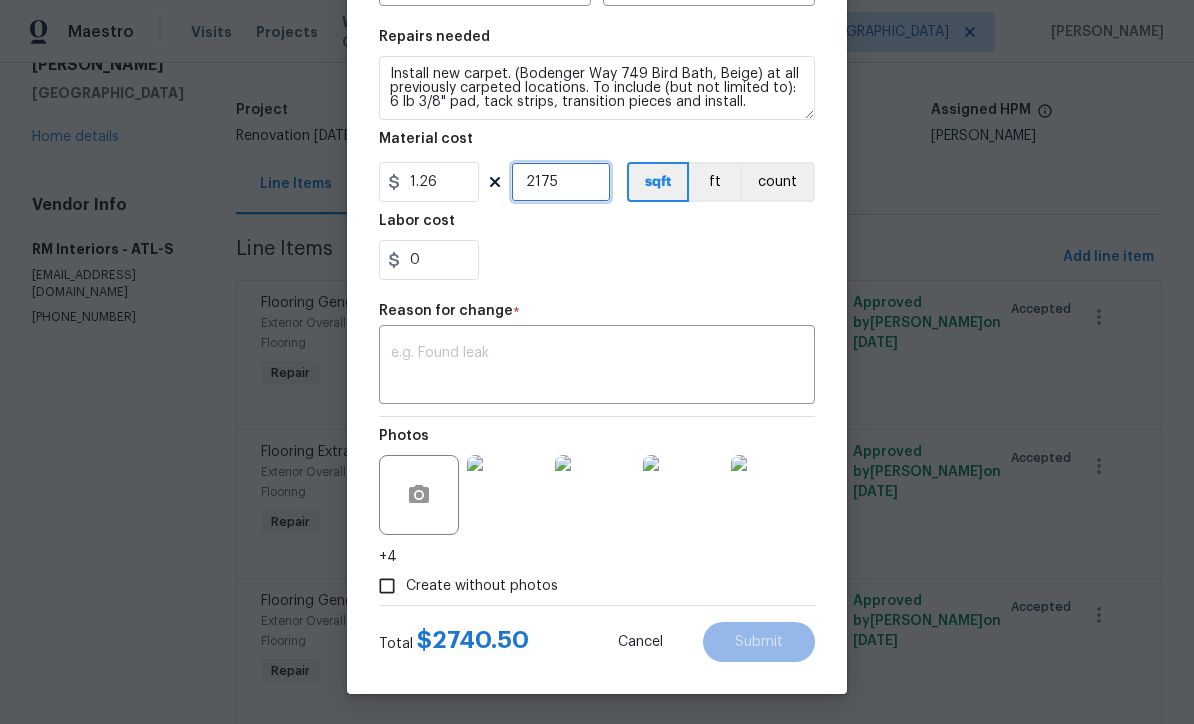 click on "2175" at bounding box center [561, 182] 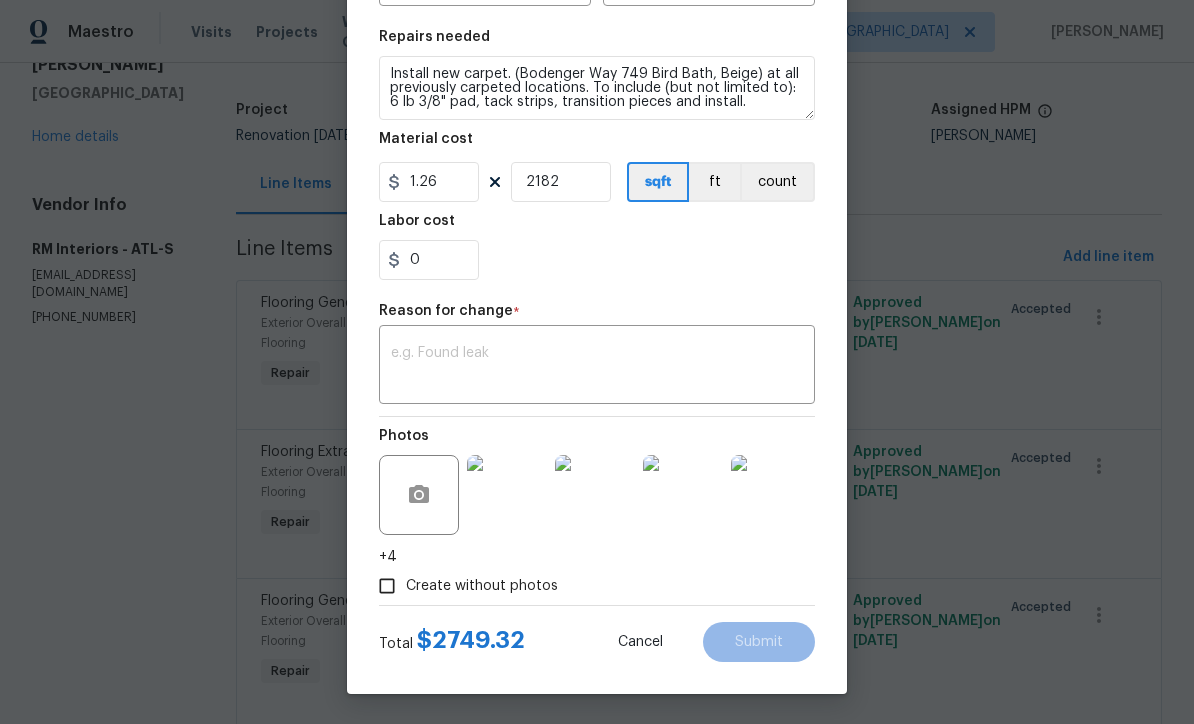 click on "0" at bounding box center (597, 260) 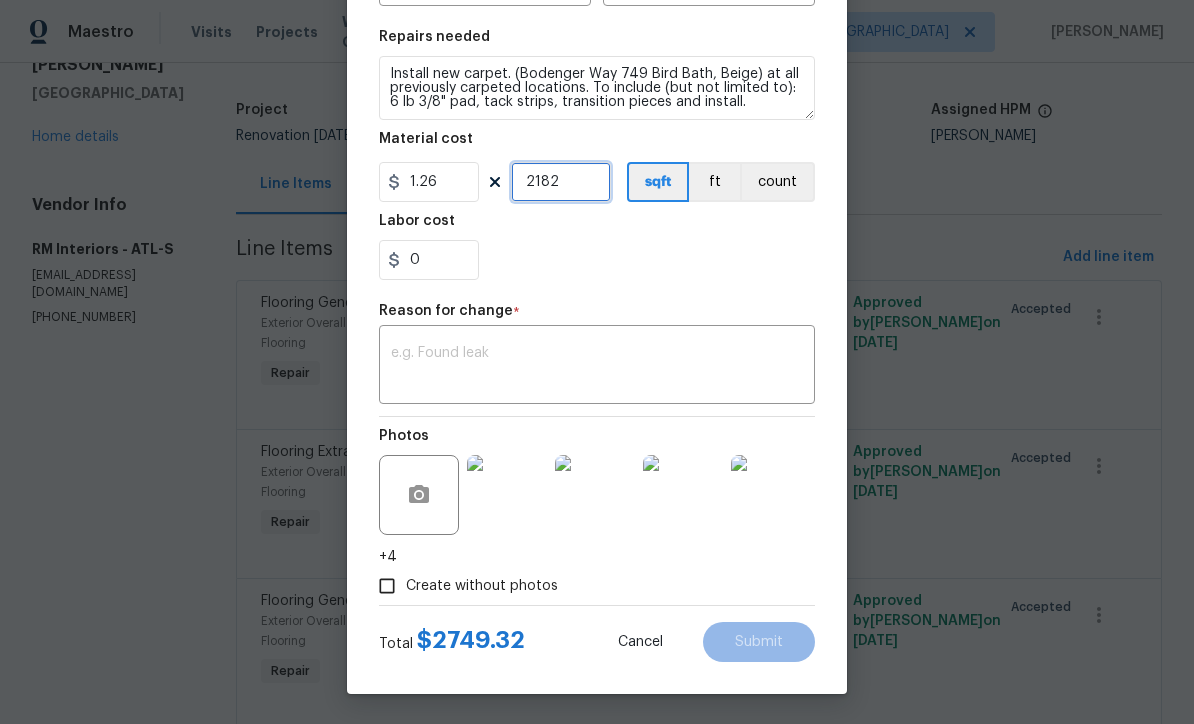 click on "2182" at bounding box center (561, 182) 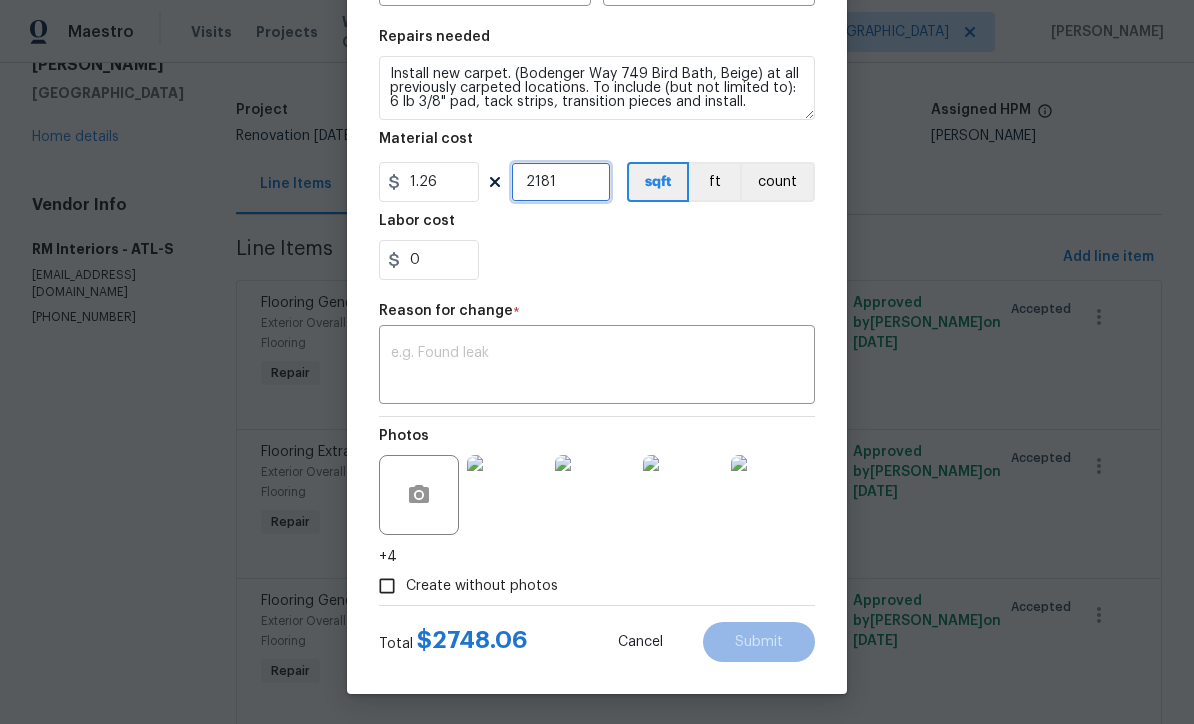 type on "2181" 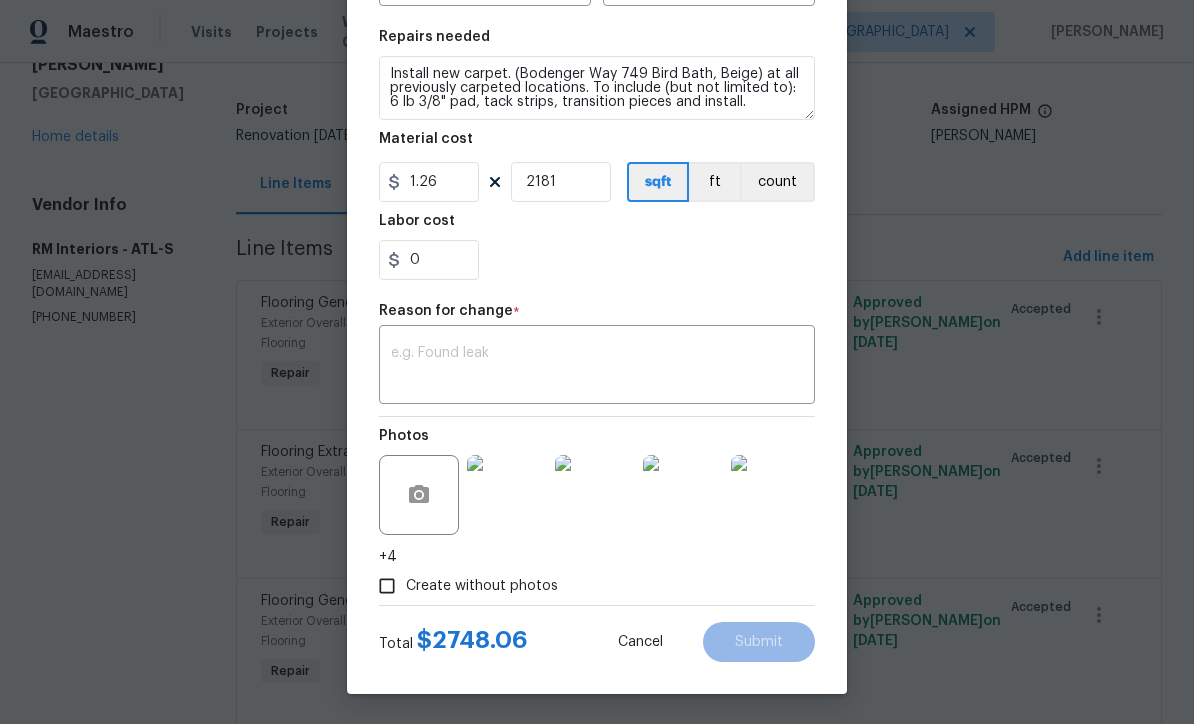 click on "0" at bounding box center (597, 260) 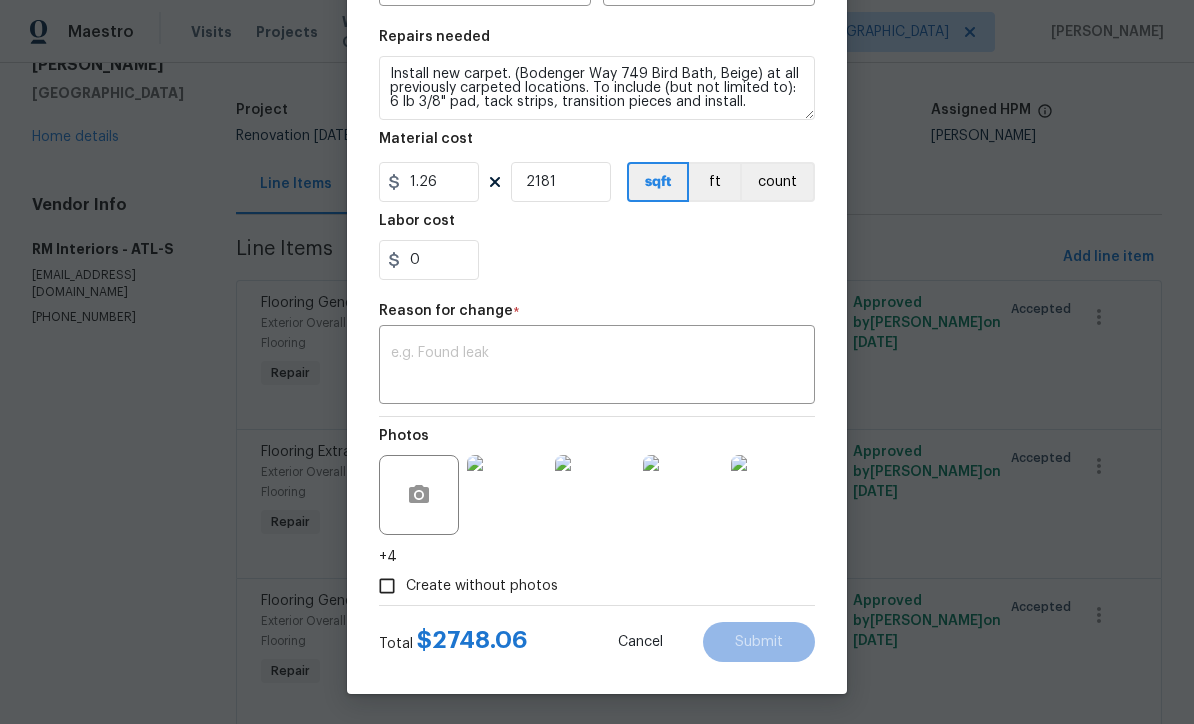 click at bounding box center [597, 367] 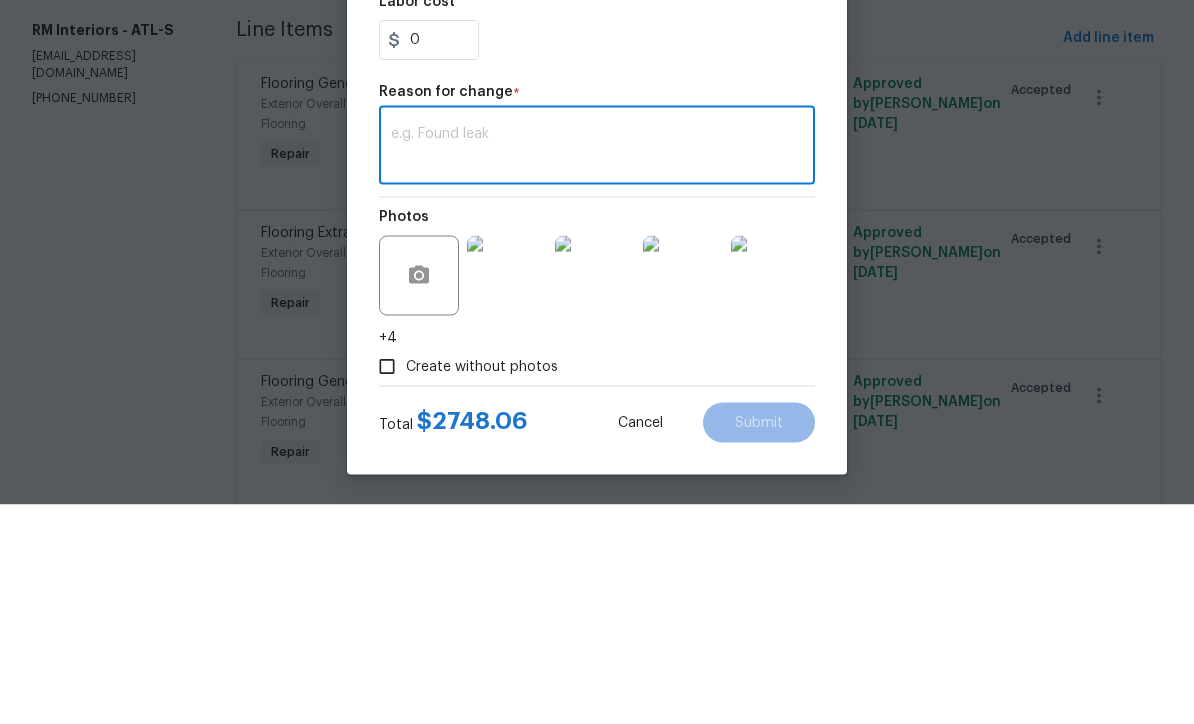 click at bounding box center [597, 367] 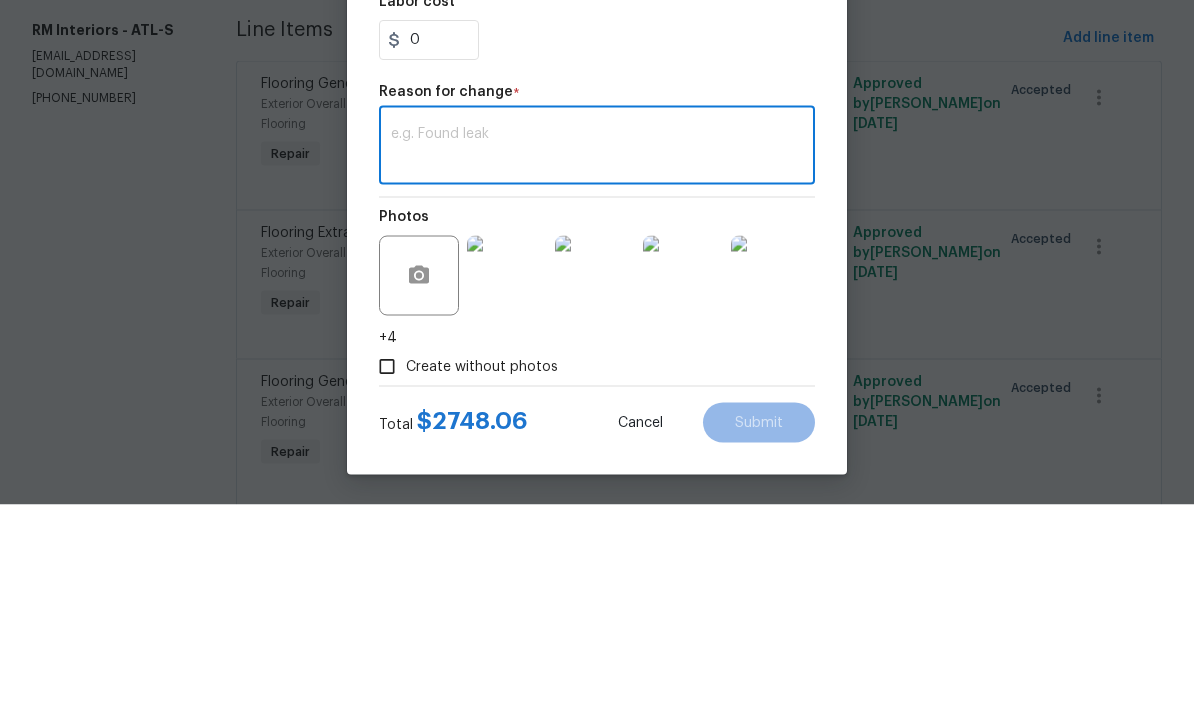 paste on "OD Carpet (Brown) 1
Carpet - OD Bodenger Way 749 Bird
Bath 25oz
234 $11.34 $2,653.56
Pad - 6lb 3/8in Super Magic 230 $0.00 $0.00
Demo - Carpet 211.6 $0.45 $95.22
Install - Carpet Standard 234 $0.00 $0.00
Install - Stair Labor per Set 1 $120.00 $120.00
FLVP - OD Best Door 4.5 490 Cuppa
1,414.6 $3.85 $2,868.78" 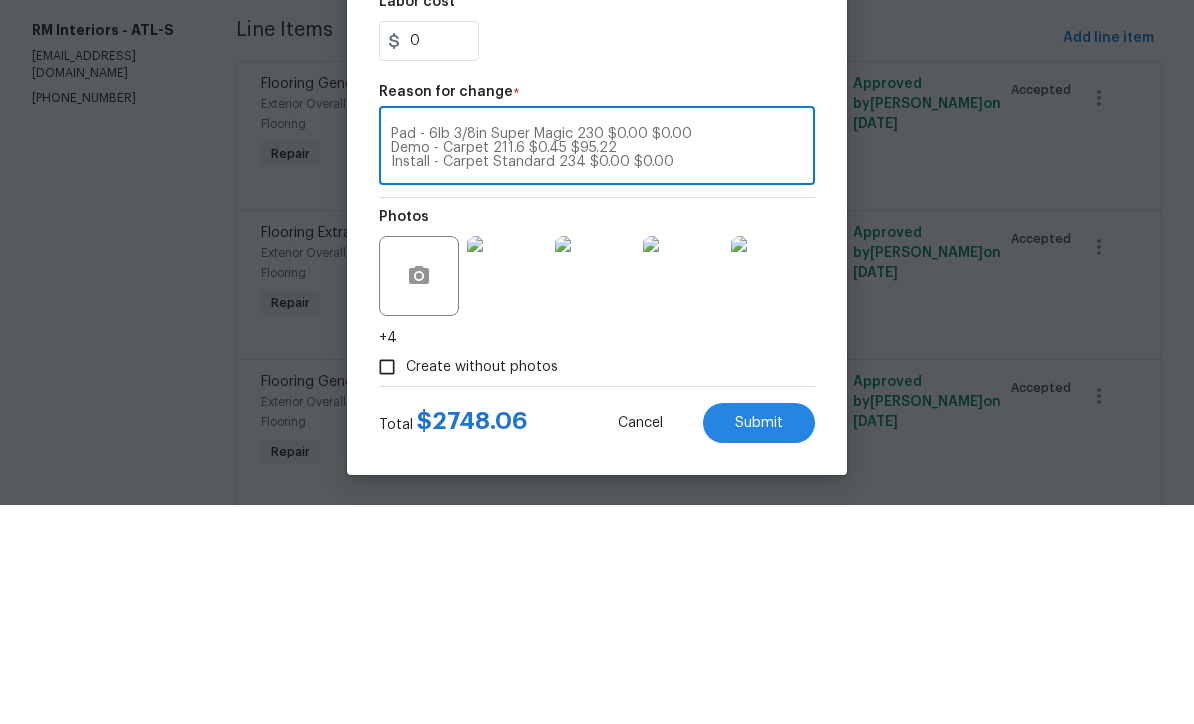 scroll, scrollTop: 56, scrollLeft: 0, axis: vertical 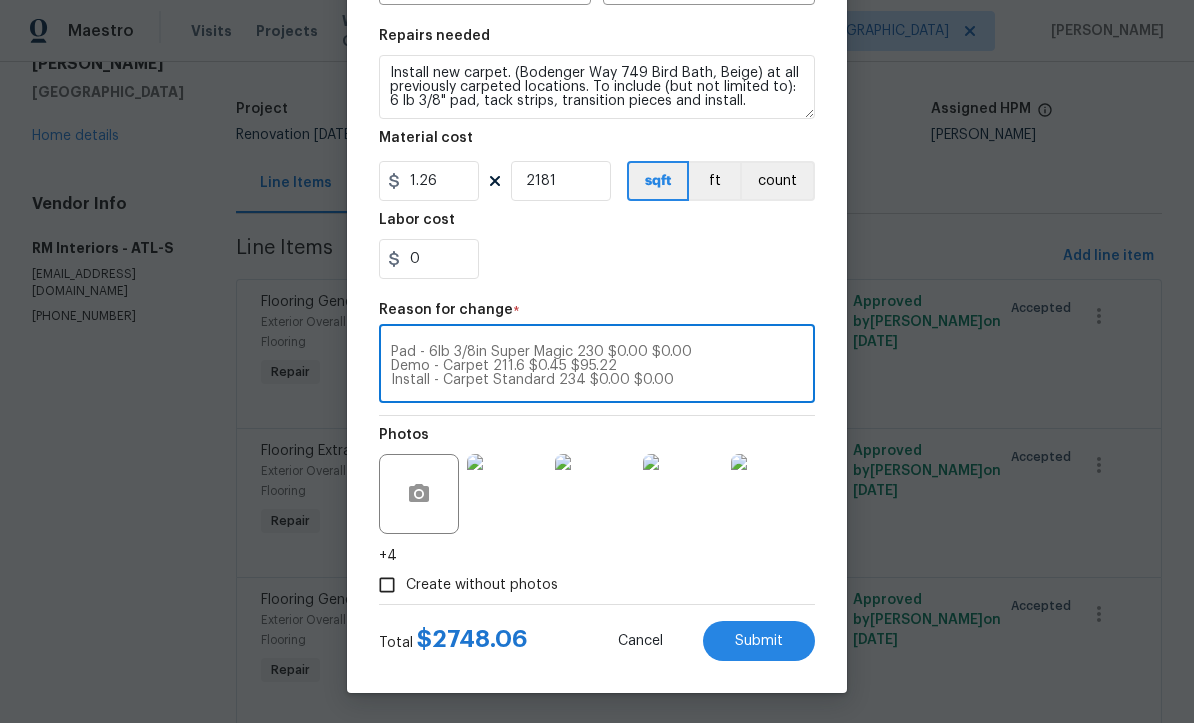 type on "OD Carpet (Brown) 1
Carpet - OD Bodenger Way 749 Bird
Bath 25oz
234 $11.34 $2,653.56
Pad - 6lb 3/8in Super Magic 230 $0.00 $0.00
Demo - Carpet 211.6 $0.45 $95.22
Install - Carpet Standard 234 $0.00 $0.00" 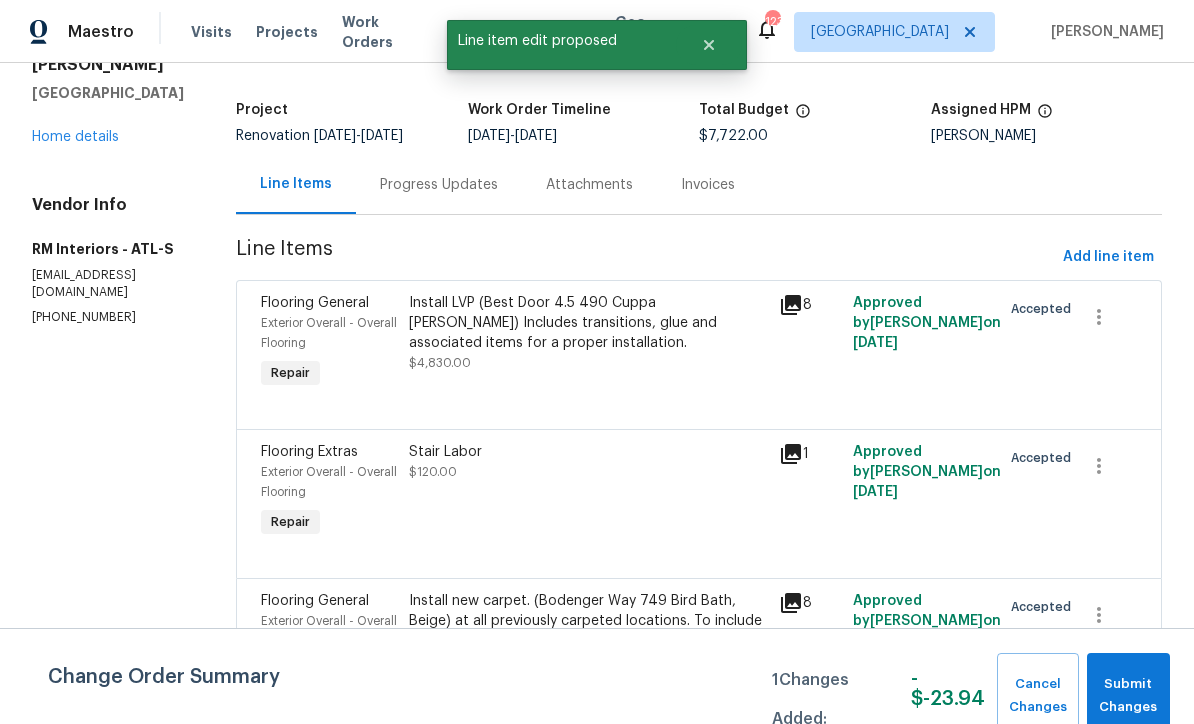 scroll, scrollTop: 0, scrollLeft: 0, axis: both 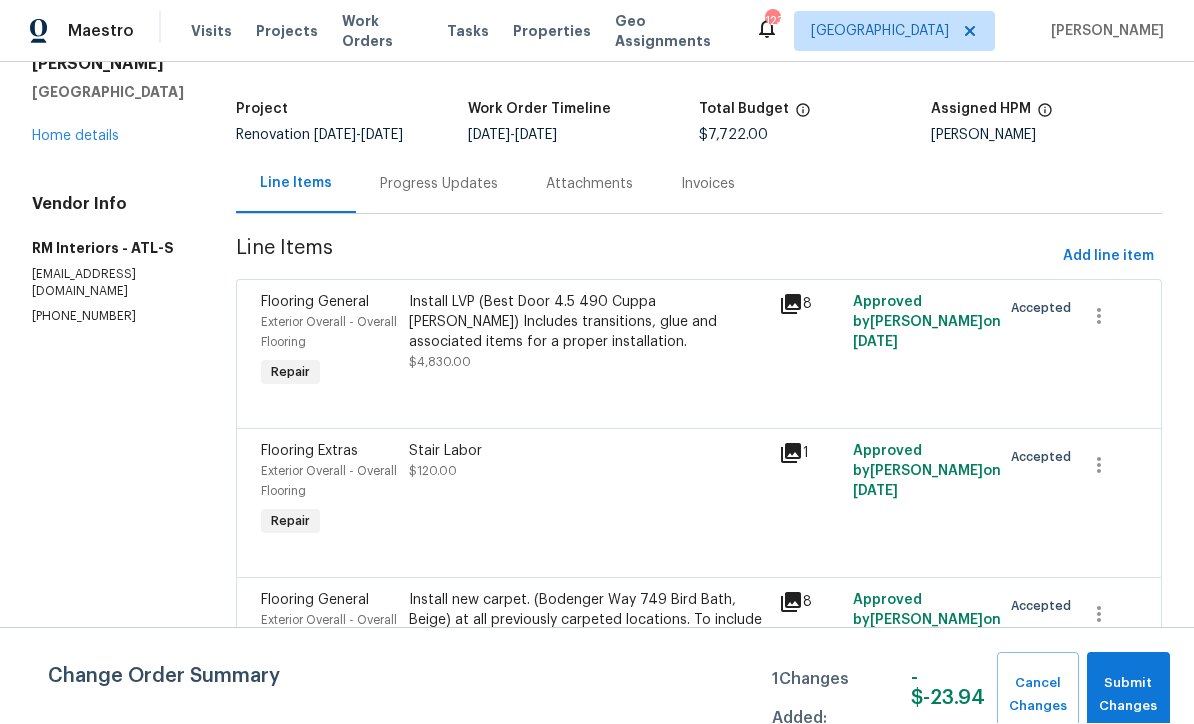 click on "Install LVP (Best Door 4.5 490 Cuppa [PERSON_NAME]) Includes transitions, glue and associated items for a proper installation." at bounding box center (588, 323) 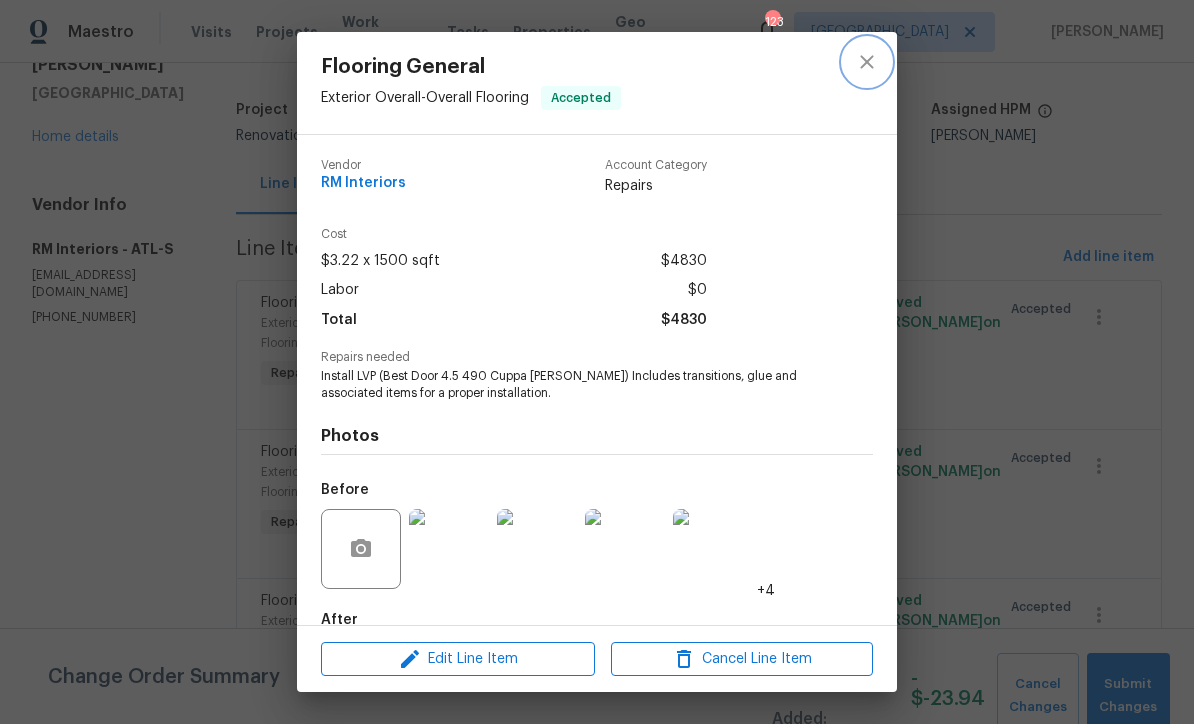 click 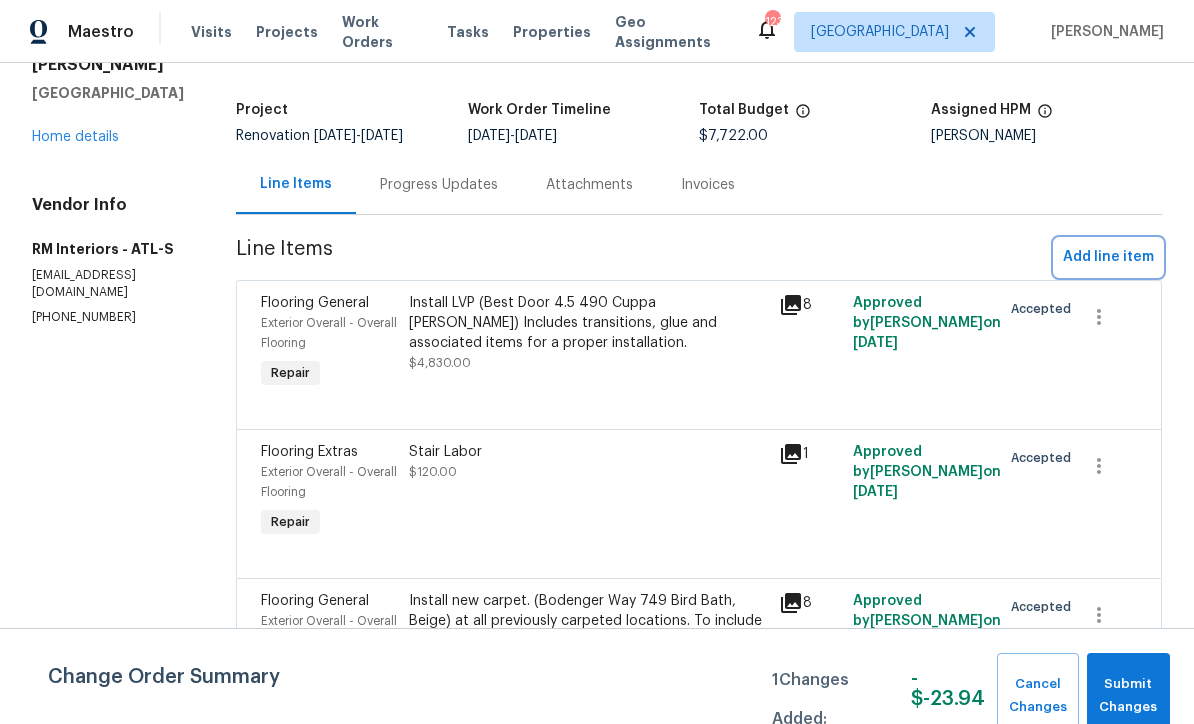 click on "Add line item" at bounding box center [1108, 257] 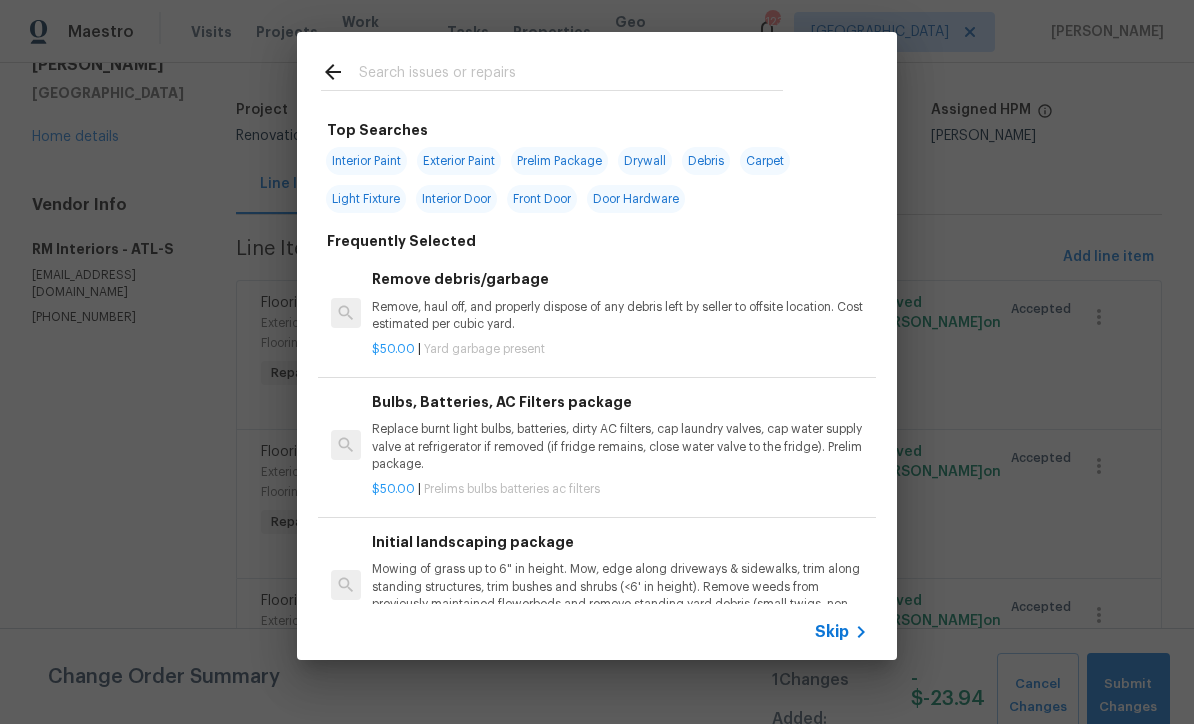 click on "Skip" at bounding box center (832, 632) 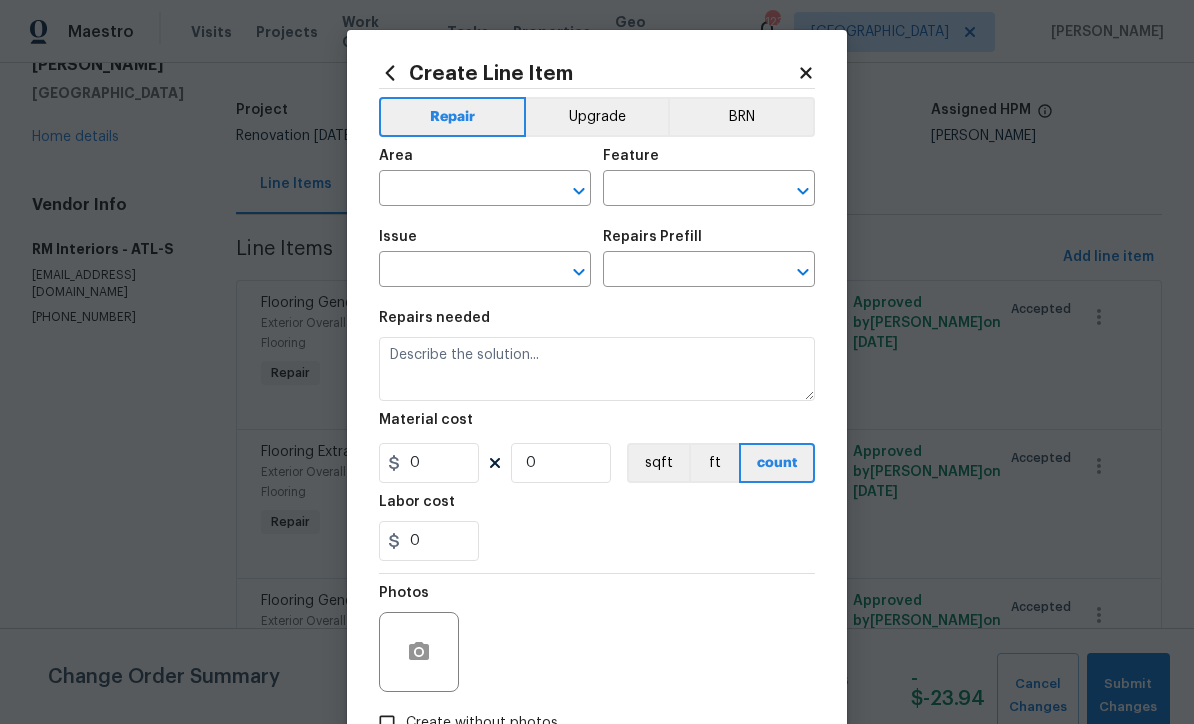 click at bounding box center [457, 190] 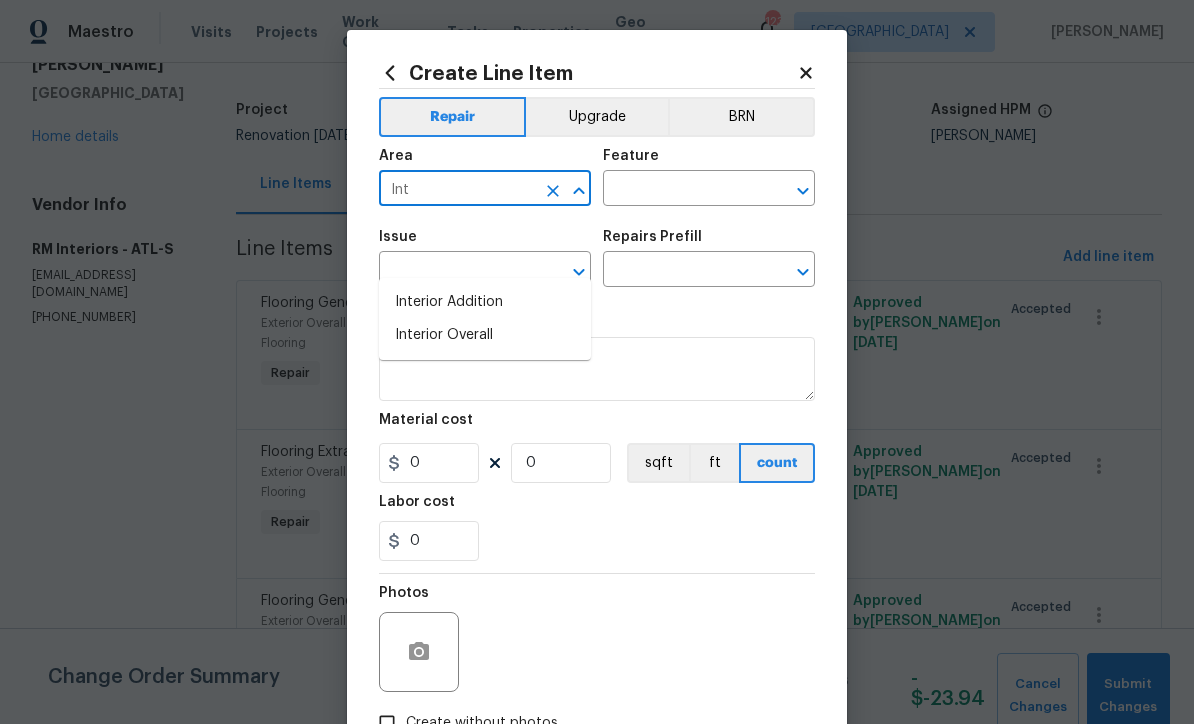 click on "Interior Overall" at bounding box center [485, 335] 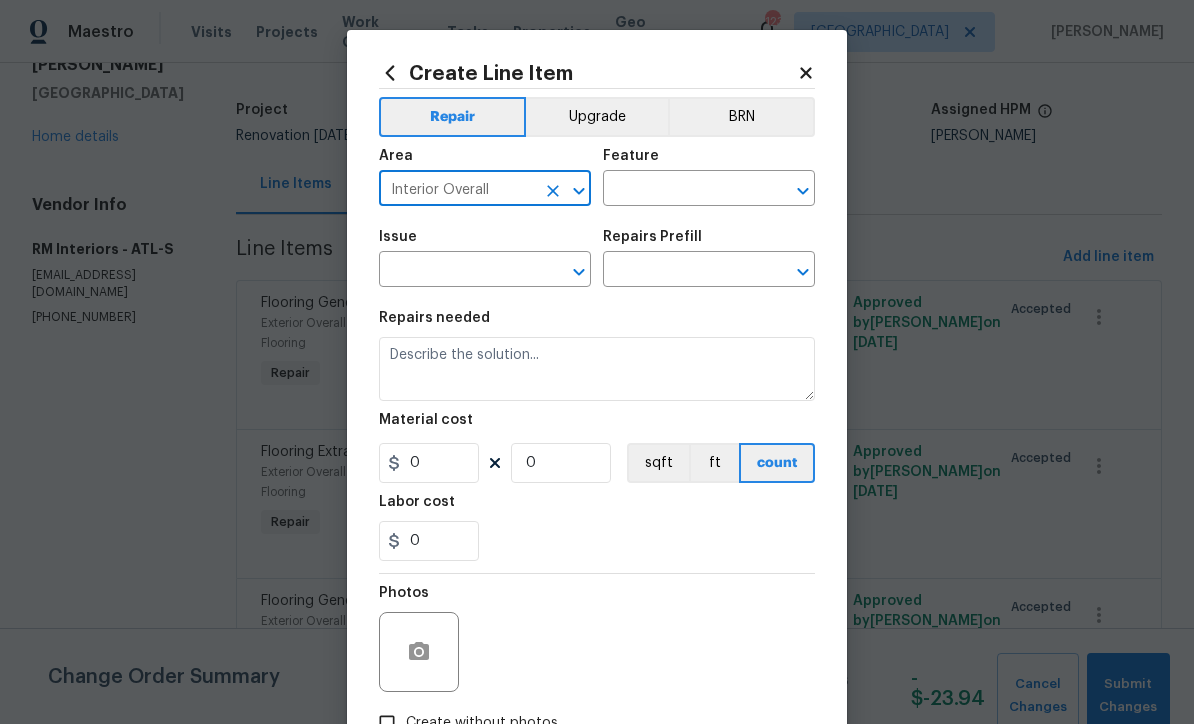 click at bounding box center (681, 190) 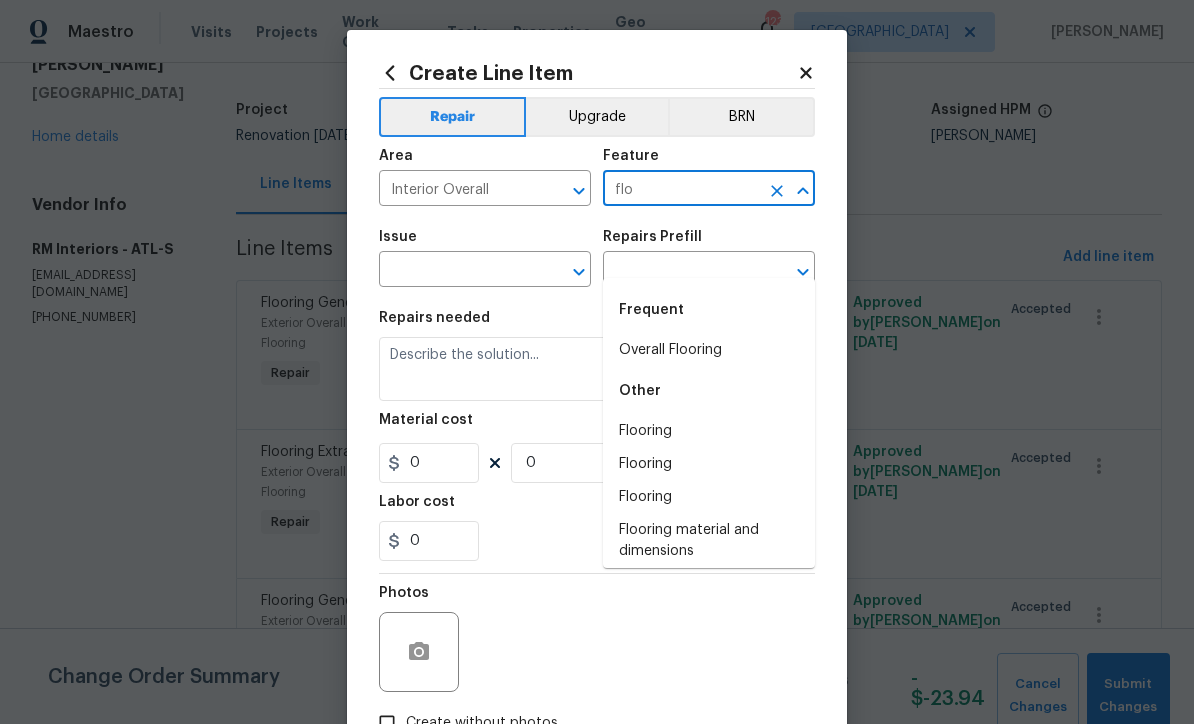 click on "Overall Flooring" at bounding box center (709, 350) 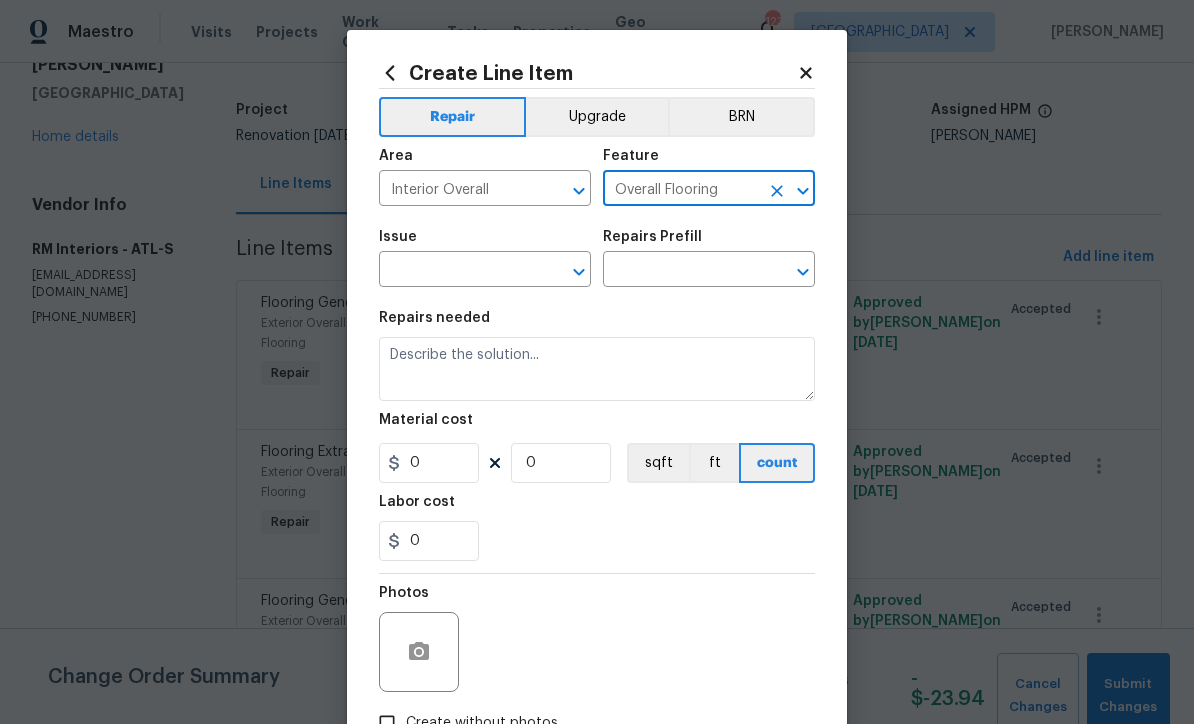 click at bounding box center [457, 271] 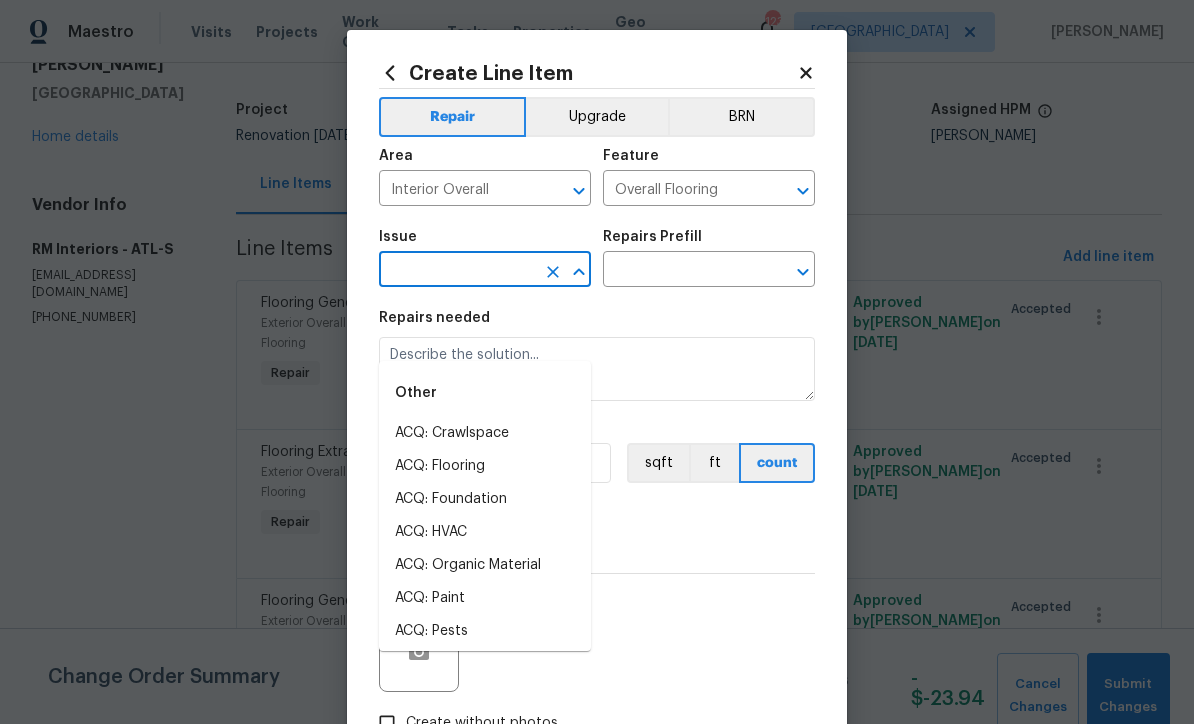 click at bounding box center (457, 271) 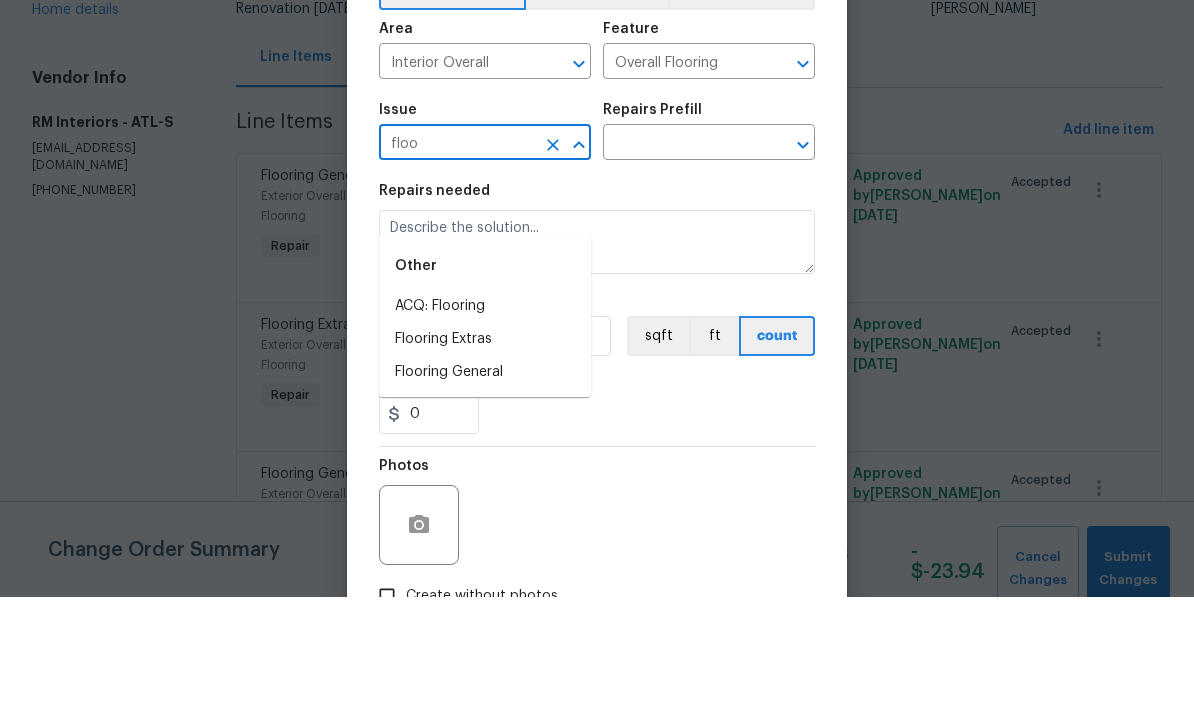 click on "Flooring Extras" at bounding box center [485, 466] 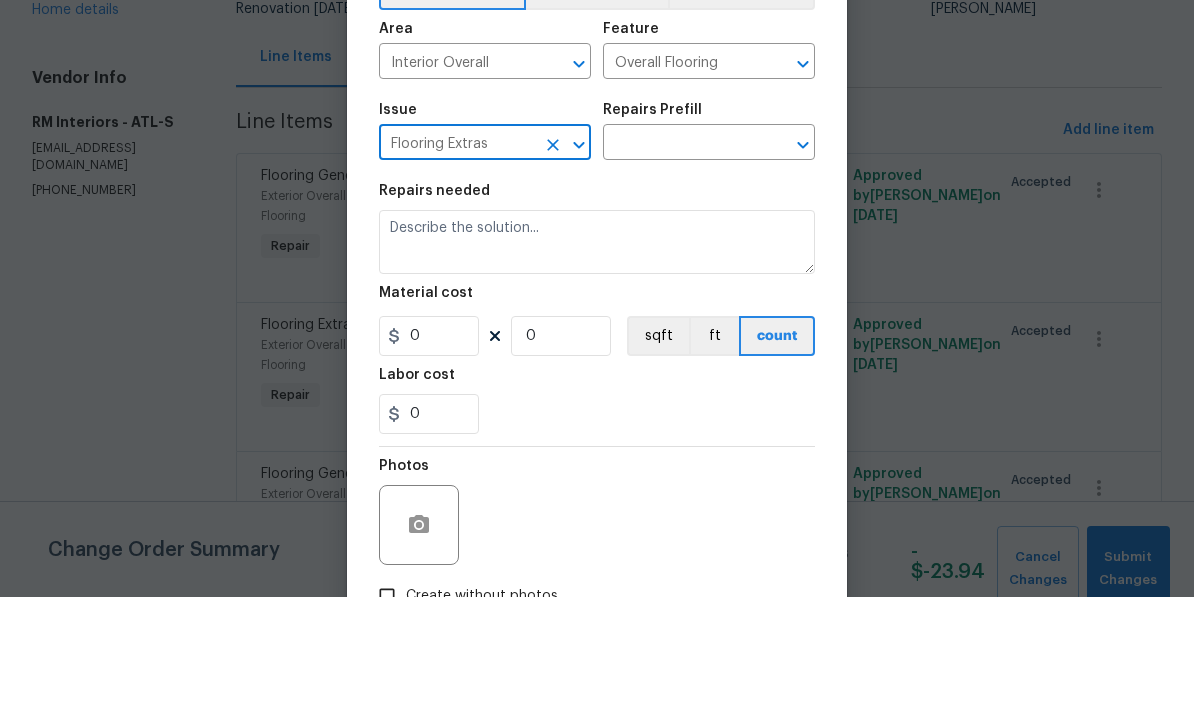 click at bounding box center (681, 271) 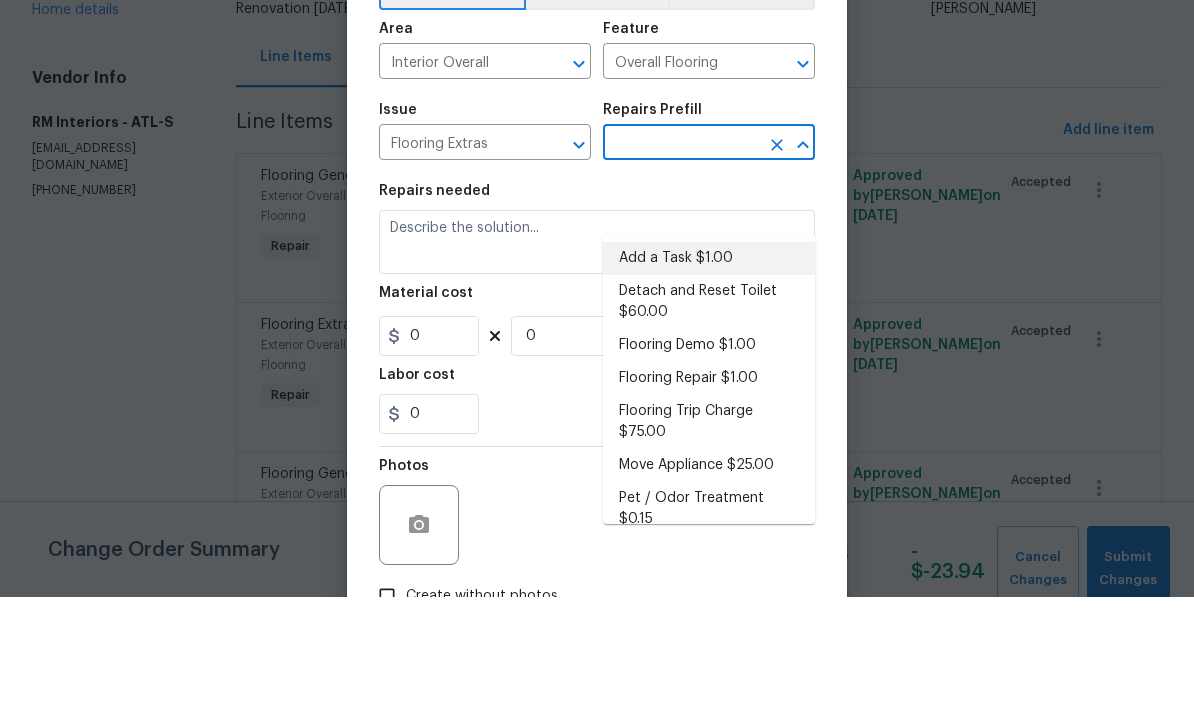 click on "Add a Task $1.00" at bounding box center (709, 385) 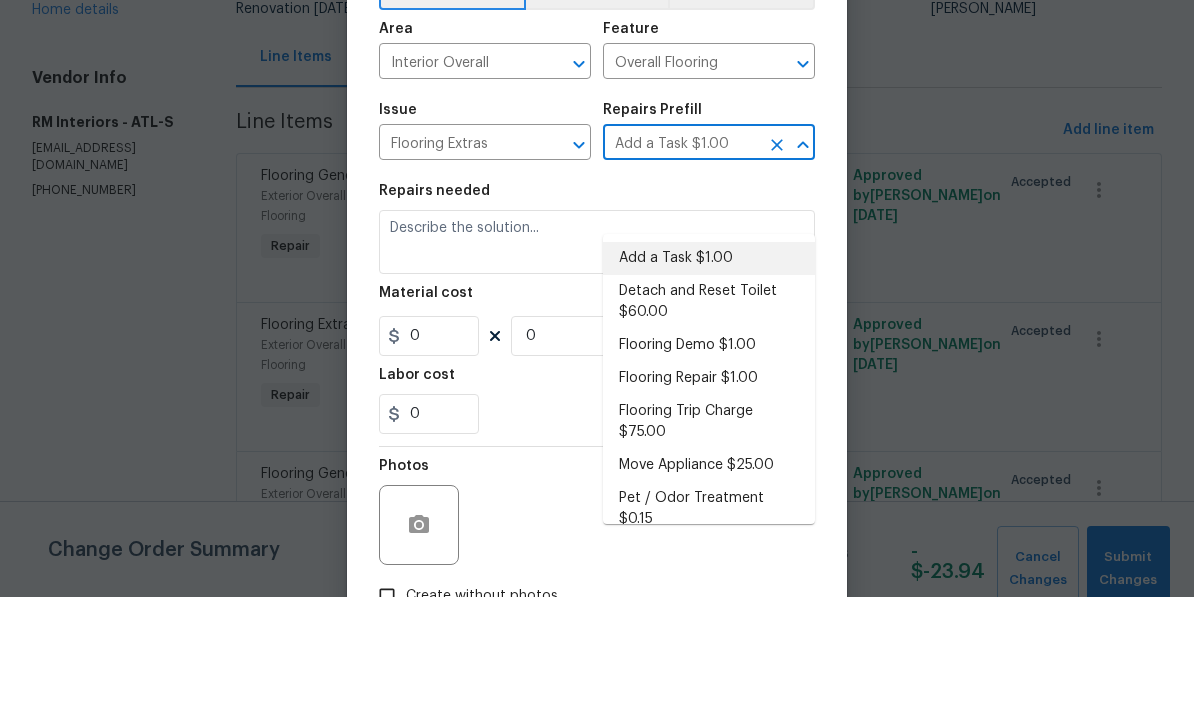 type 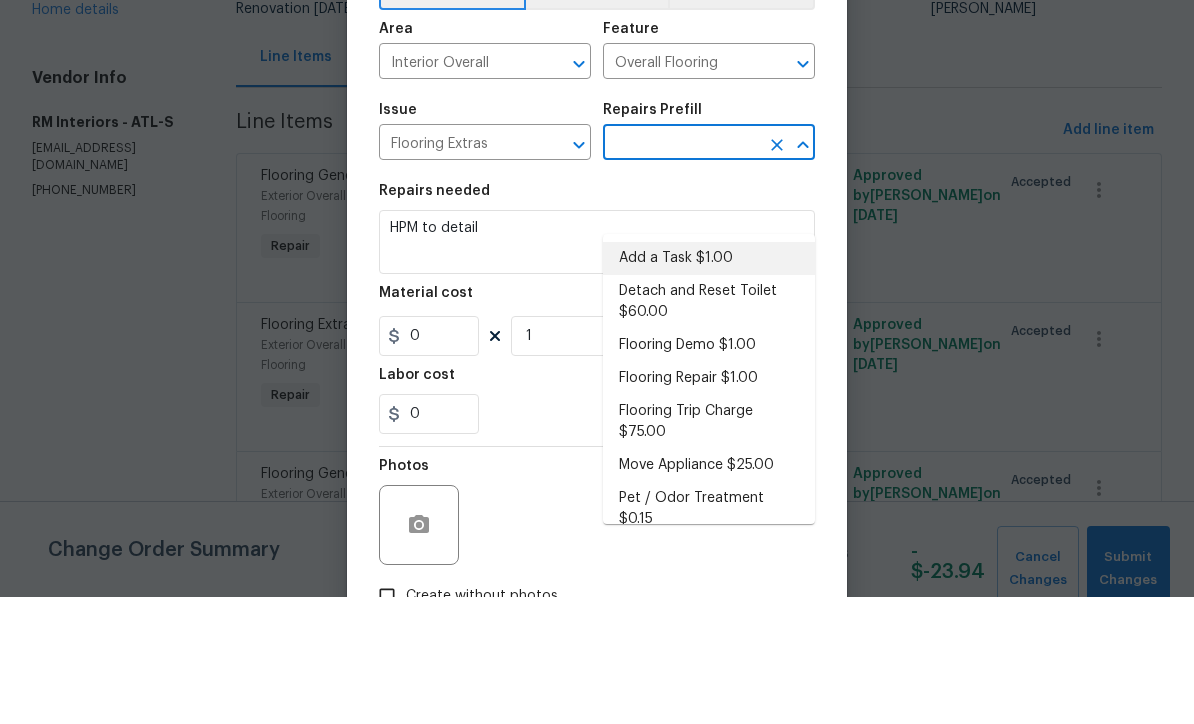 type on "Add a Task $1.00" 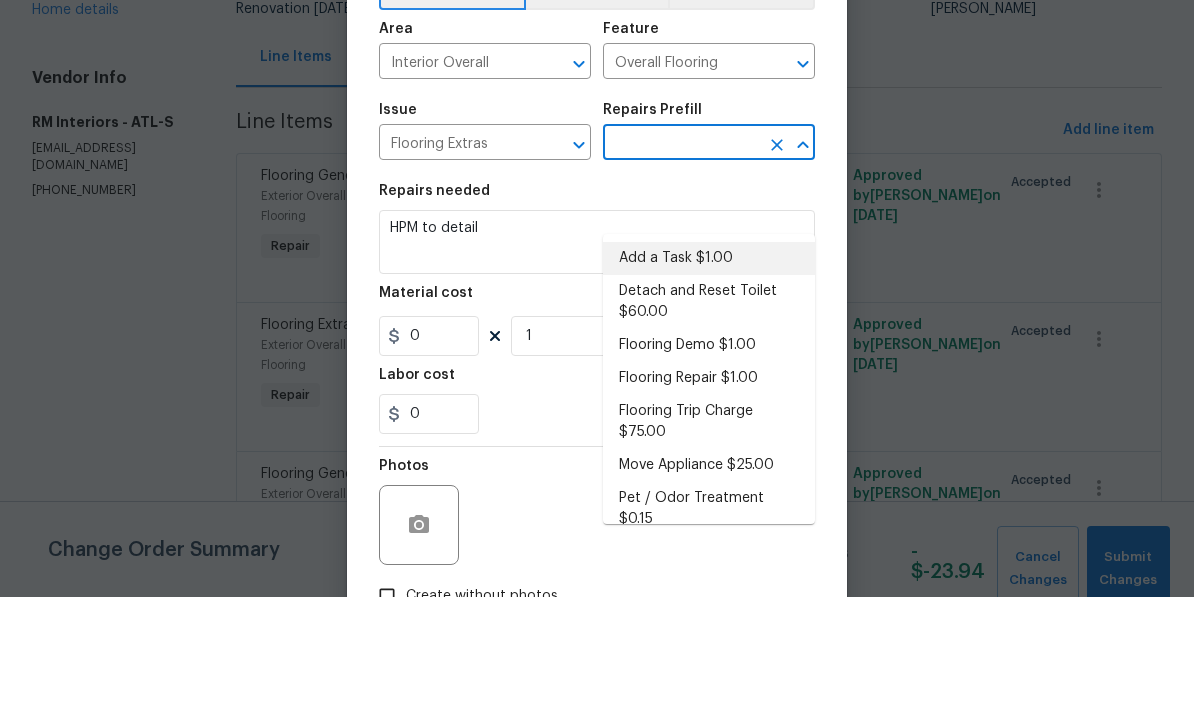 type on "1" 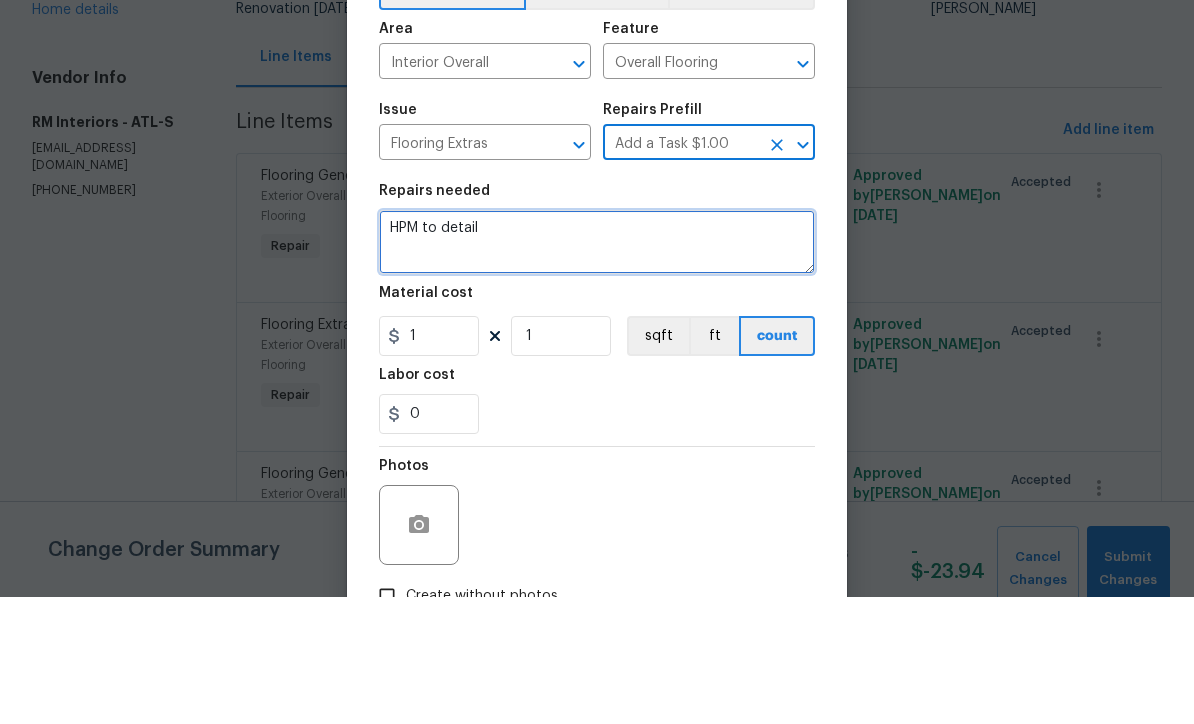 click on "HPM to detail" at bounding box center [597, 369] 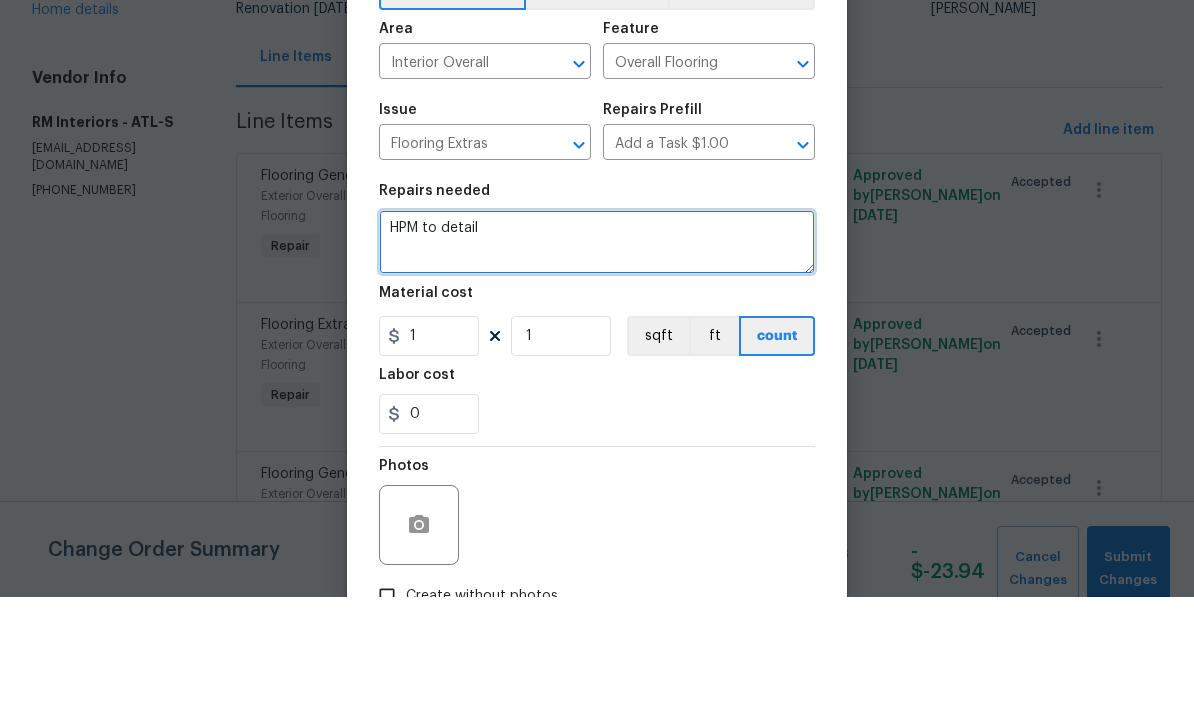 paste on "FLVP - OD Best Door 4.5 490 Cuppa
1,414.6 $3.85 $2,868.78
$5,446.21
Joe 12MIL 6x48
Install - FLVP 1,408 $0.00 $0.00
Install - Shoe Mold 297 $0.00 $0.00
Shoe - Primed FJ 16LF 304 $1.50 $456.00
Slim Trim - 141 Old World Oak 7.8LF 7.8 $0.00 $0.00" 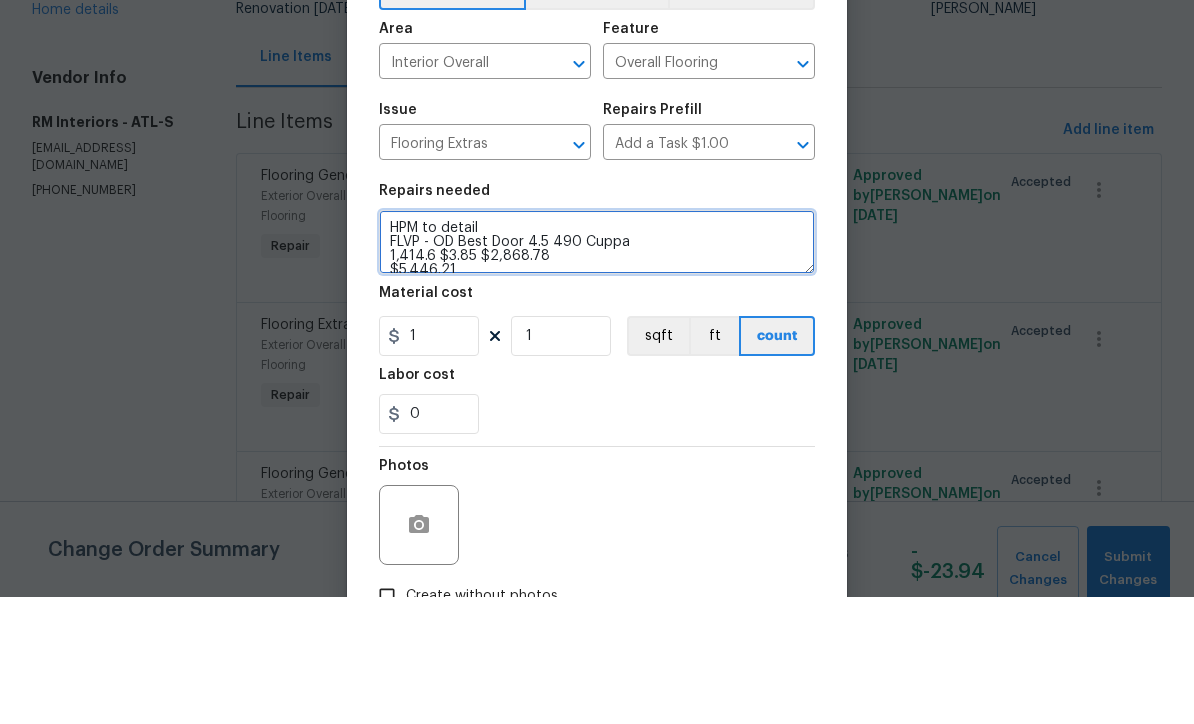 scroll, scrollTop: 84, scrollLeft: 0, axis: vertical 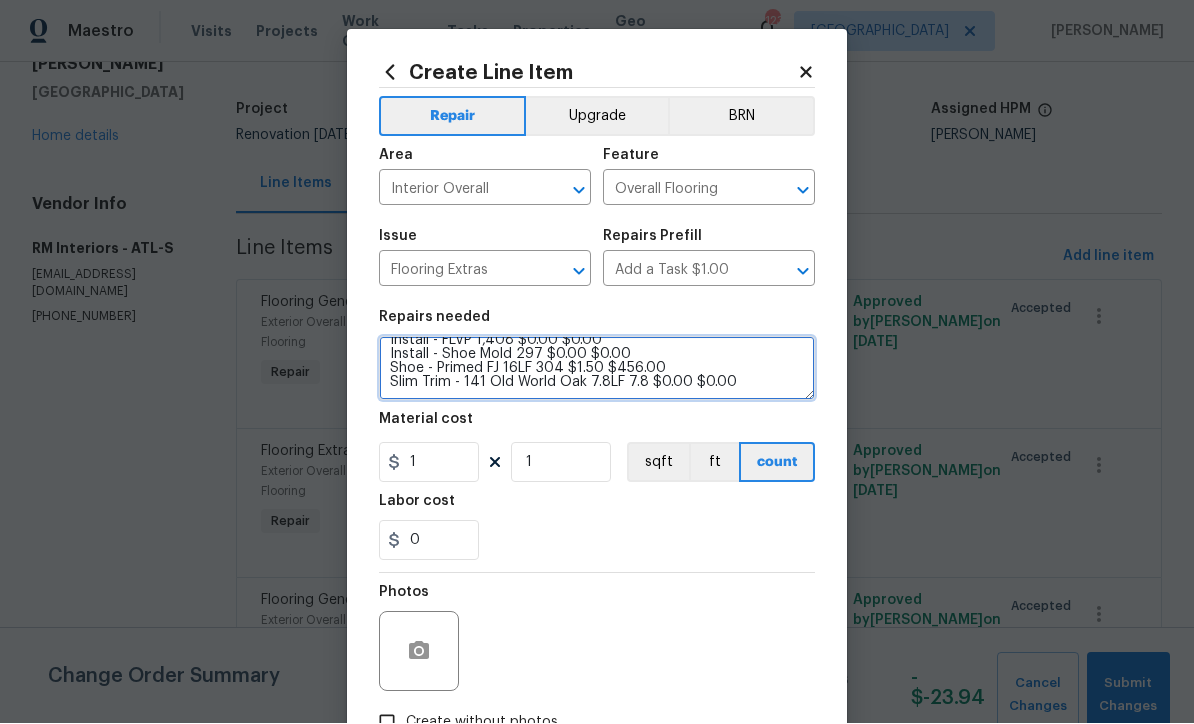 type on "HPM to detail
FLVP - OD Best Door 4.5 490 Cuppa
1,414.6 $3.85 $2,868.78
$5,446.21
Joe 12MIL 6x48
Install - FLVP 1,408 $0.00 $0.00
Install - Shoe Mold 297 $0.00 $0.00
Shoe - Primed FJ 16LF 304 $1.50 $456.00
Slim Trim - 141 Old World Oak 7.8LF 7.8 $0.00 $0.00" 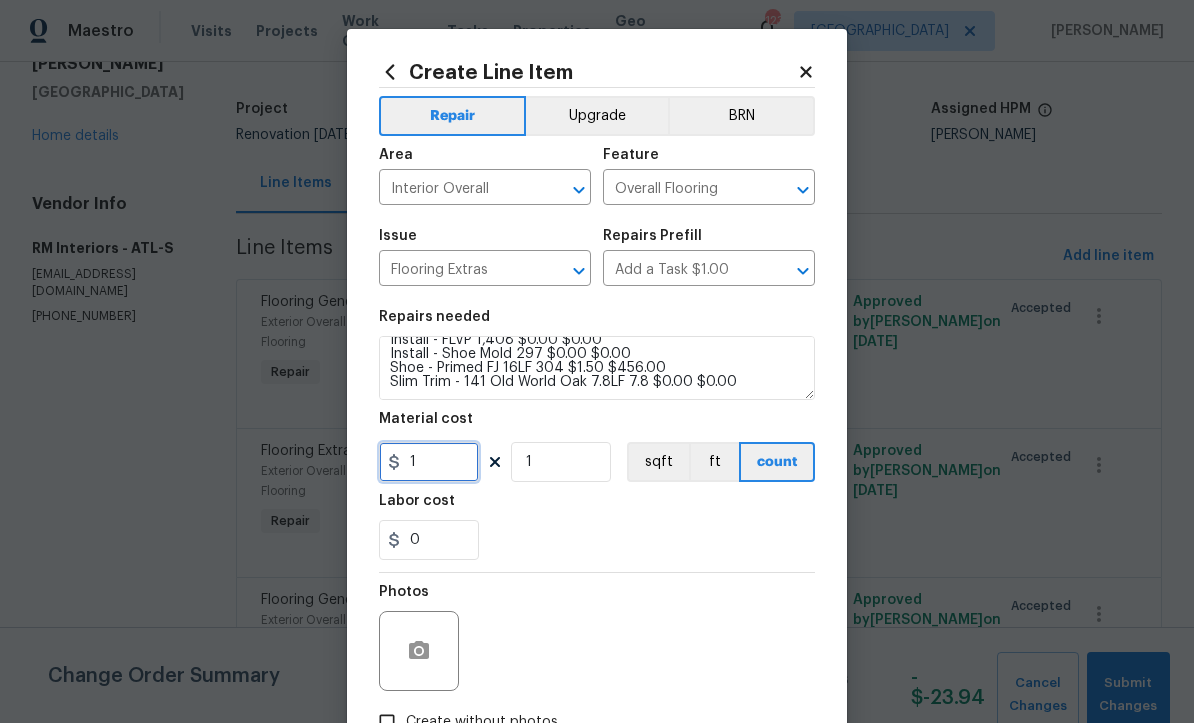 click on "1" at bounding box center [429, 463] 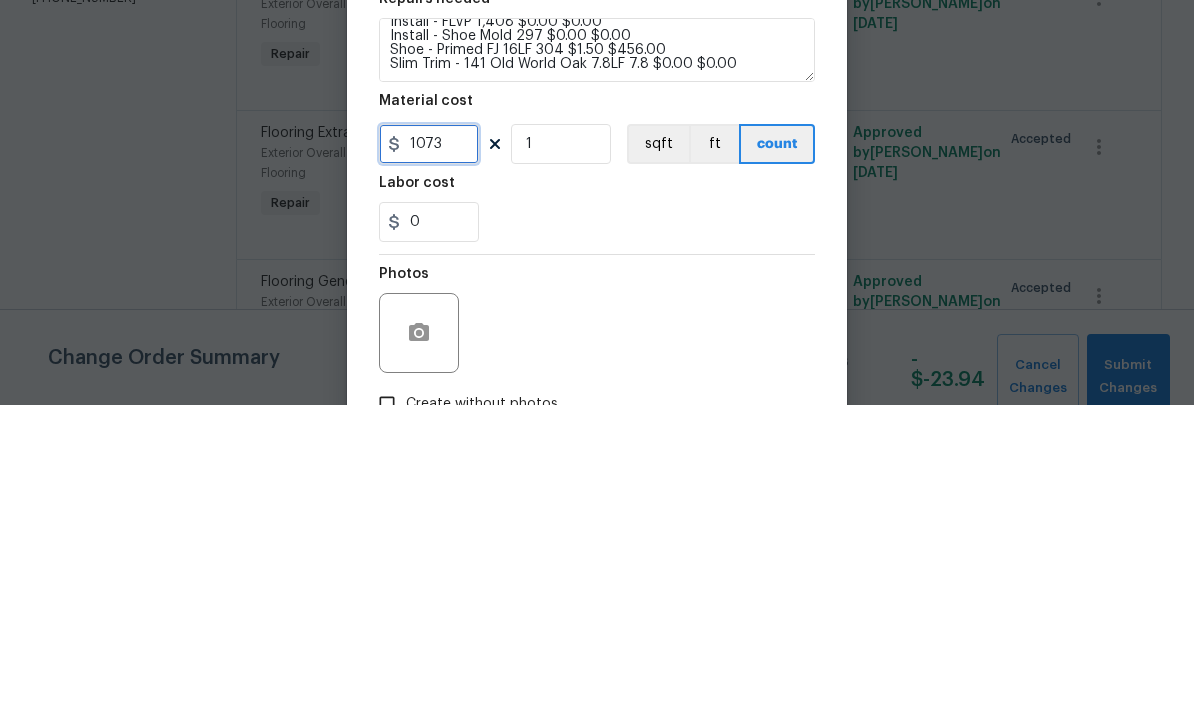 type on "1073" 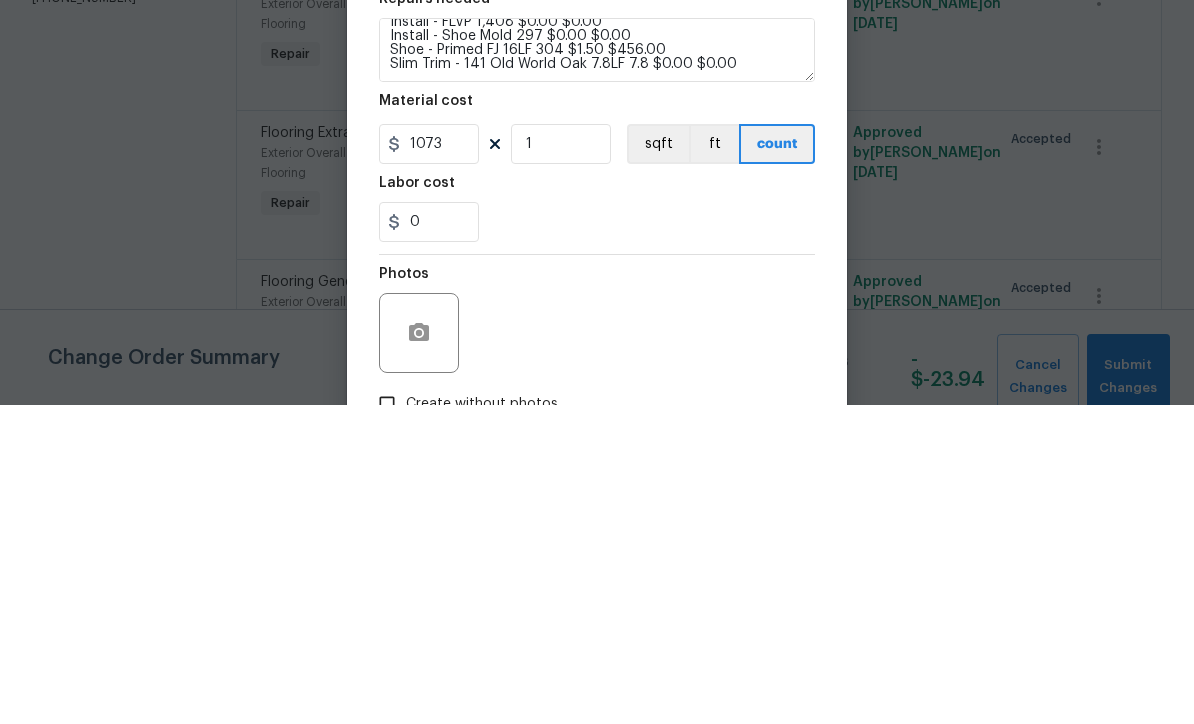 click on "0" at bounding box center [597, 541] 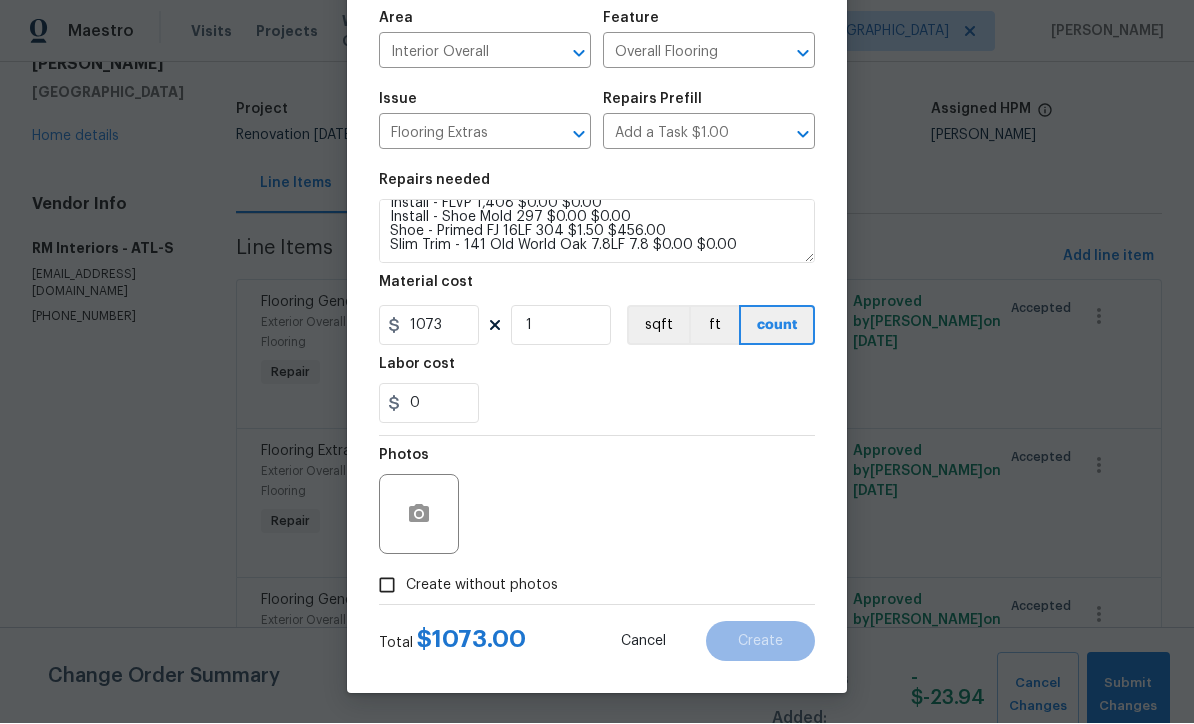 scroll, scrollTop: 141, scrollLeft: 0, axis: vertical 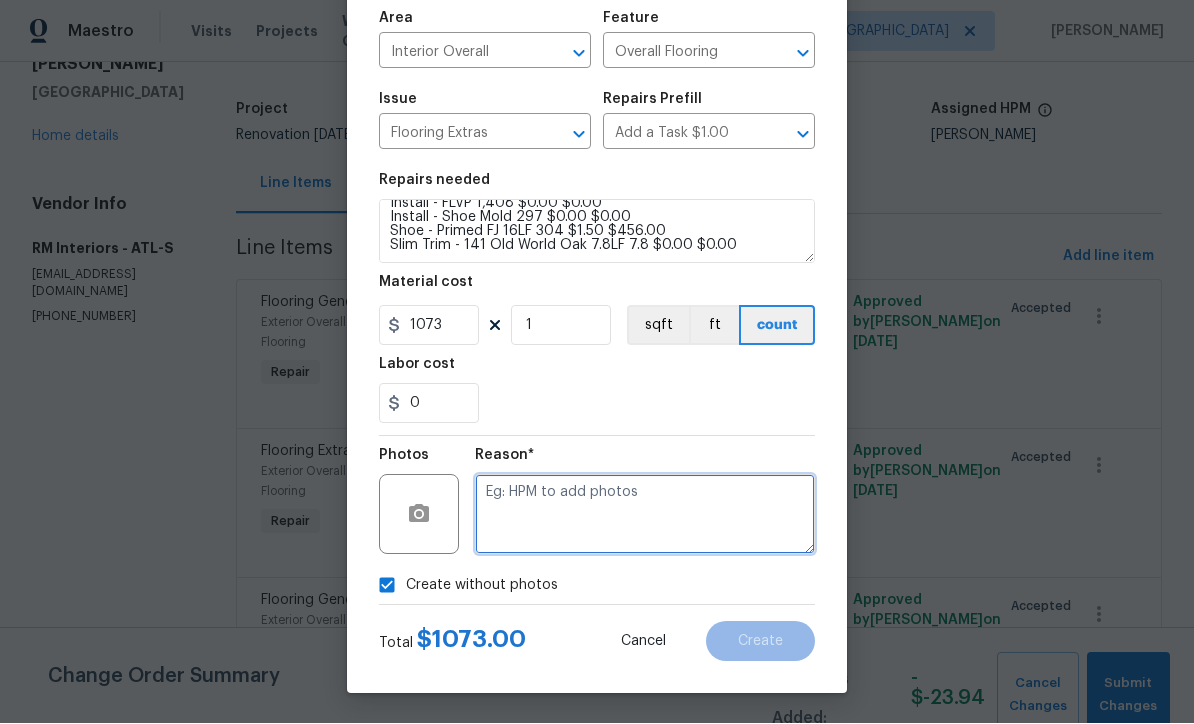 click at bounding box center [645, 515] 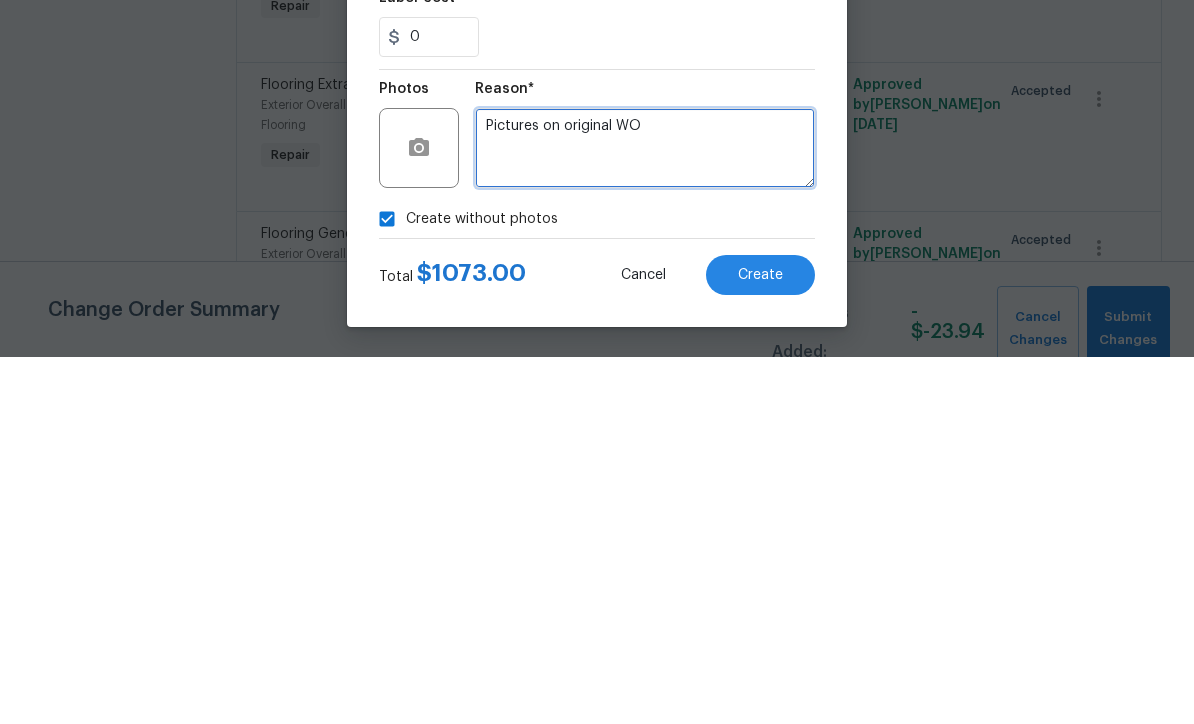 click on "Pictures on original WO" at bounding box center [645, 515] 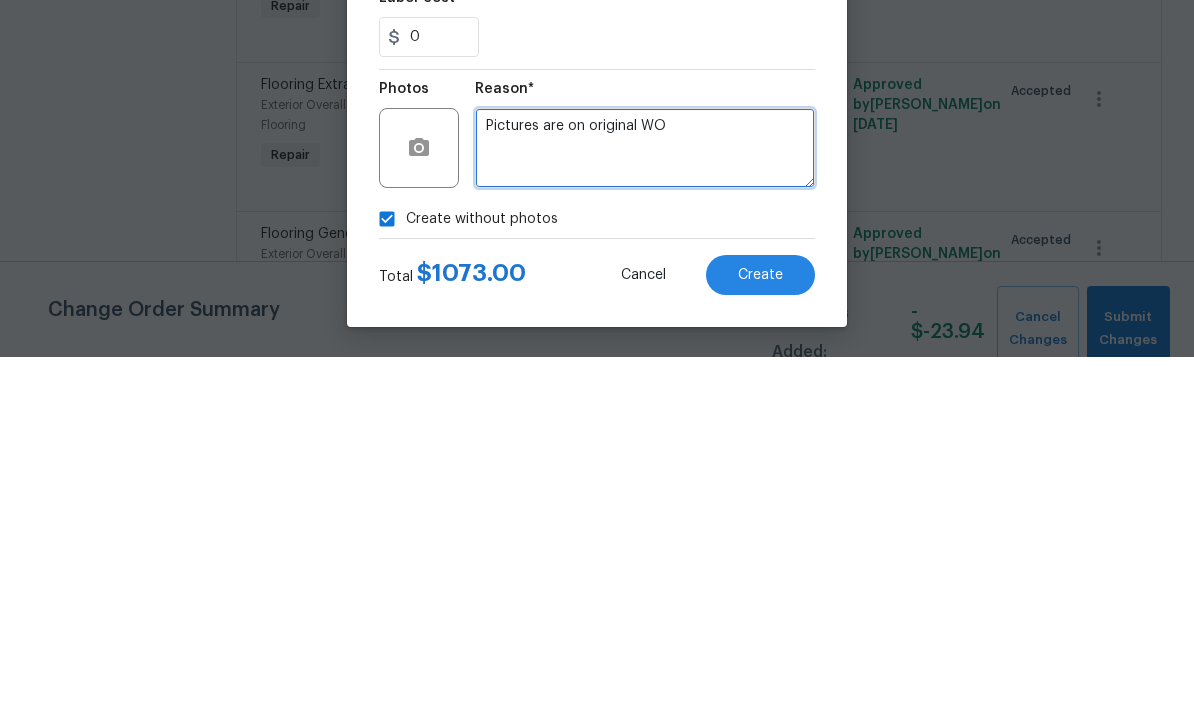 type on "Pictures are on original WO" 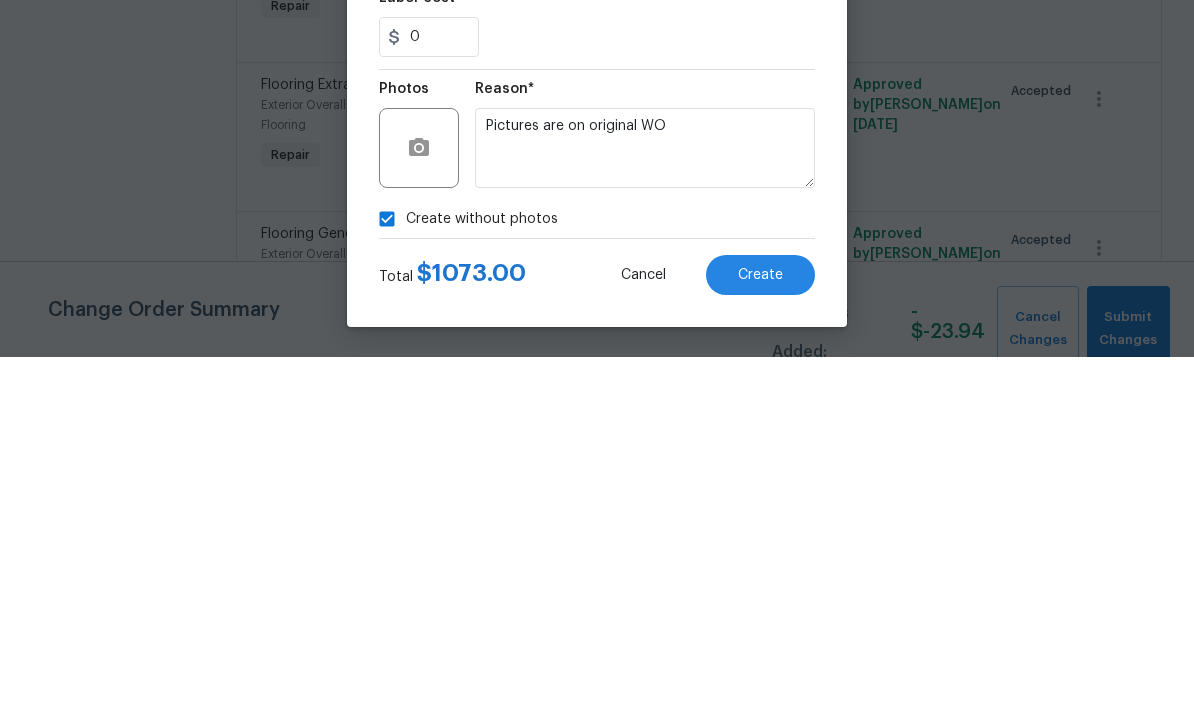 click on "Create" at bounding box center (760, 642) 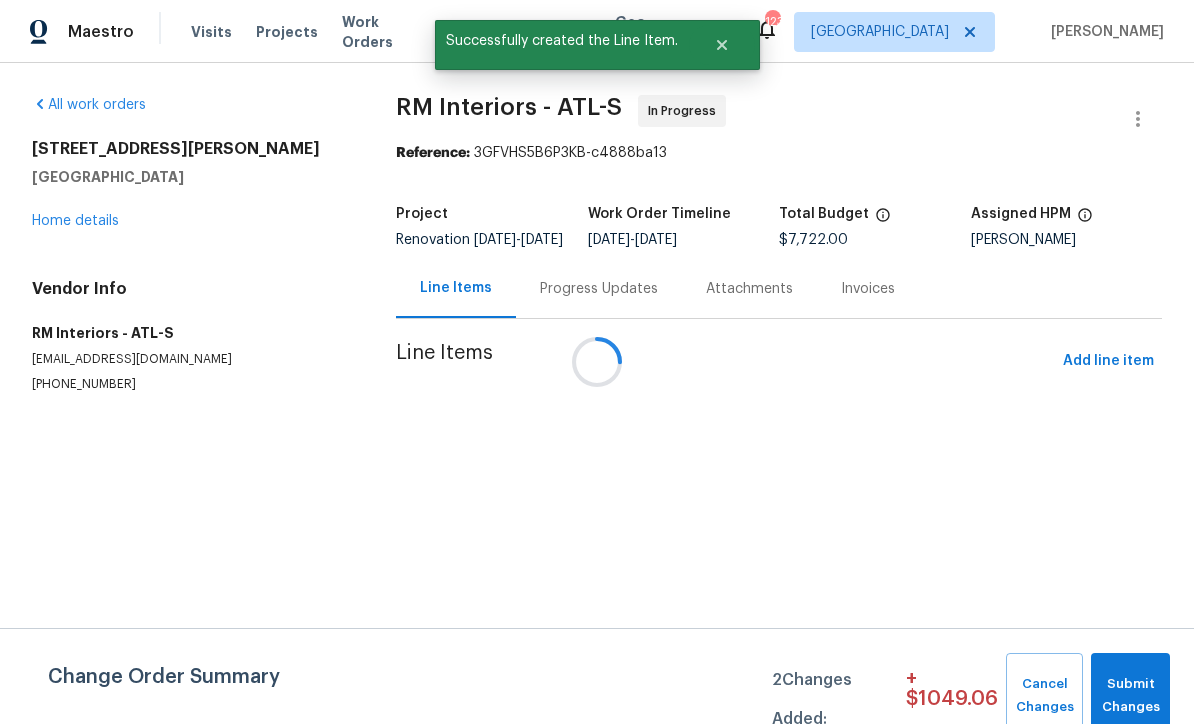 scroll, scrollTop: 0, scrollLeft: 0, axis: both 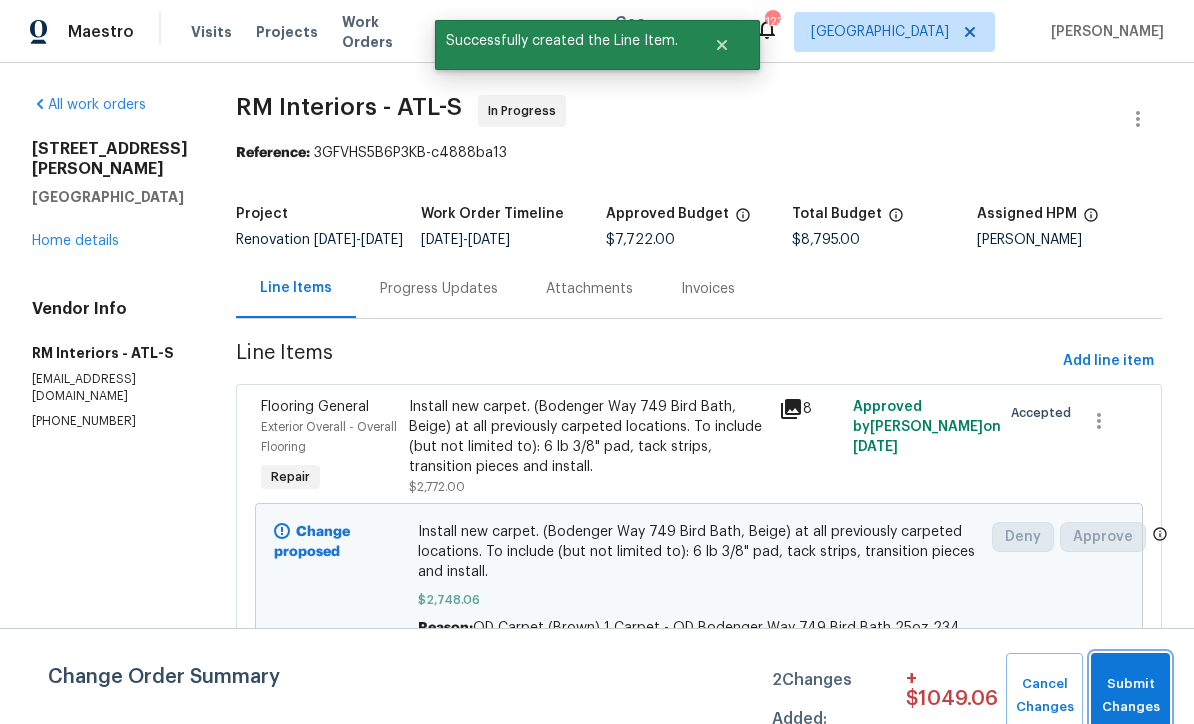 click on "Submit Changes" at bounding box center (1130, 696) 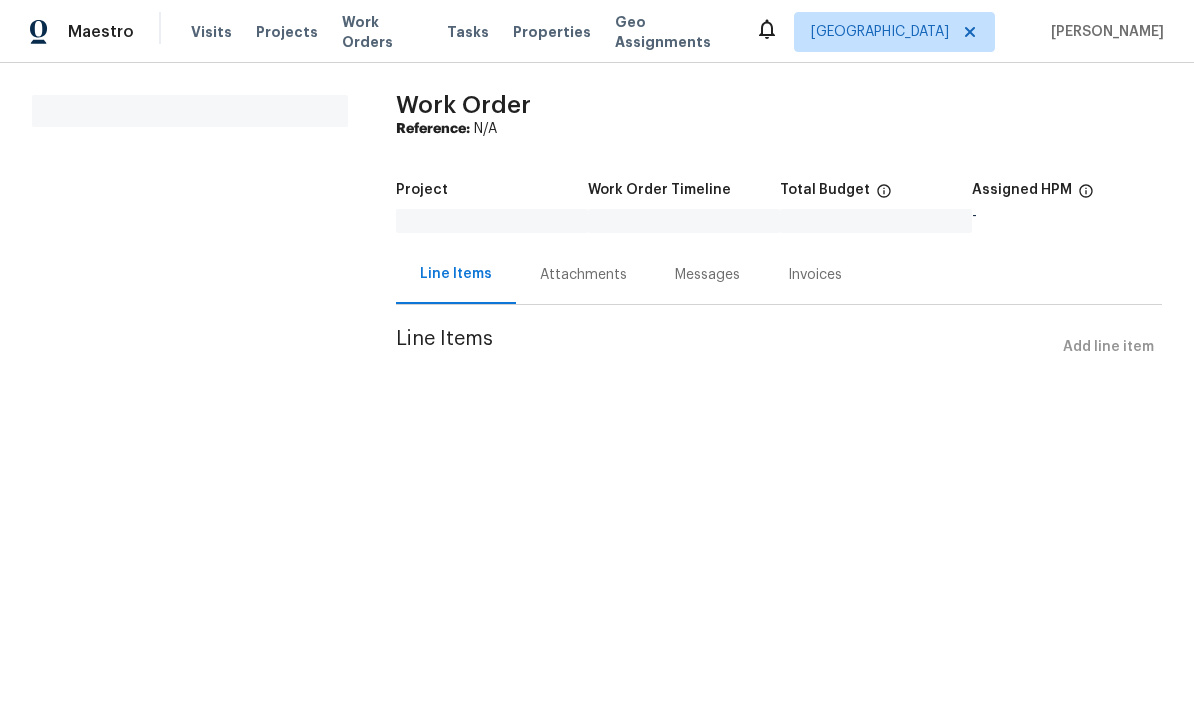 scroll, scrollTop: 0, scrollLeft: 0, axis: both 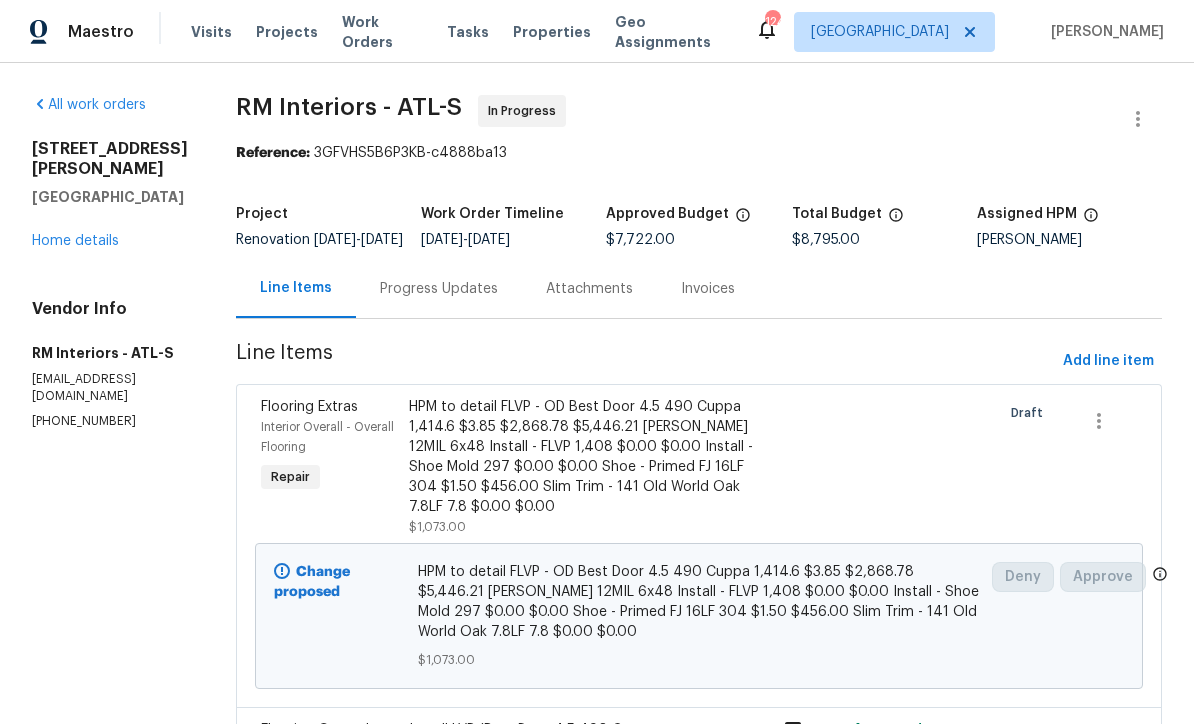 click on "Home details" at bounding box center (75, 241) 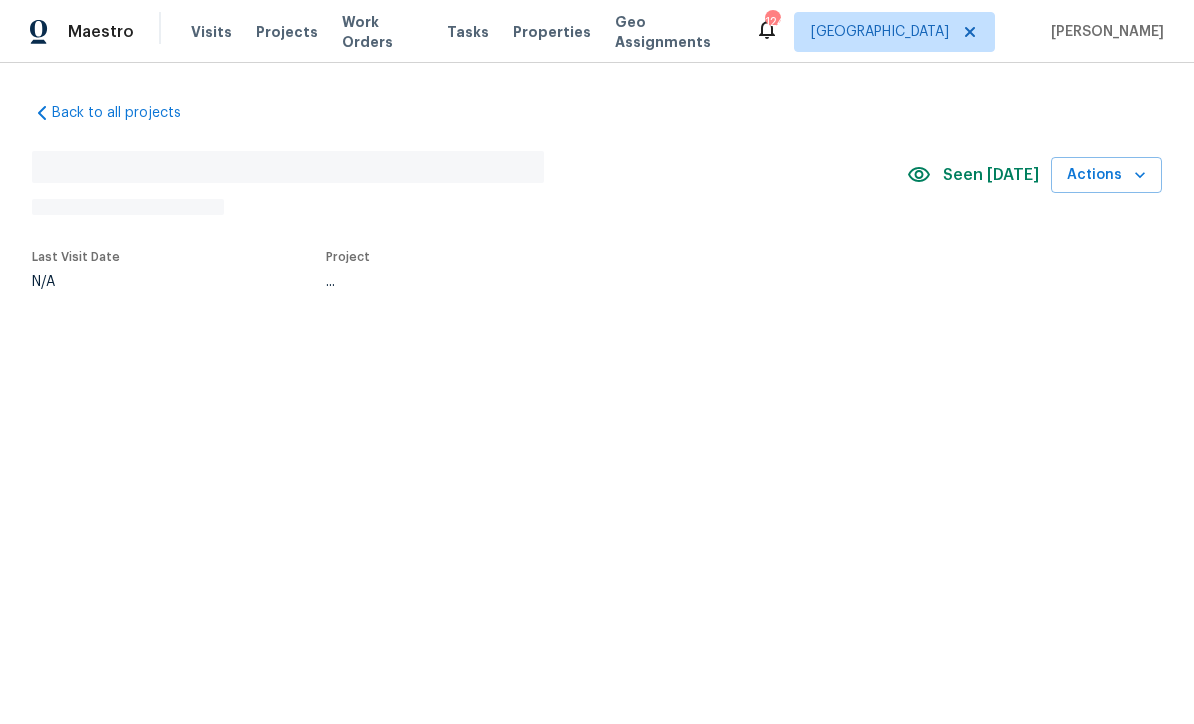 scroll, scrollTop: 0, scrollLeft: 0, axis: both 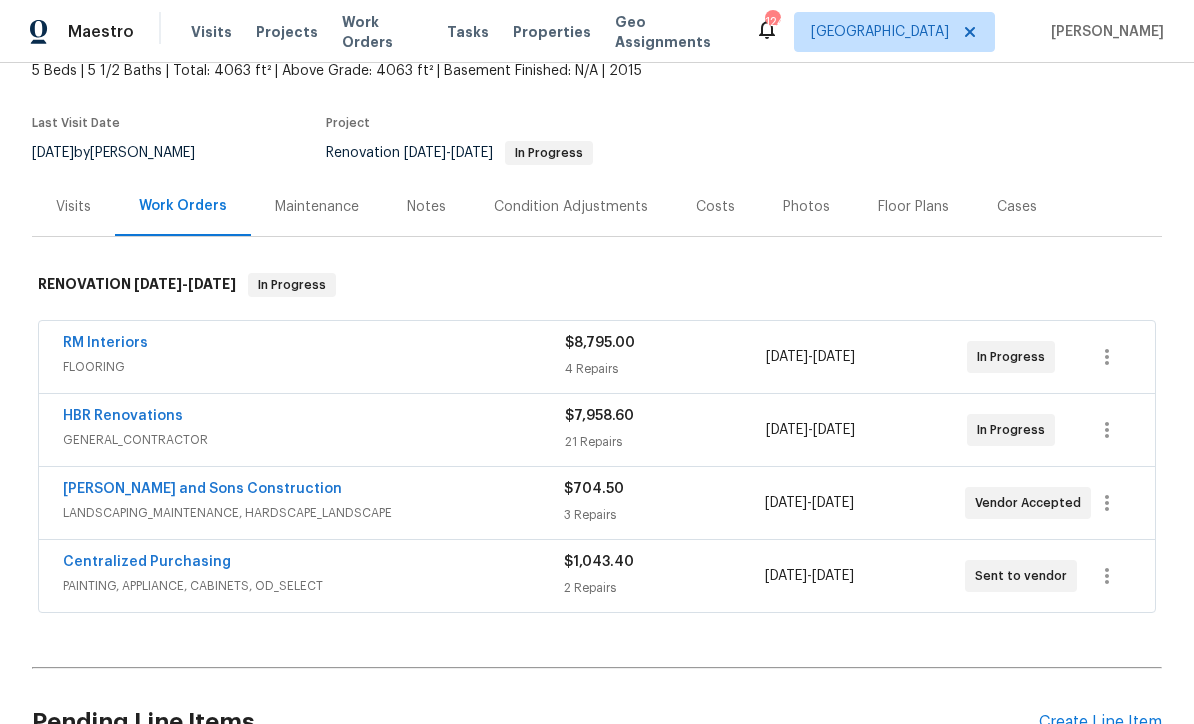 click on "RM Interiors" at bounding box center [105, 343] 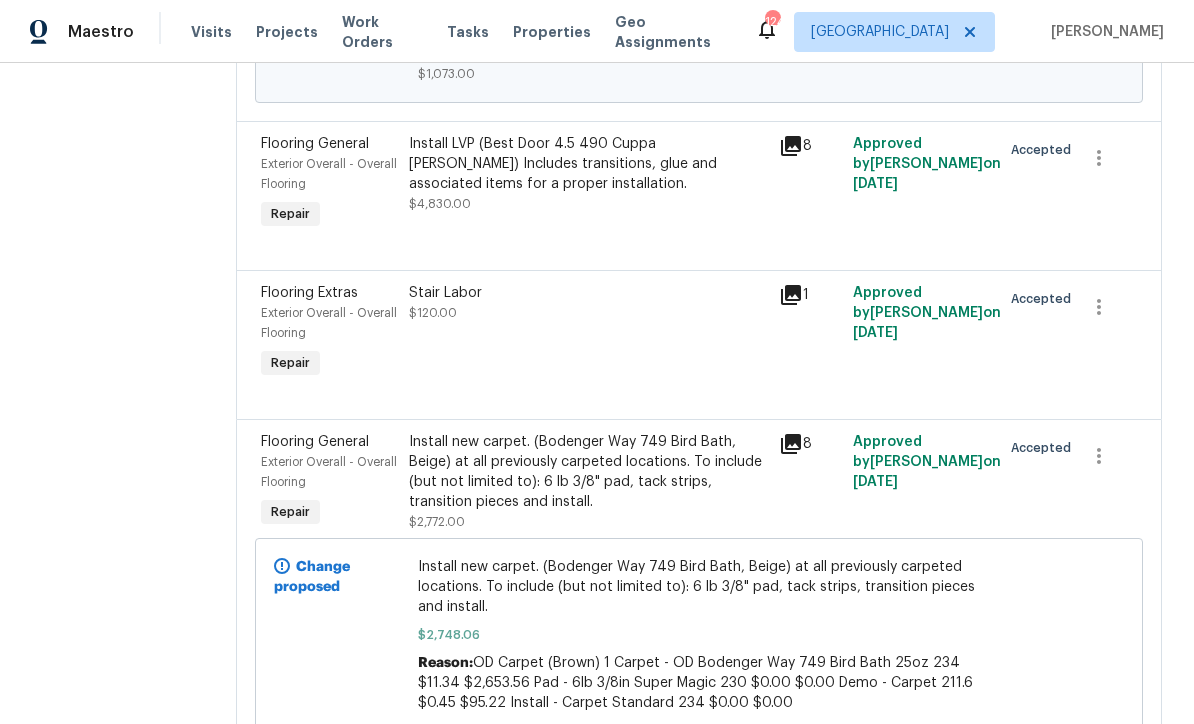 scroll, scrollTop: 585, scrollLeft: 0, axis: vertical 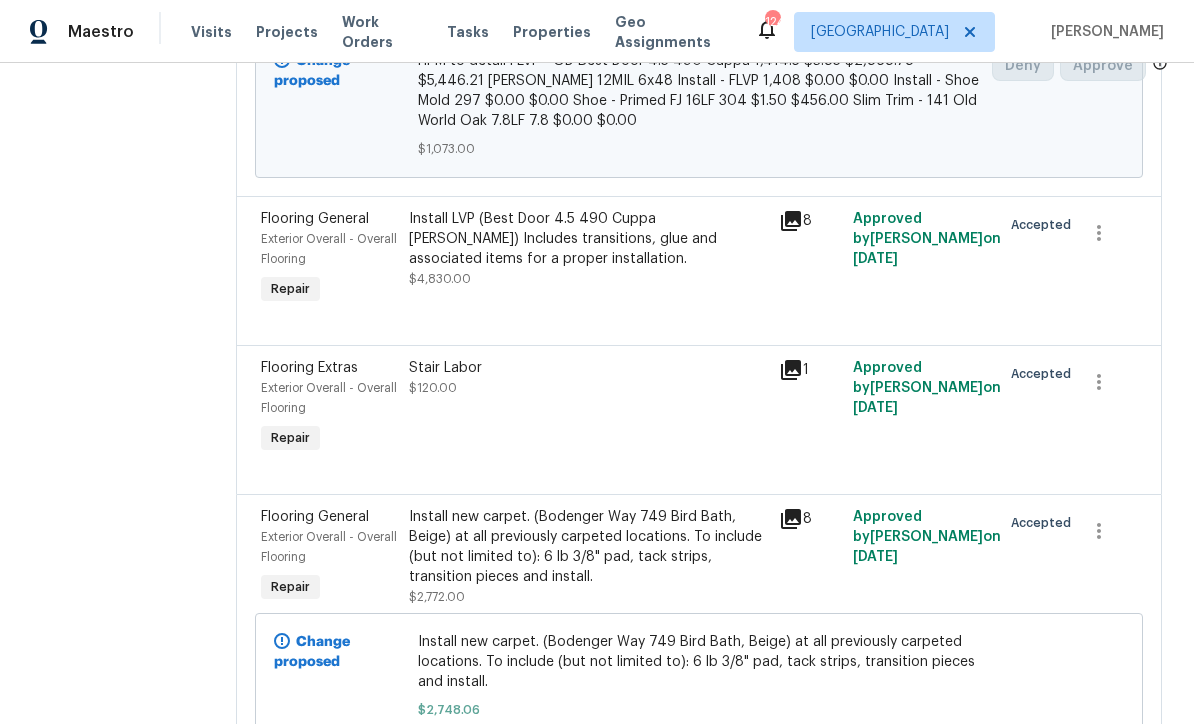 click on "Stair Labor $120.00" at bounding box center [588, 378] 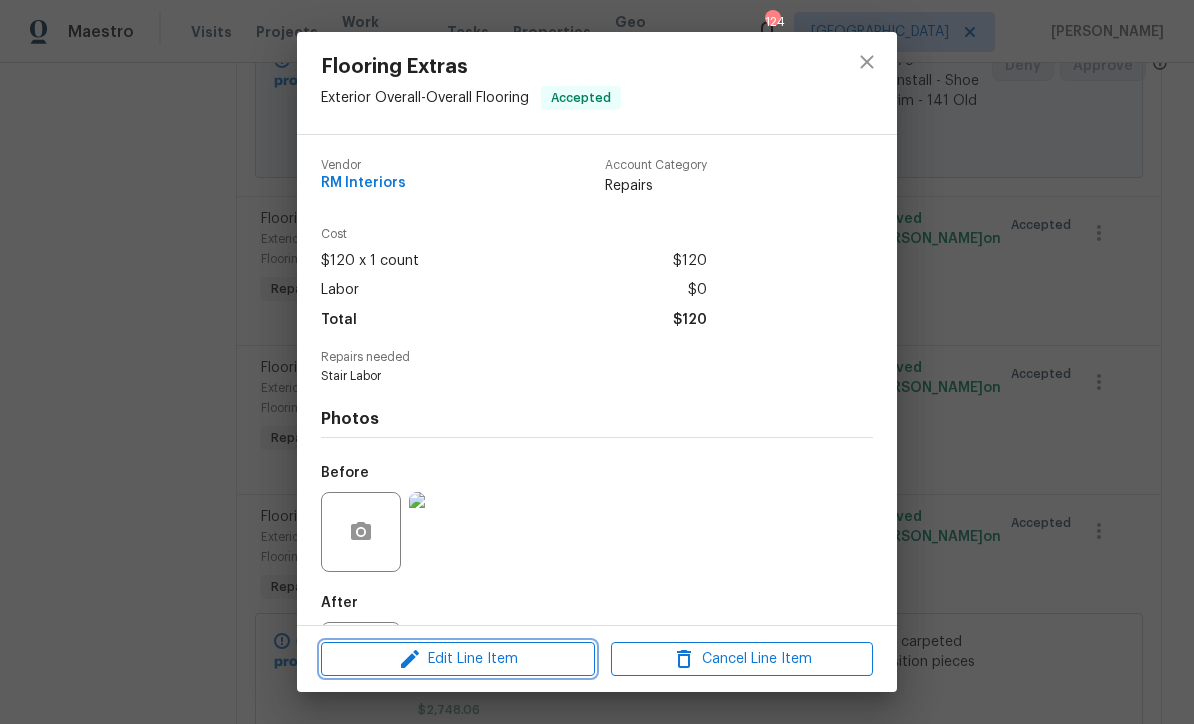 click on "Edit Line Item" at bounding box center [458, 659] 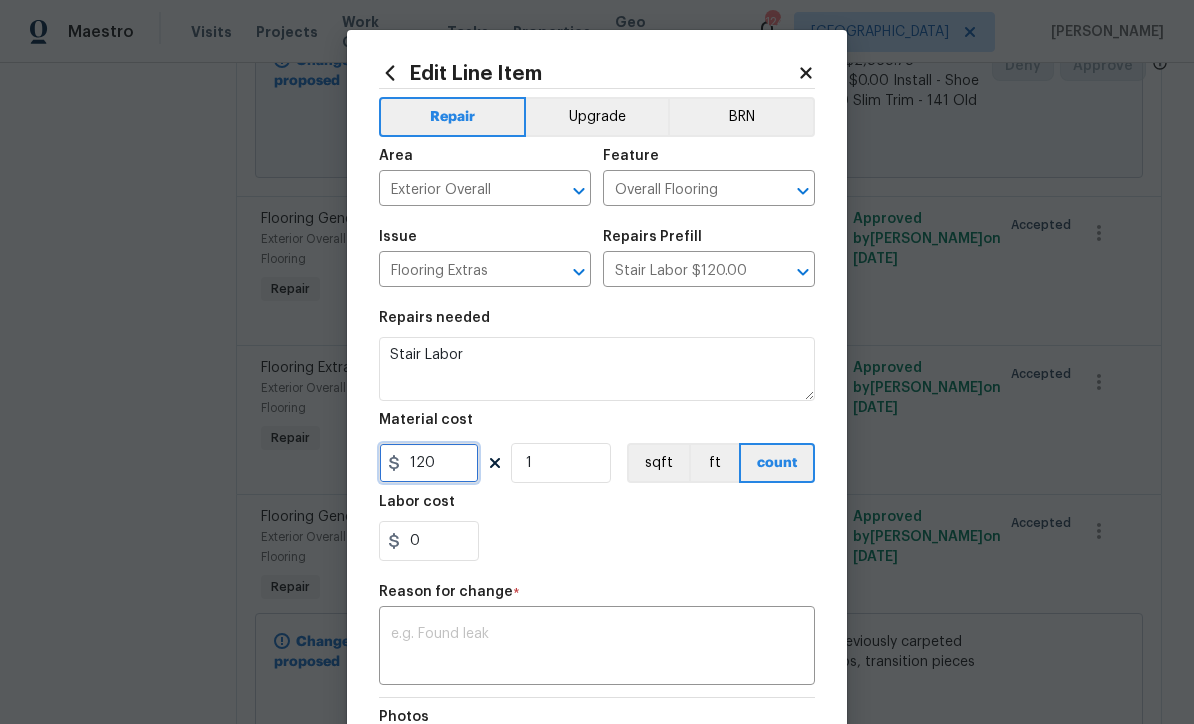 click on "120" at bounding box center [429, 463] 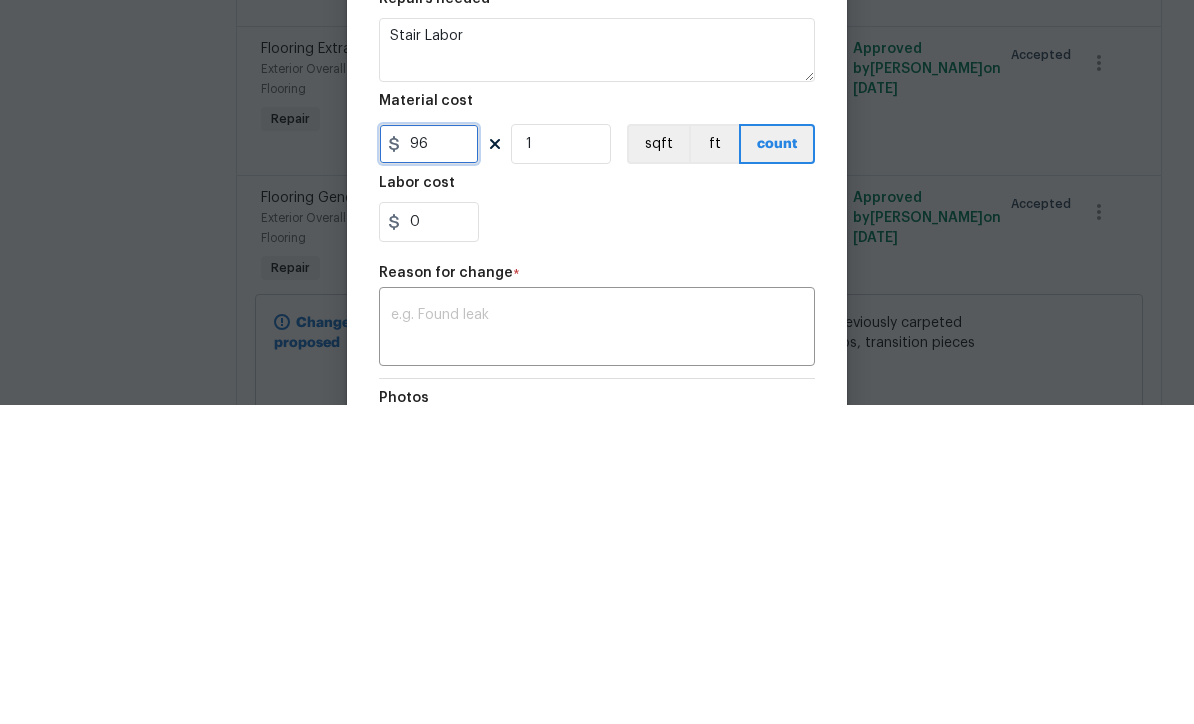 type on "96" 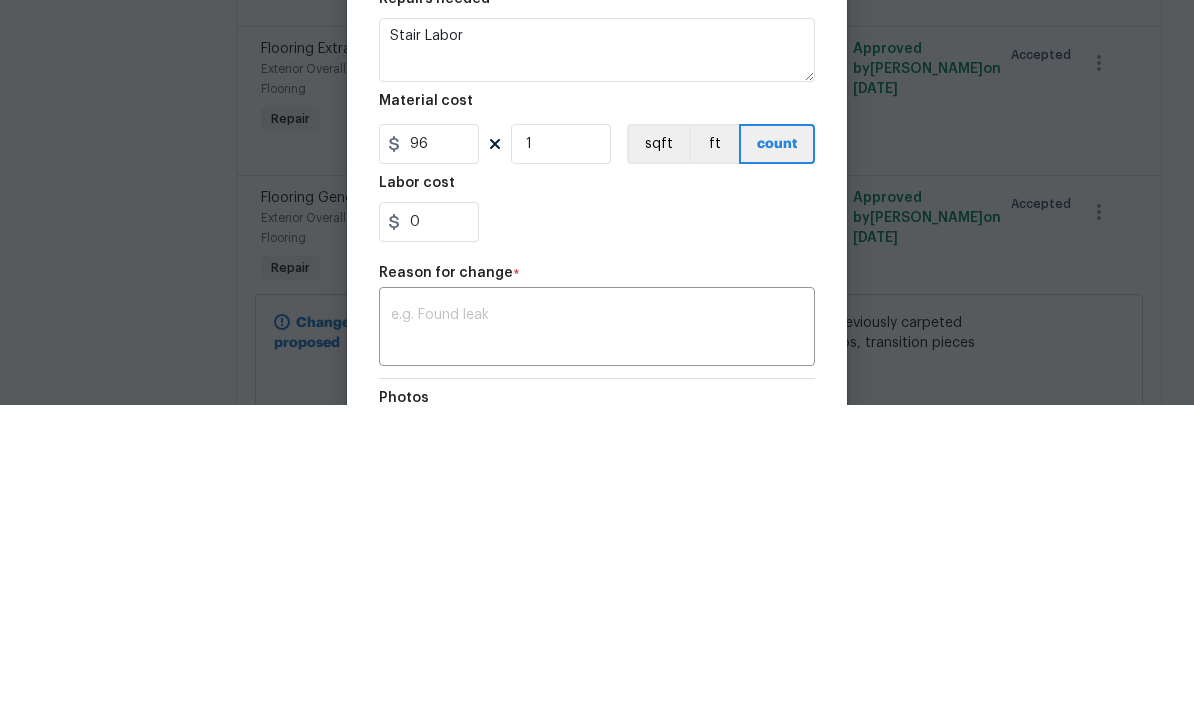 click on "0" at bounding box center [597, 541] 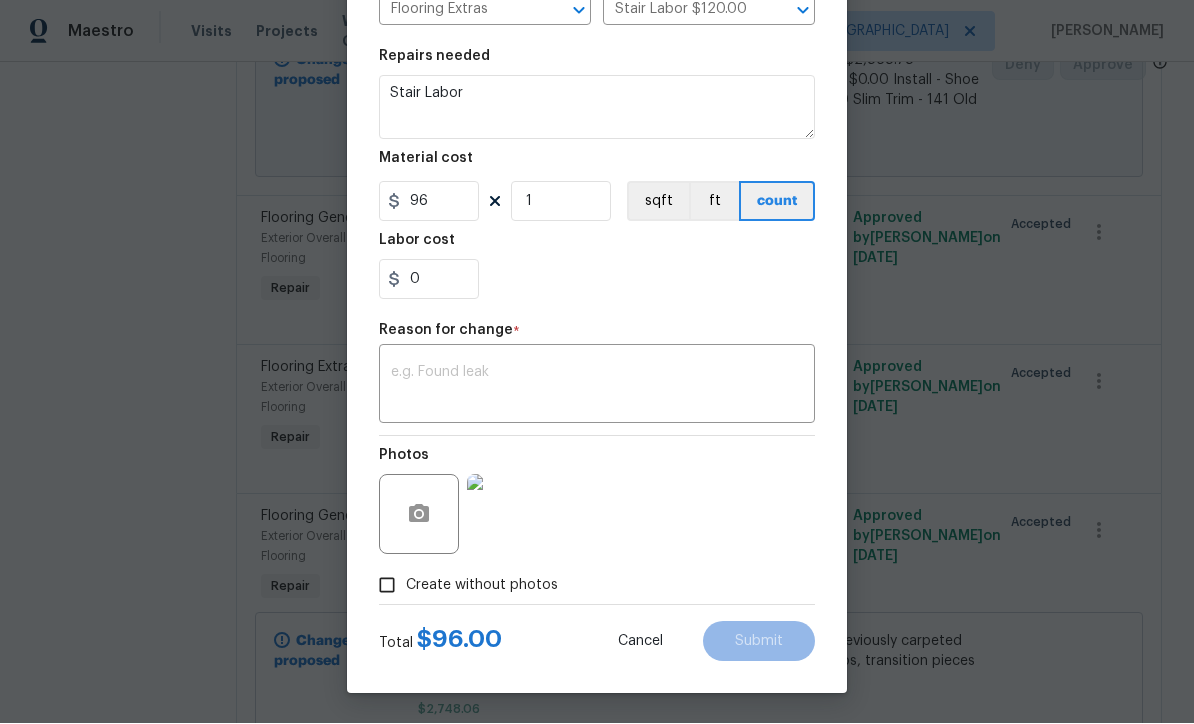 scroll, scrollTop: 265, scrollLeft: 0, axis: vertical 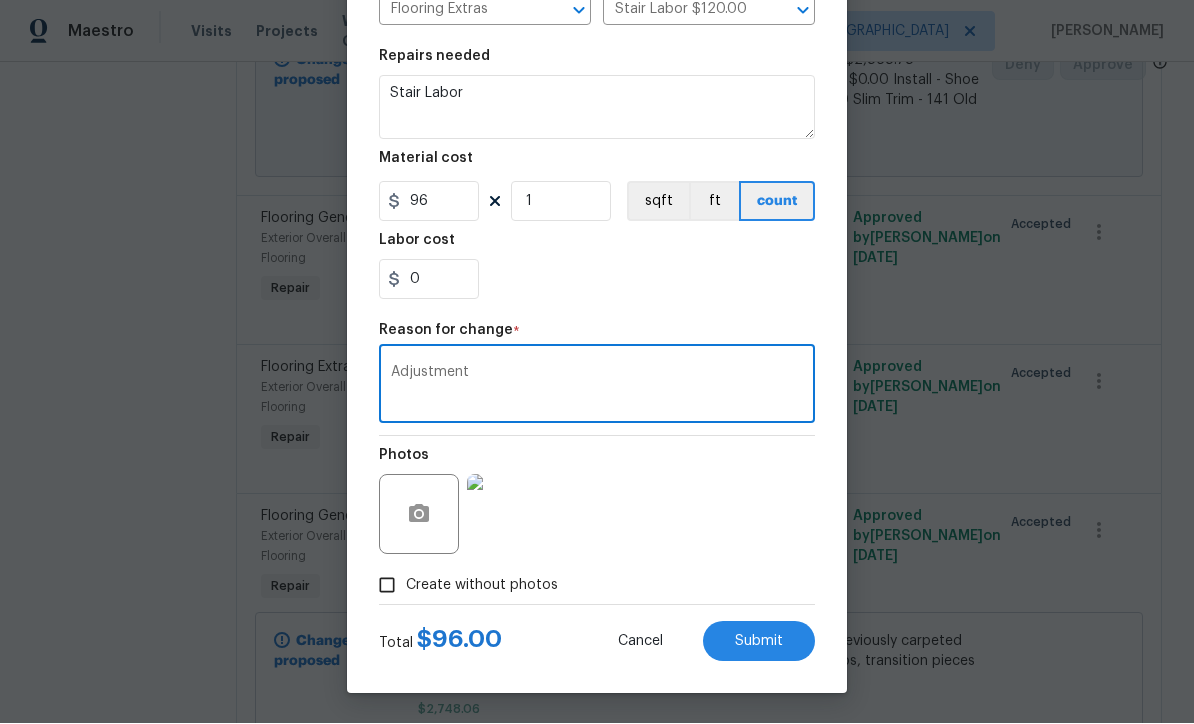 type on "Adjustment" 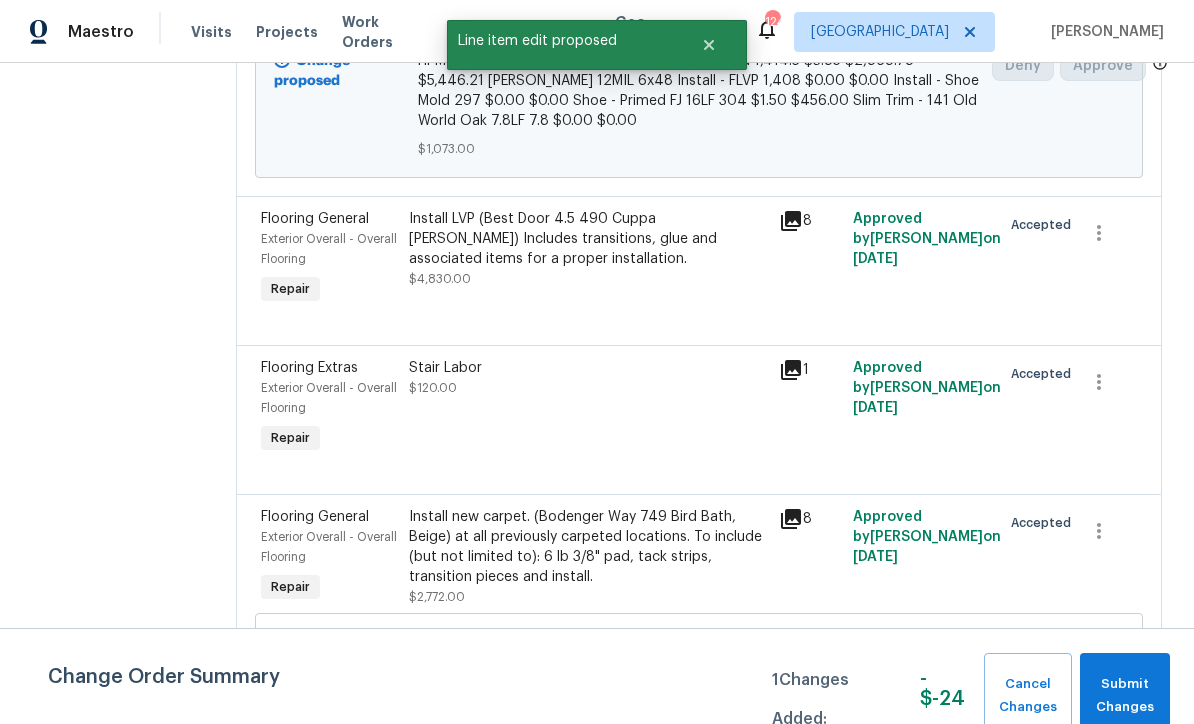 scroll, scrollTop: 0, scrollLeft: 0, axis: both 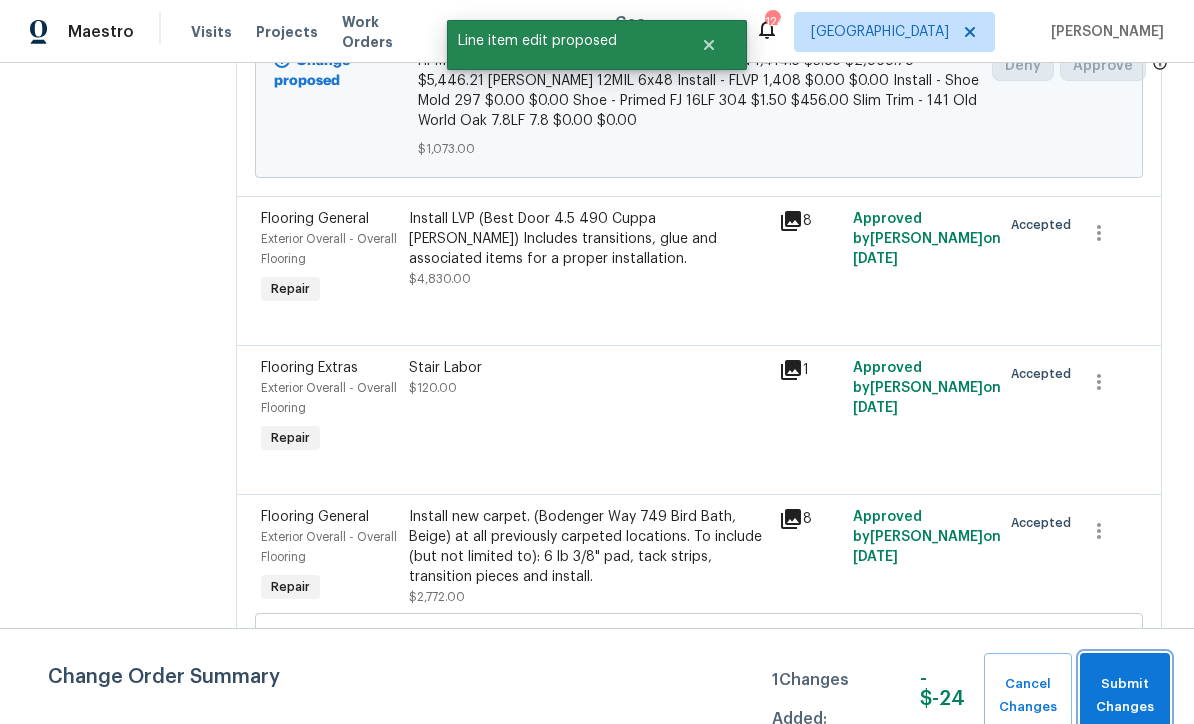 click on "Submit Changes" at bounding box center [1125, 696] 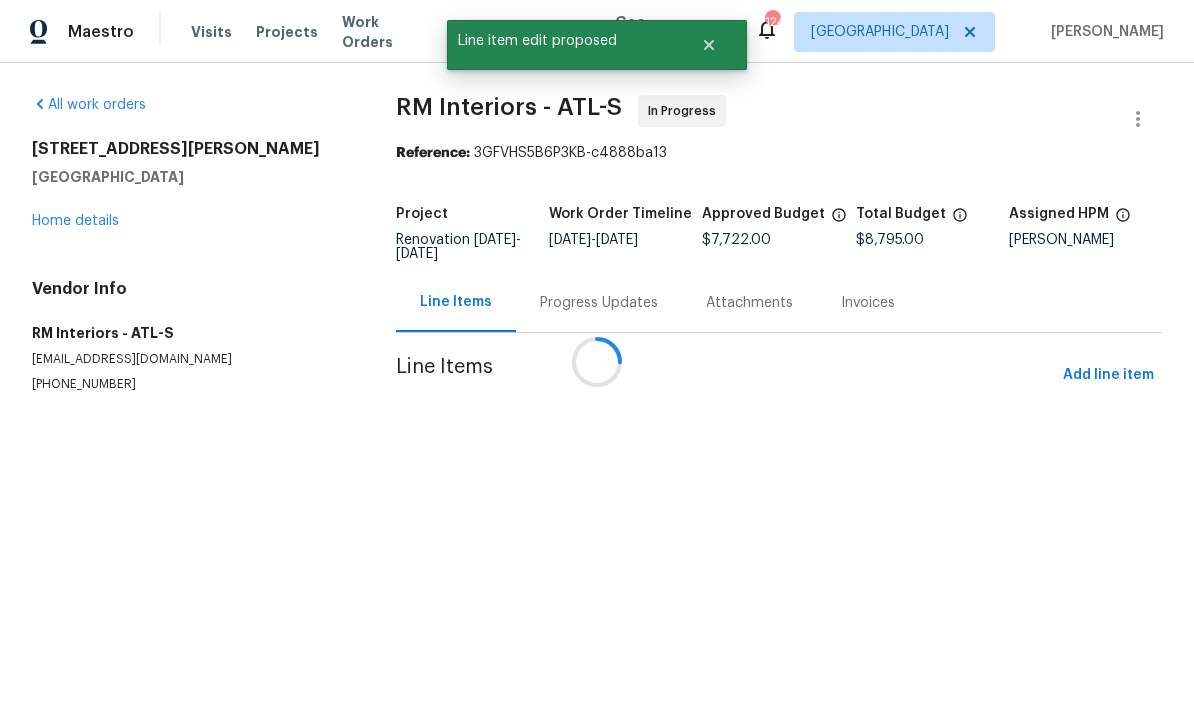 scroll, scrollTop: 0, scrollLeft: 0, axis: both 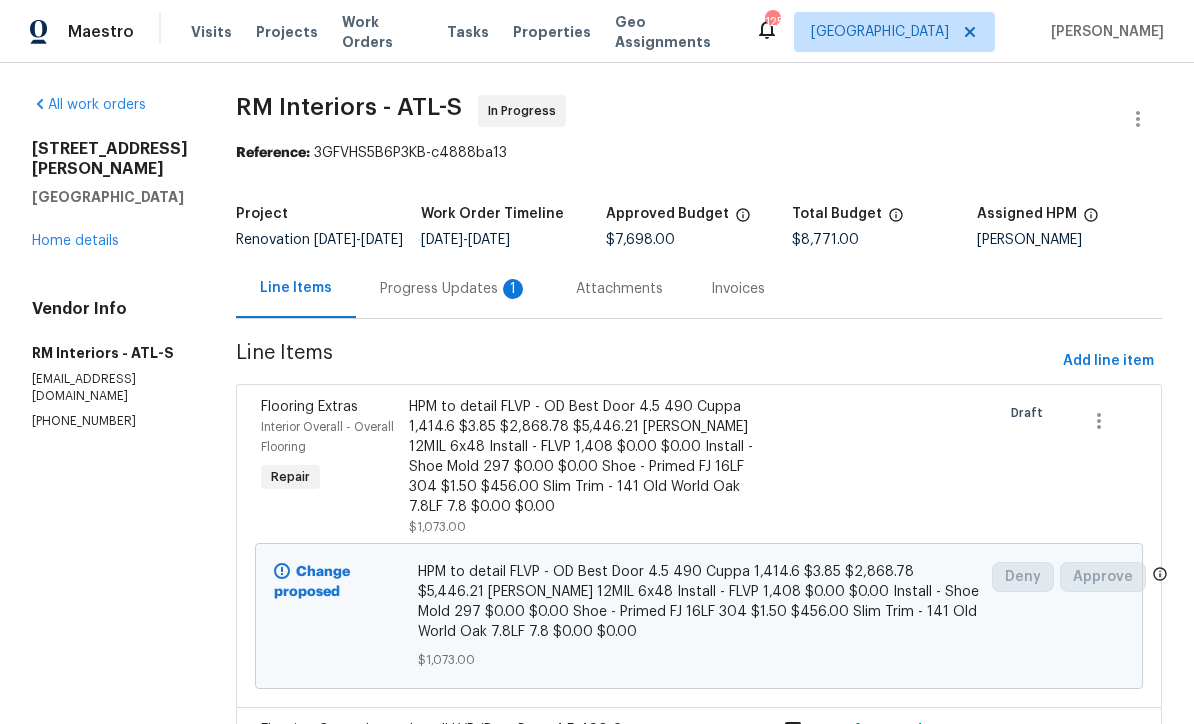 click on "Progress Updates 1" at bounding box center (454, 289) 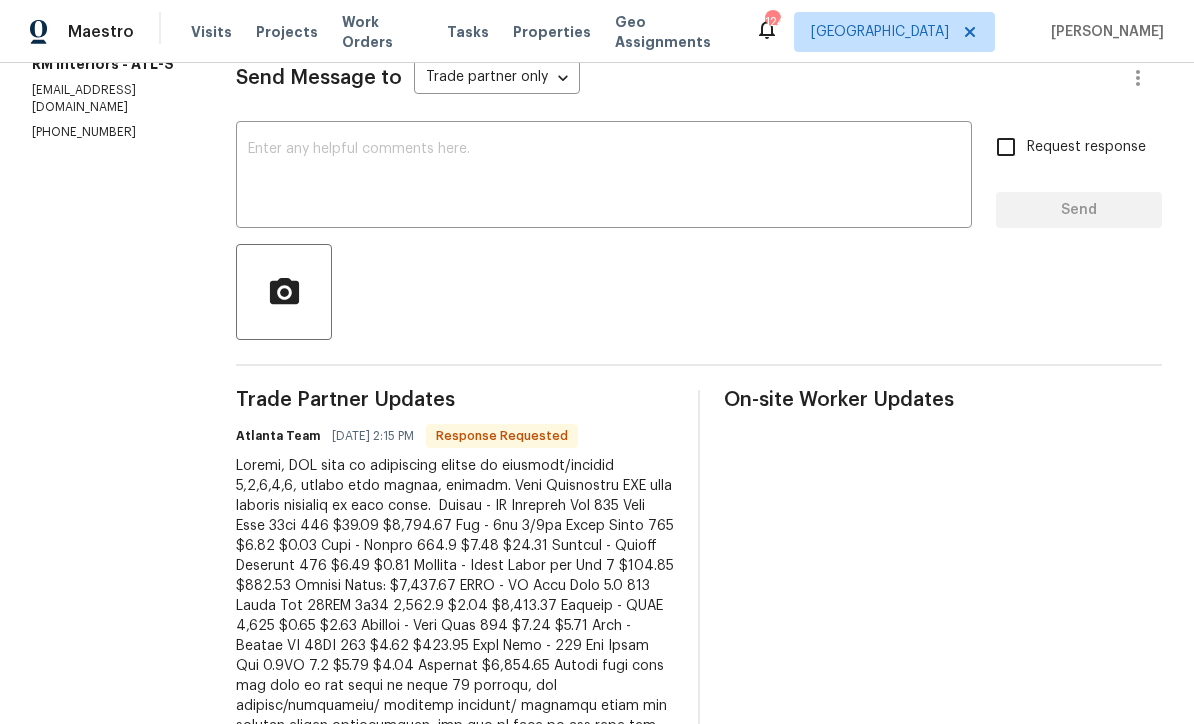 scroll, scrollTop: 291, scrollLeft: 0, axis: vertical 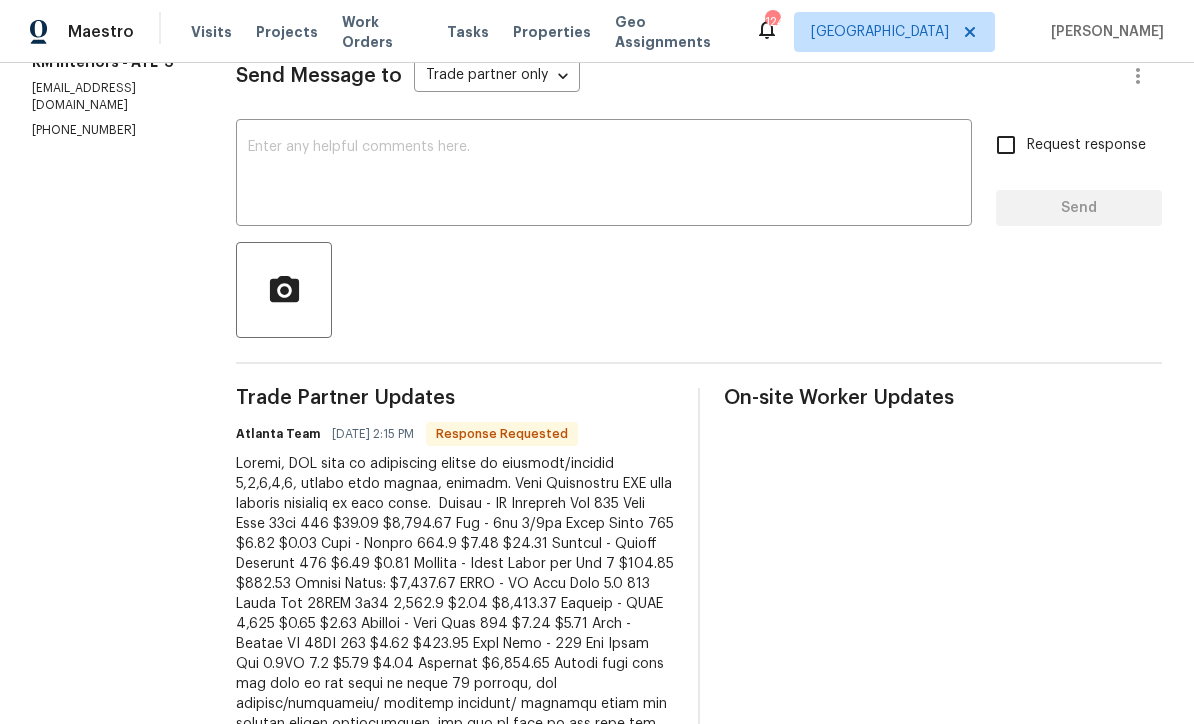 click at bounding box center [604, 175] 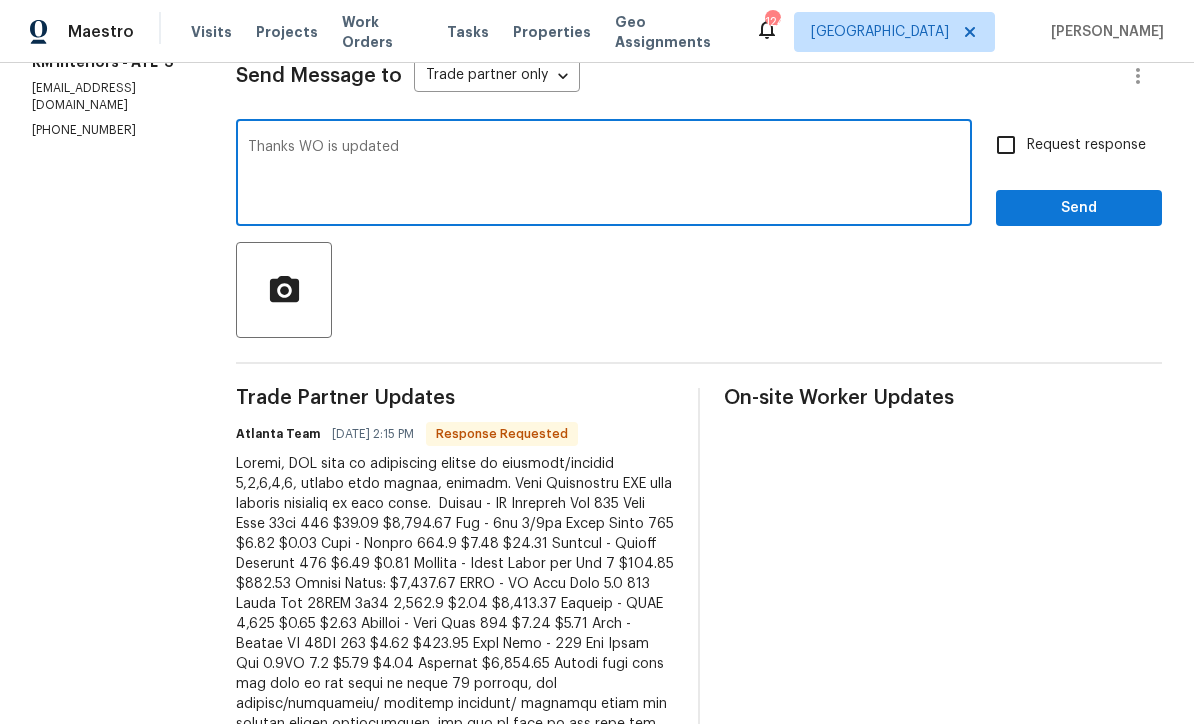 type on "Thanks WO is updated" 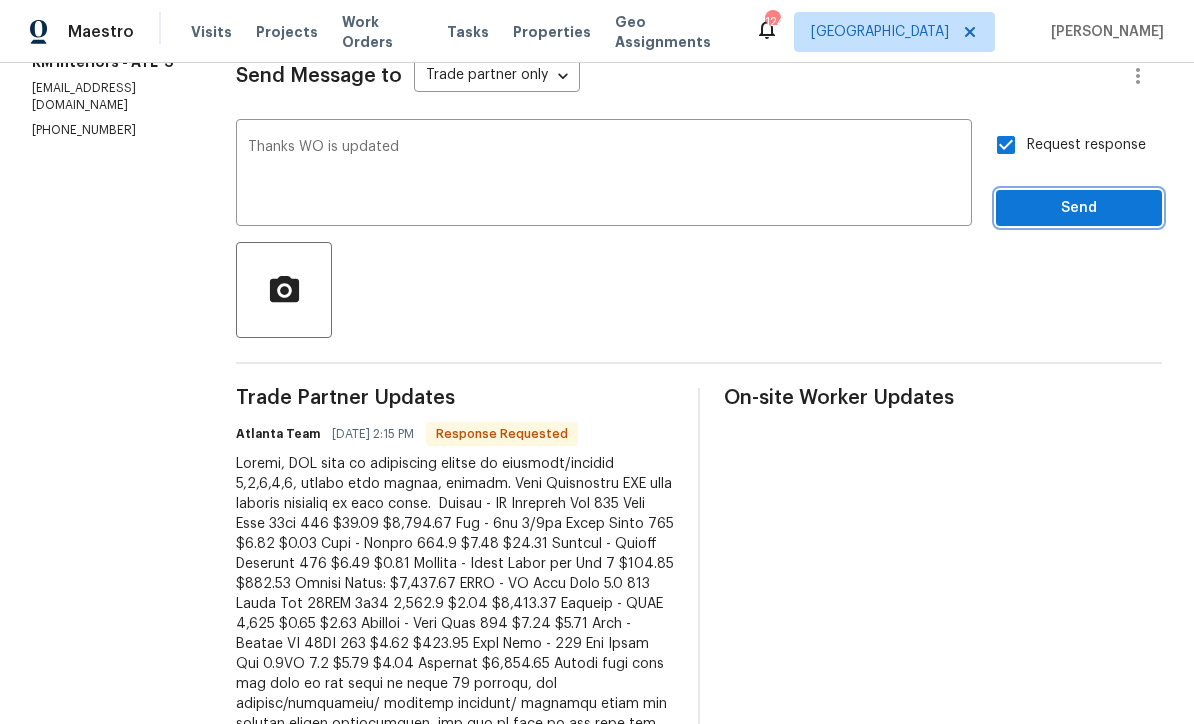 click on "Send" at bounding box center (1079, 208) 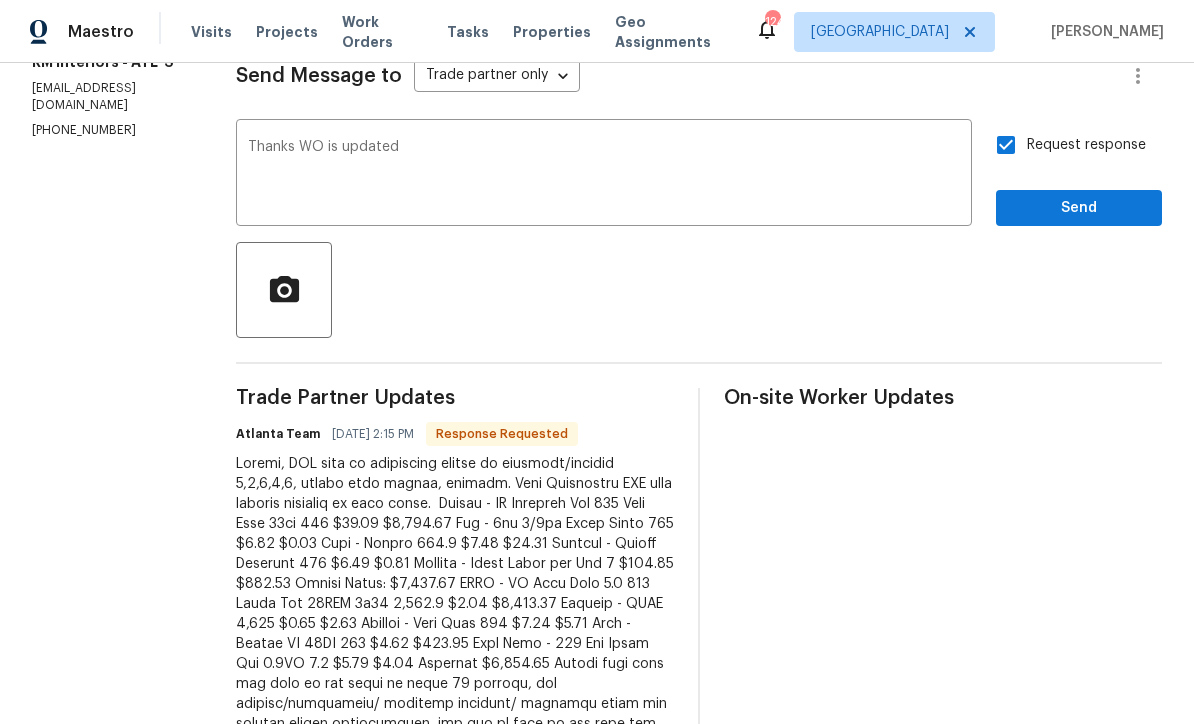 scroll, scrollTop: 0, scrollLeft: 0, axis: both 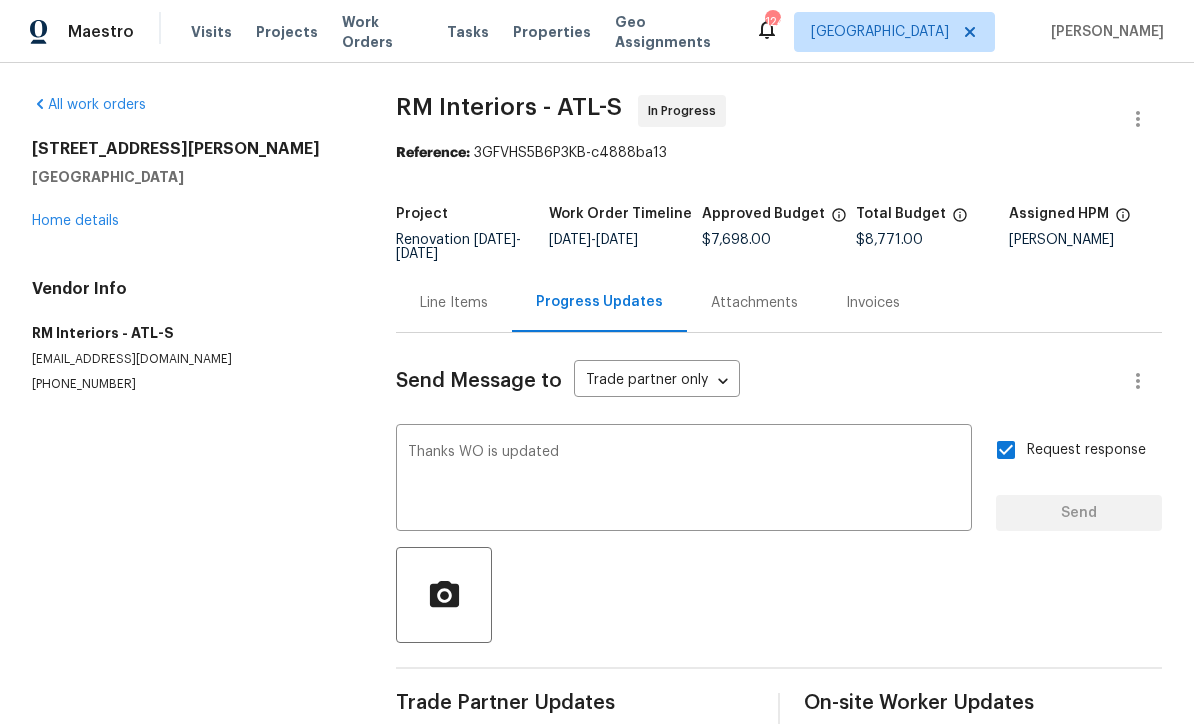 type 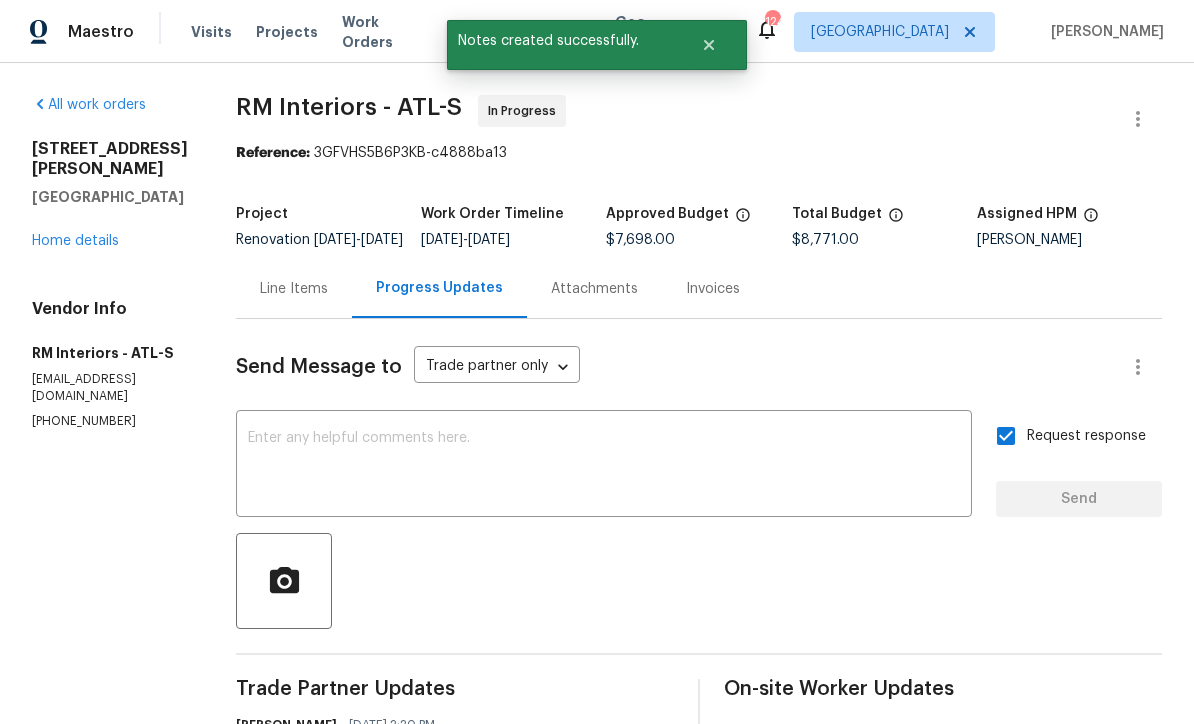 click on "Home details" at bounding box center (75, 241) 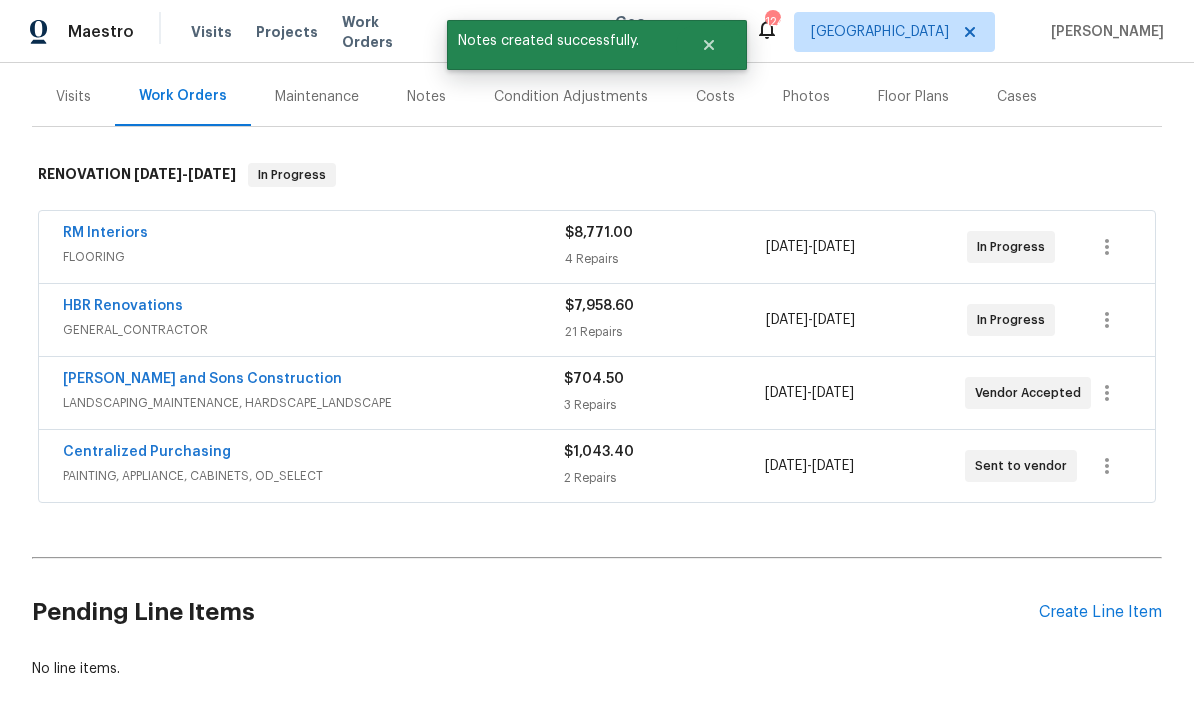 scroll, scrollTop: 258, scrollLeft: 0, axis: vertical 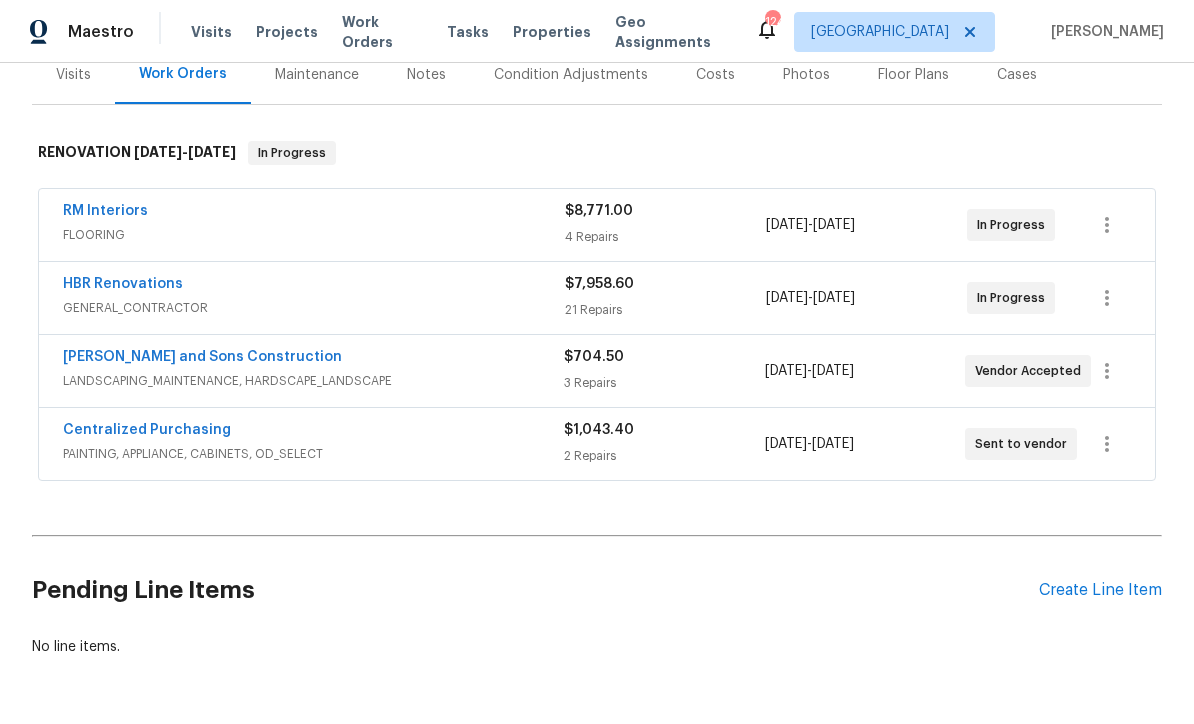 click on "[PERSON_NAME] and Sons Construction" at bounding box center (202, 357) 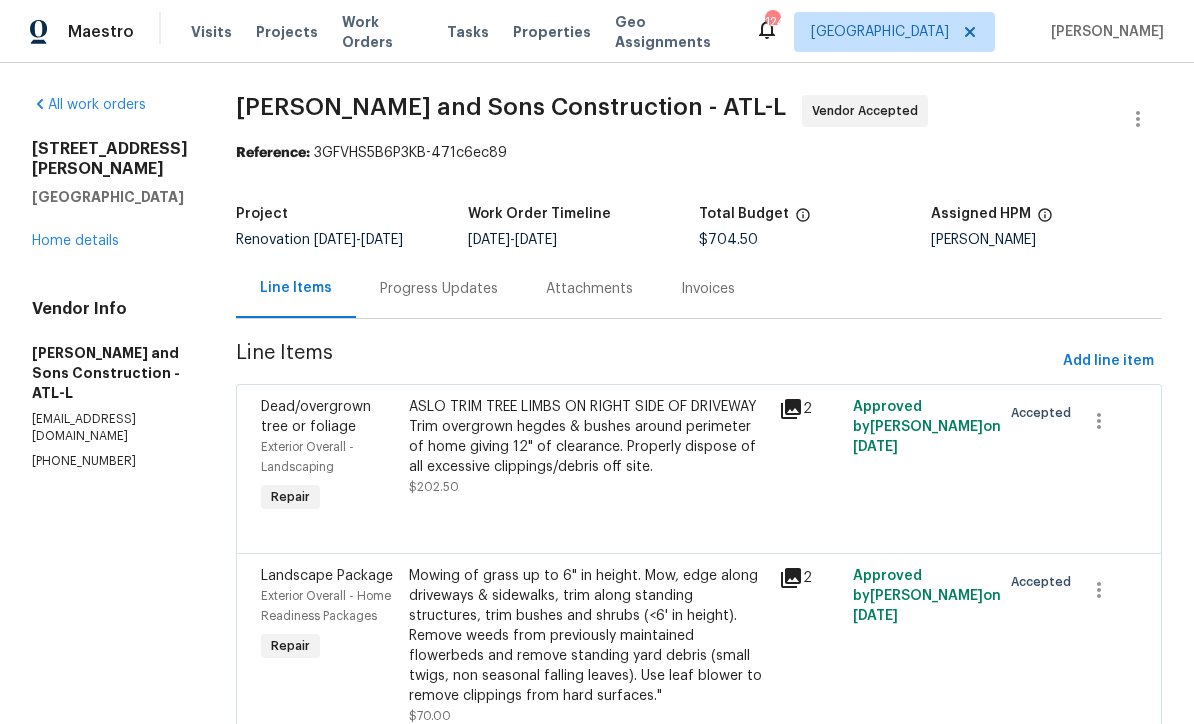click on "Progress Updates" at bounding box center [439, 288] 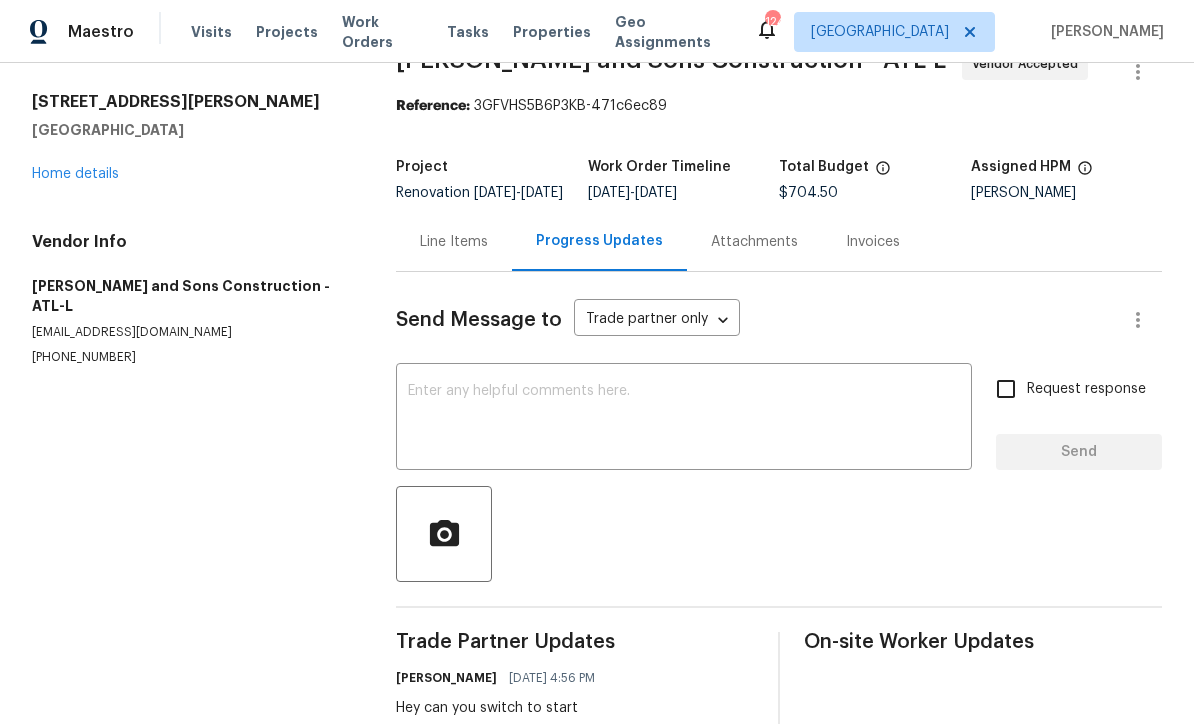 scroll, scrollTop: 46, scrollLeft: 0, axis: vertical 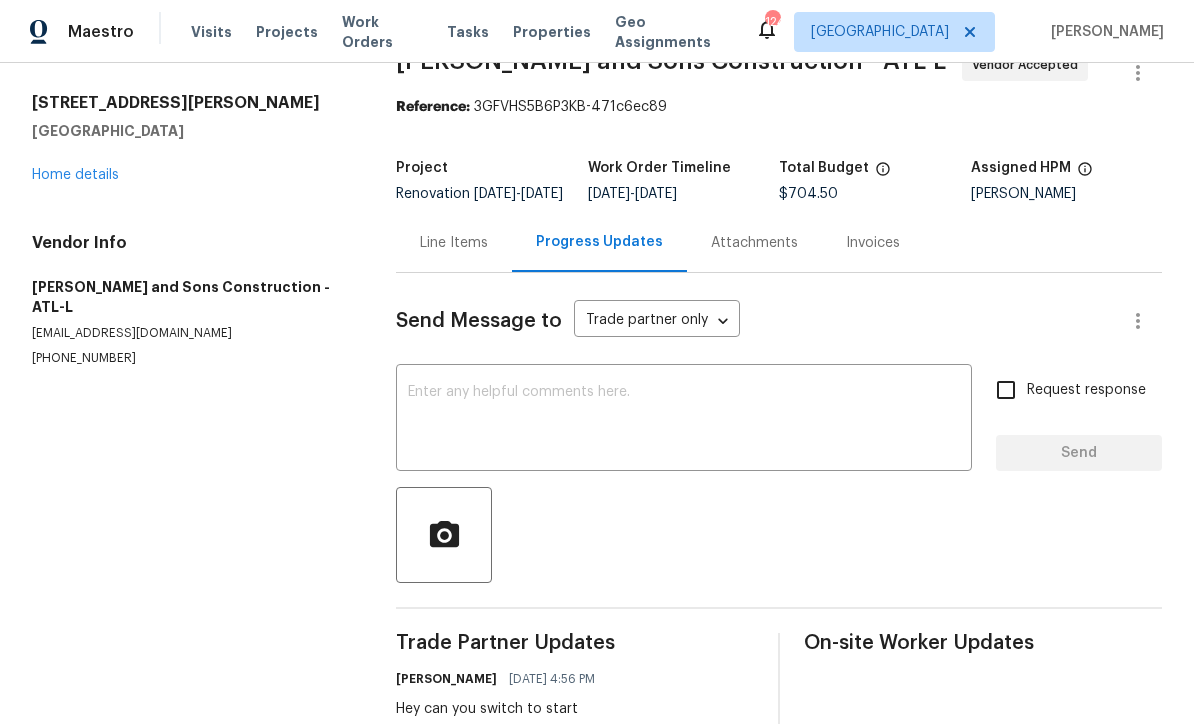 click at bounding box center (684, 420) 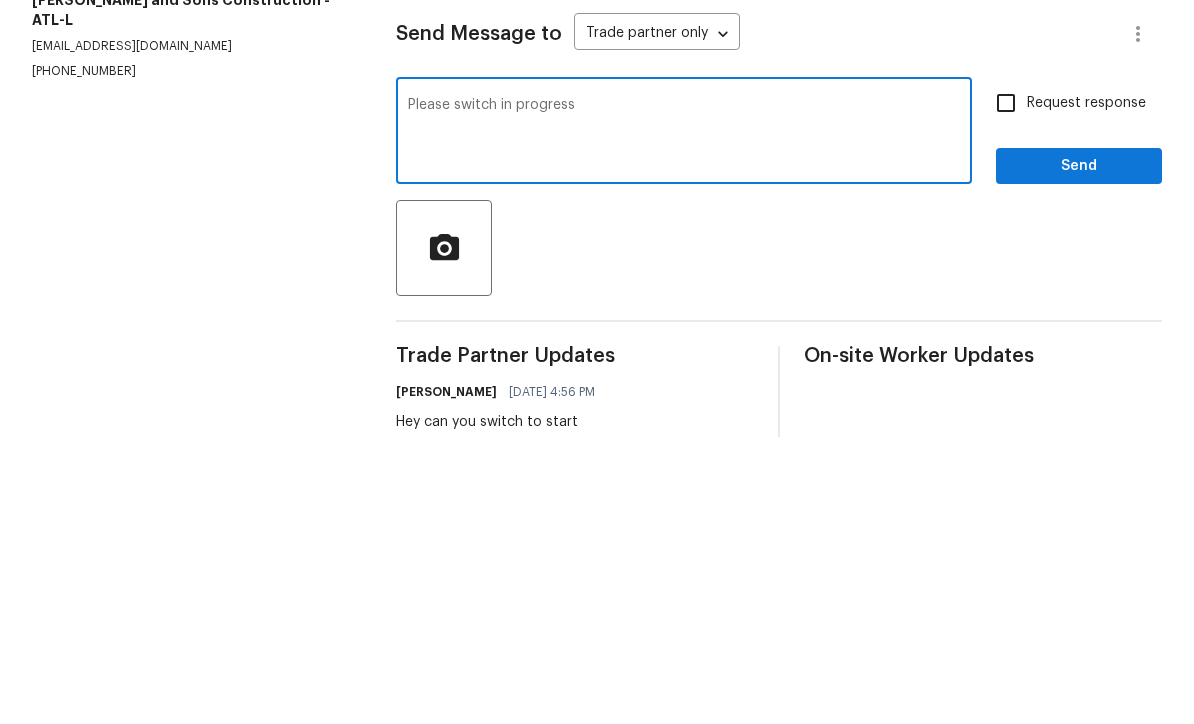 type on "Please switch in progress" 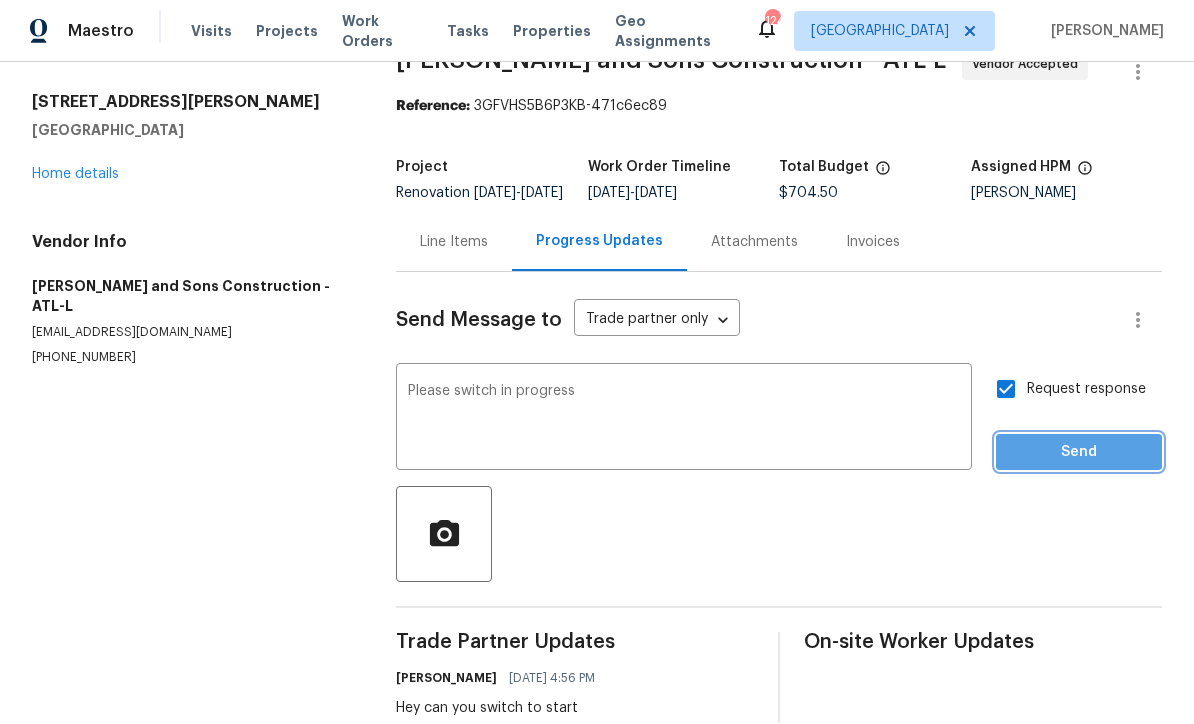 click on "Send" at bounding box center (1079, 453) 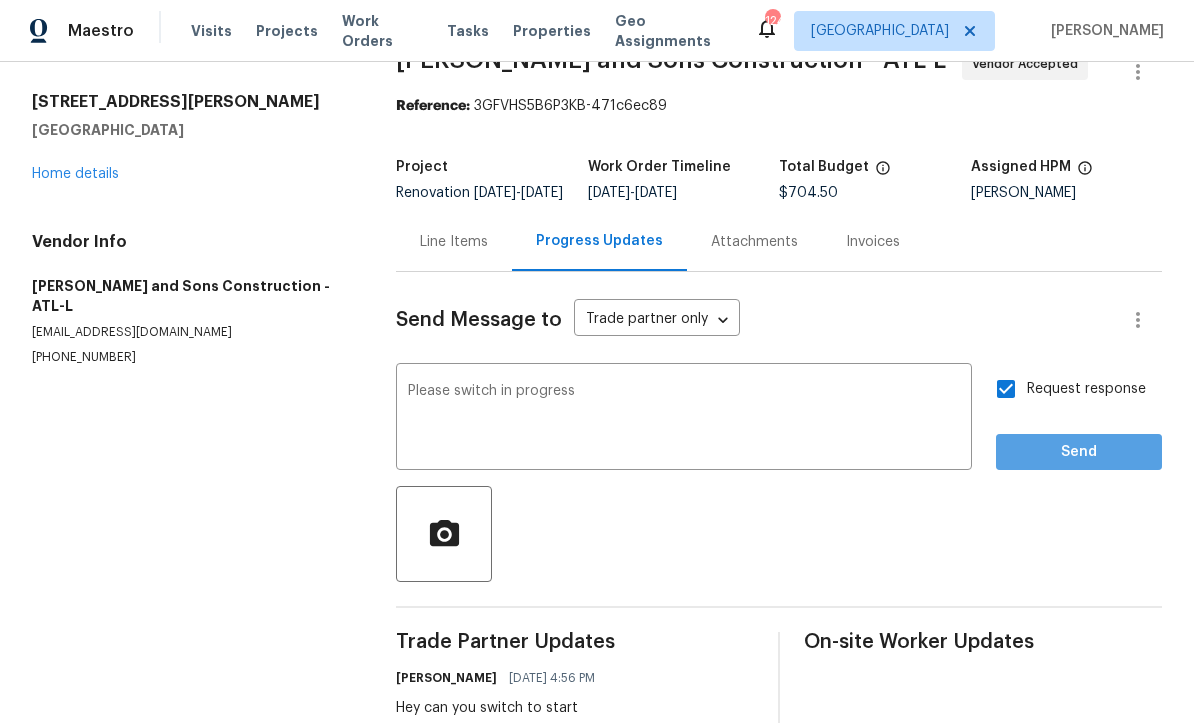 scroll, scrollTop: 38, scrollLeft: 0, axis: vertical 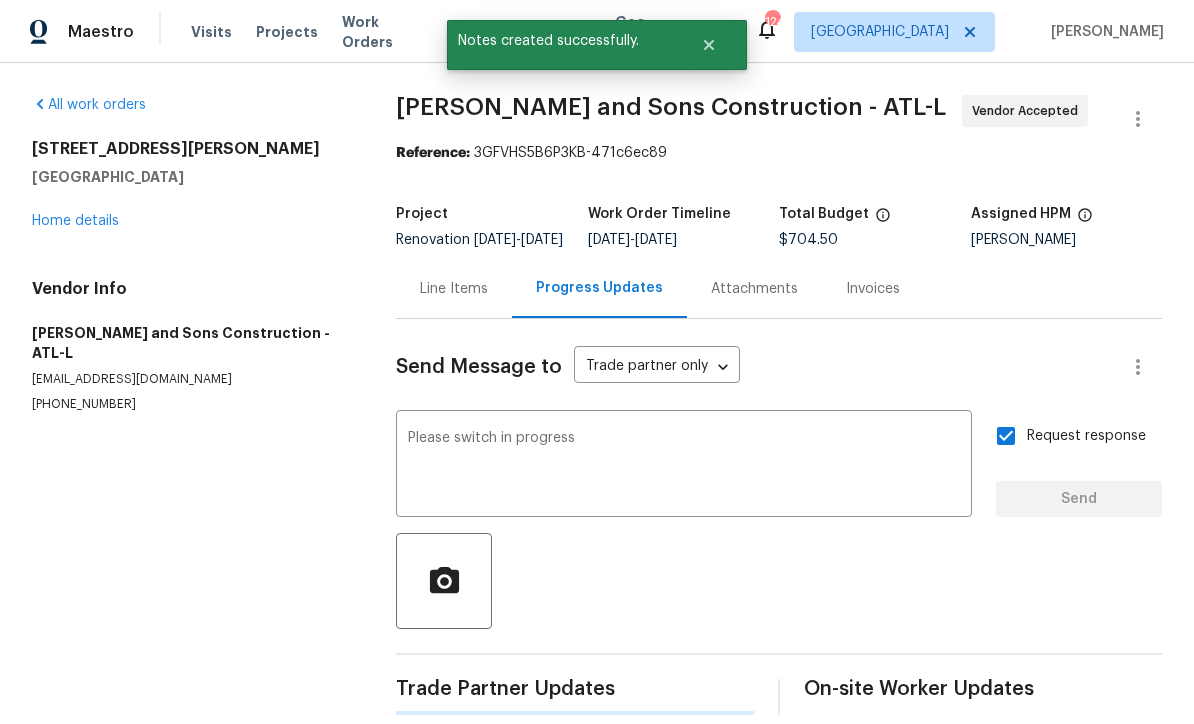 type 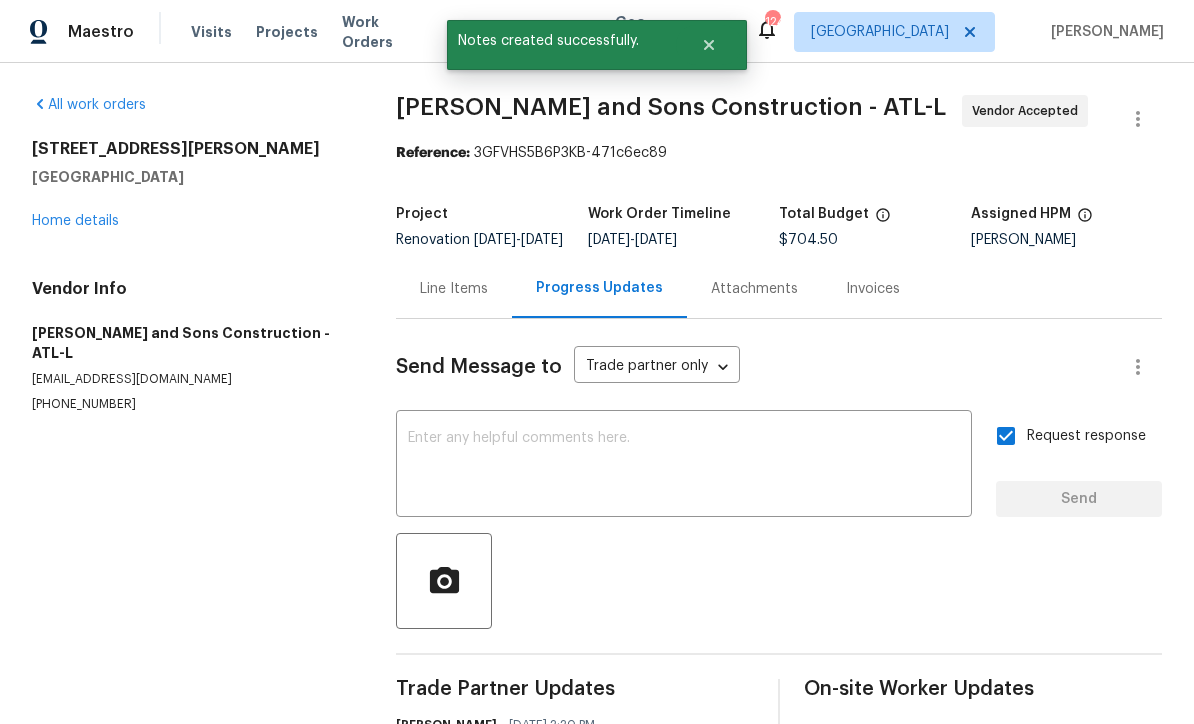 scroll, scrollTop: 0, scrollLeft: 0, axis: both 